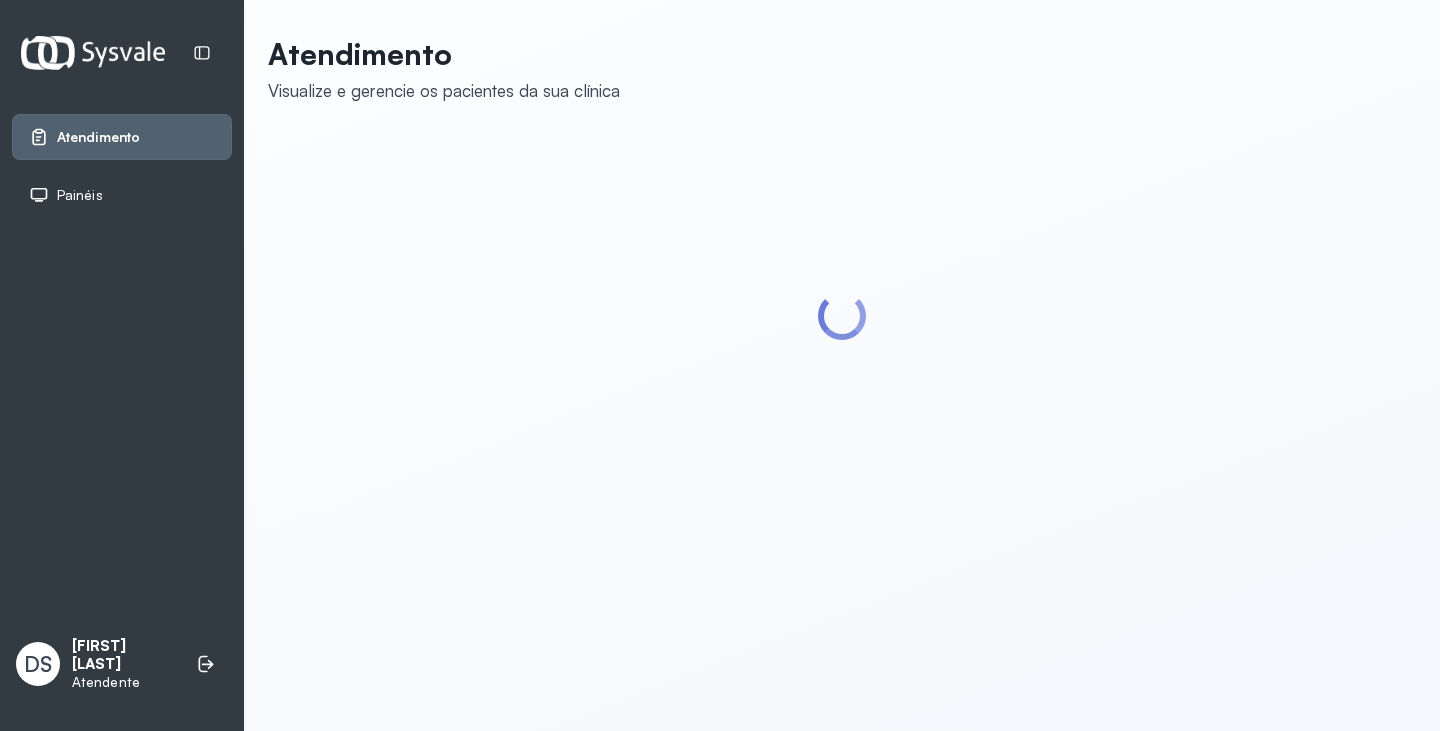 scroll, scrollTop: 0, scrollLeft: 0, axis: both 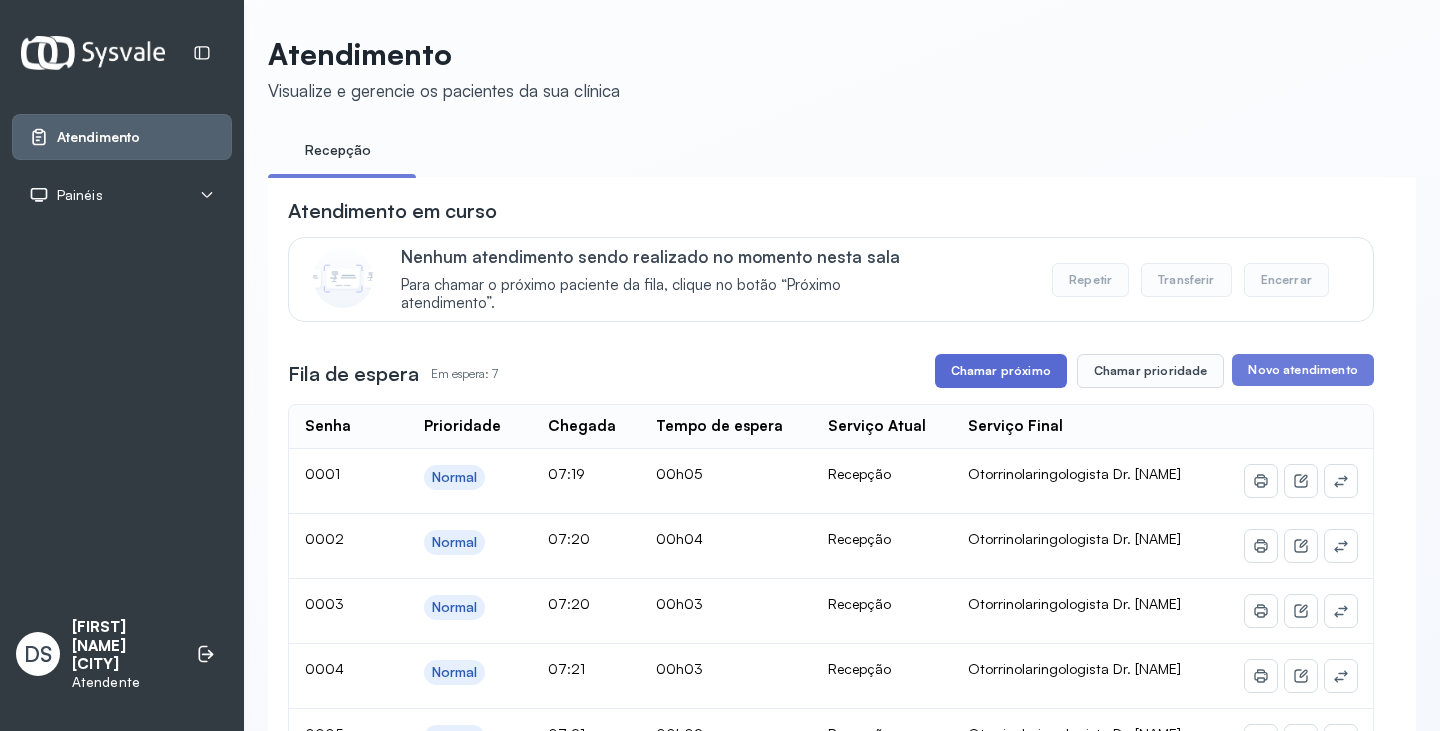 click on "Chamar próximo" at bounding box center [1001, 371] 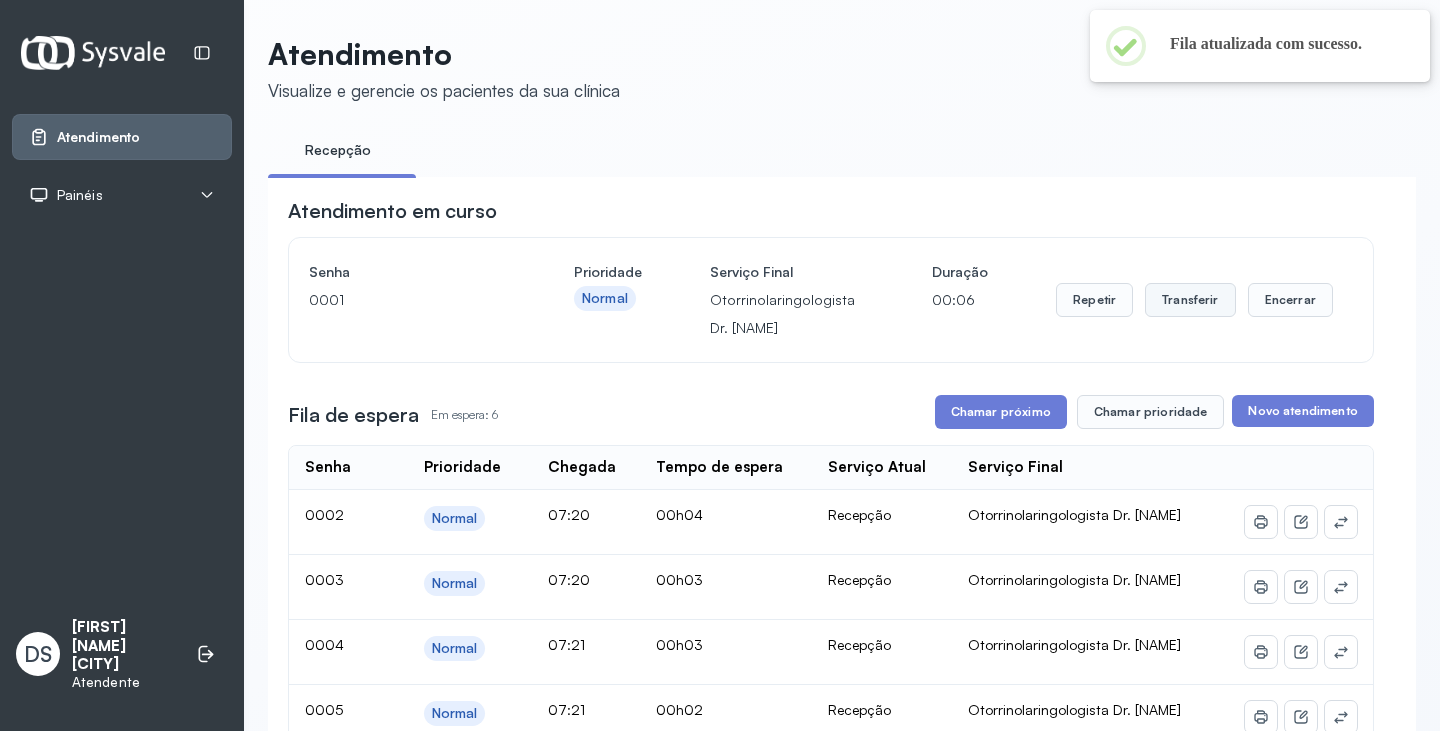 click on "Transferir" at bounding box center [1190, 300] 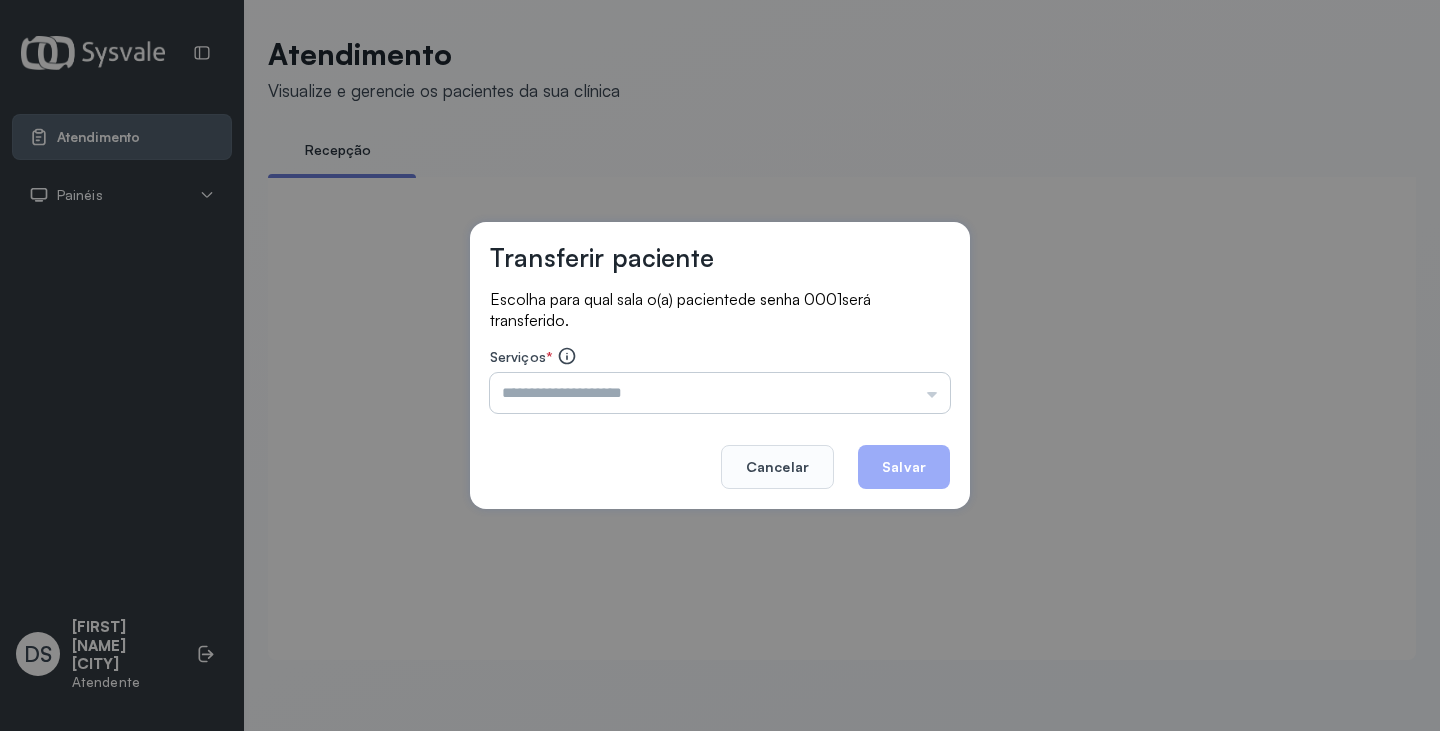 click at bounding box center (720, 393) 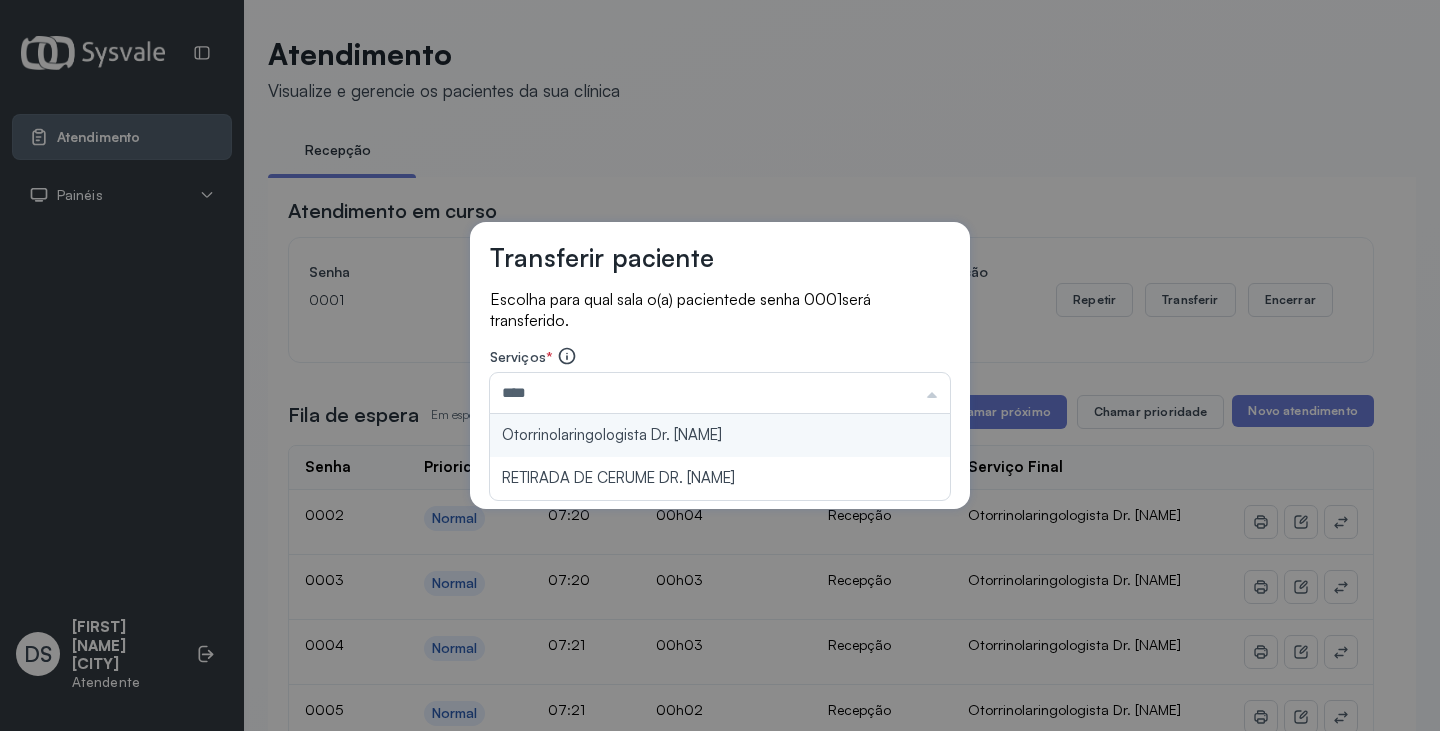 type on "**********" 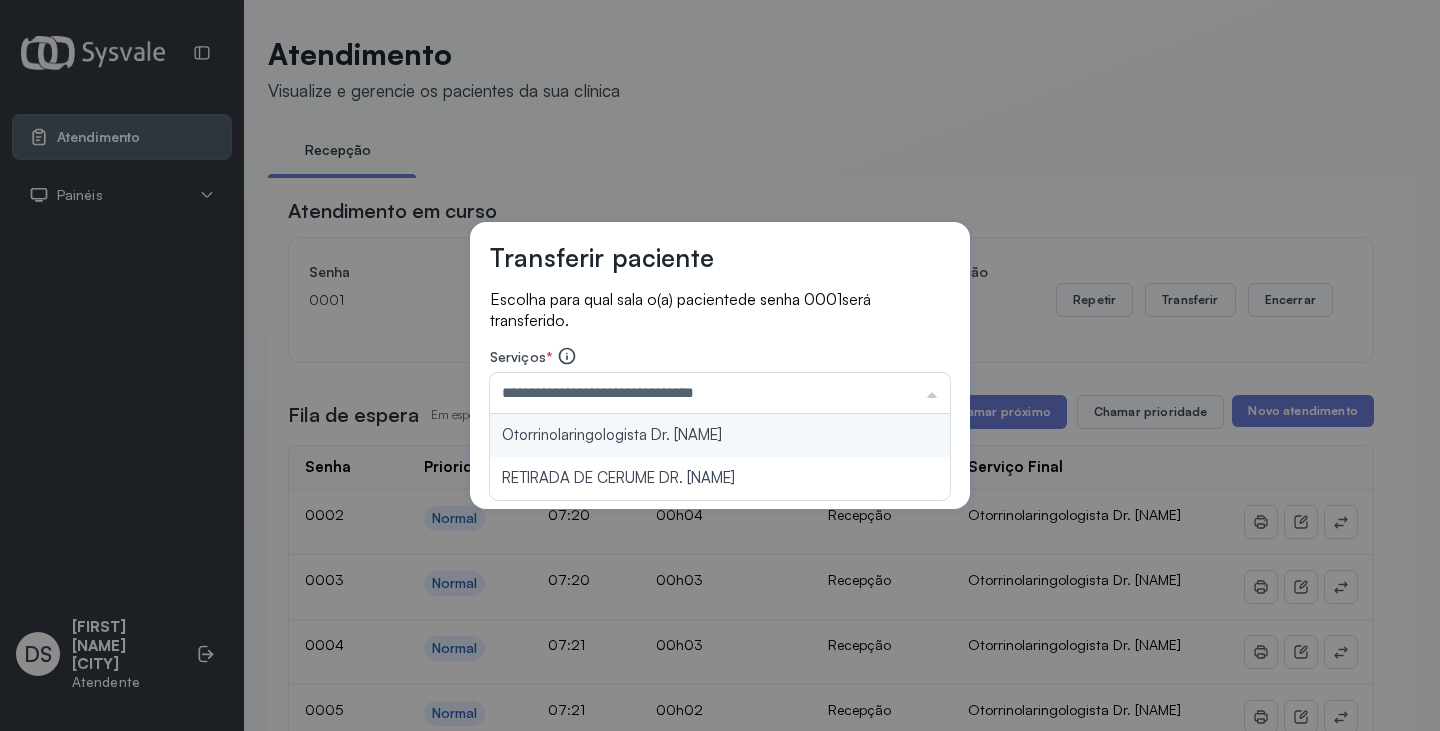 click on "**********" at bounding box center [720, 366] 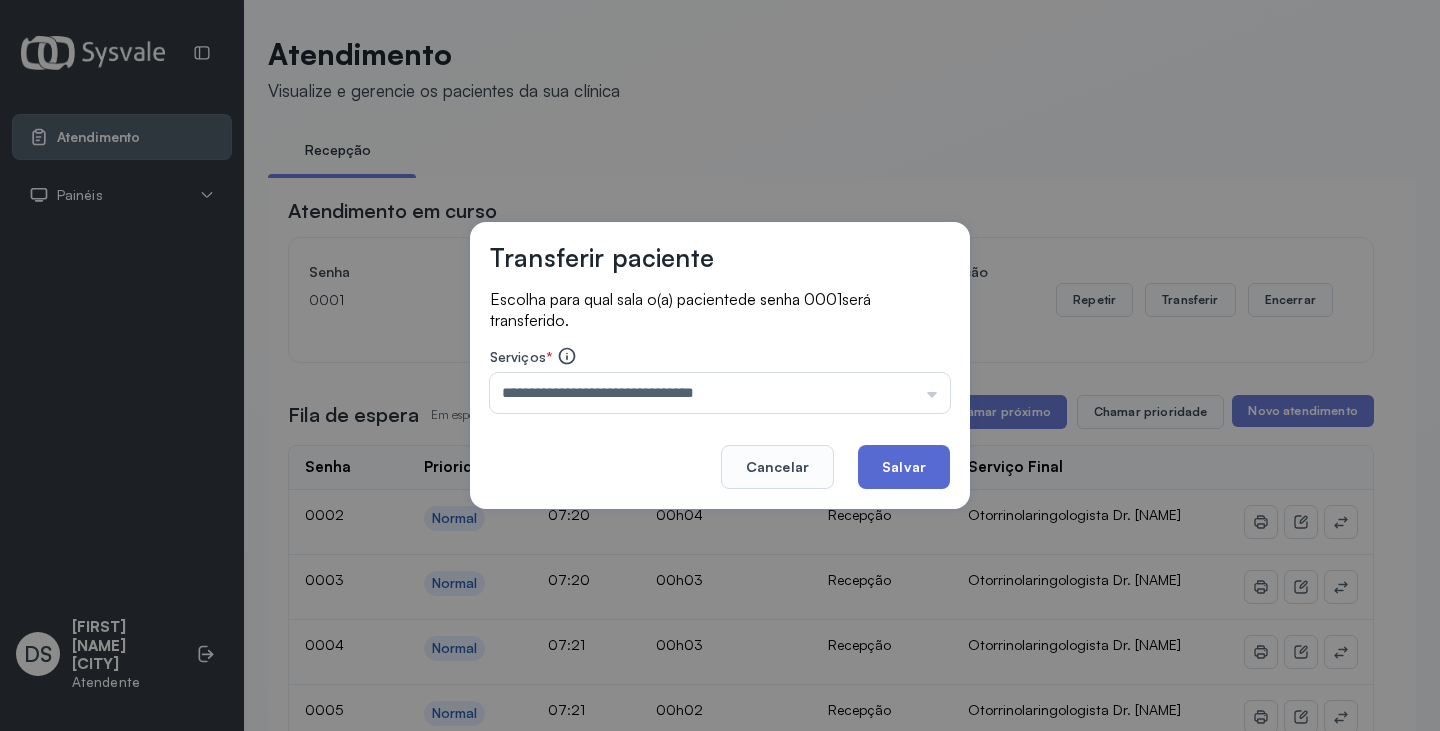 click on "Salvar" 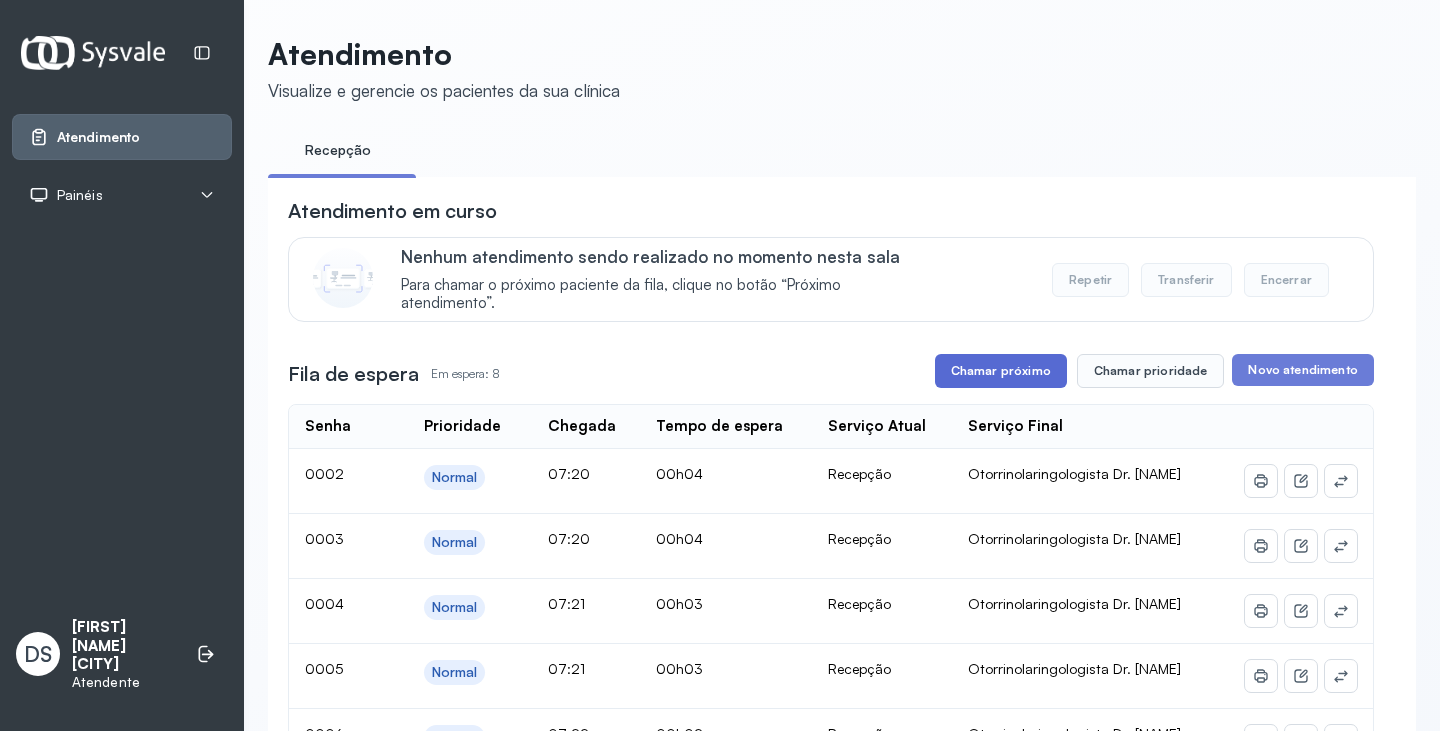 click on "Chamar próximo" at bounding box center (1001, 371) 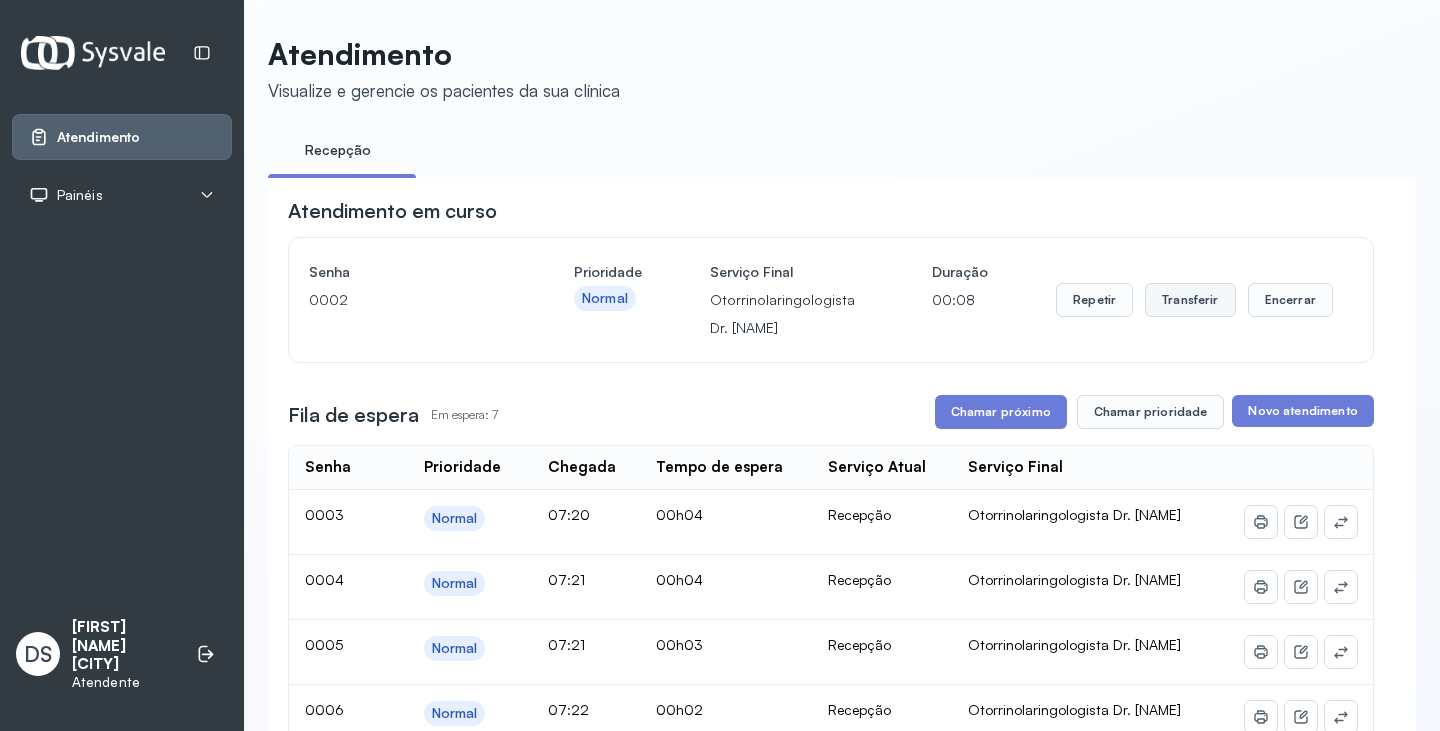 click on "Transferir" at bounding box center (1190, 300) 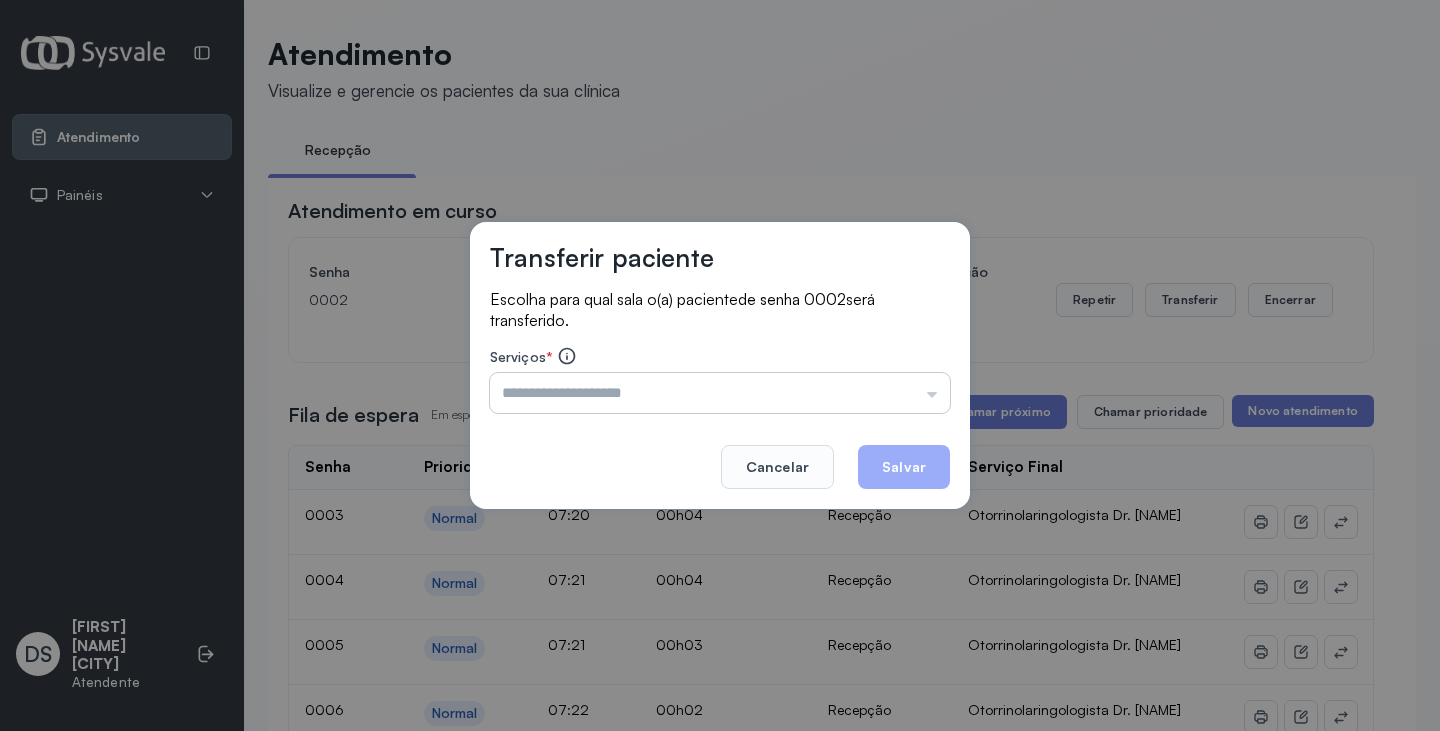 click at bounding box center (720, 393) 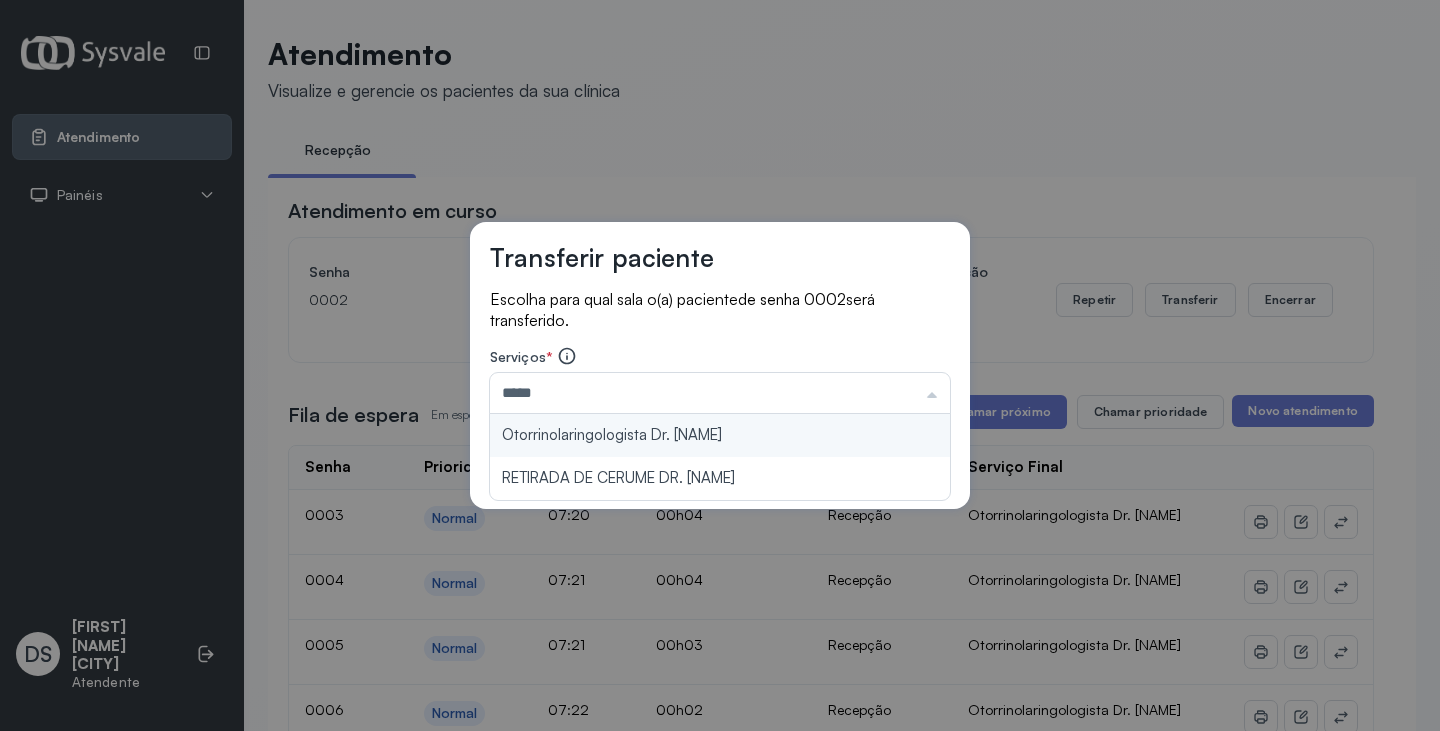 type on "**********" 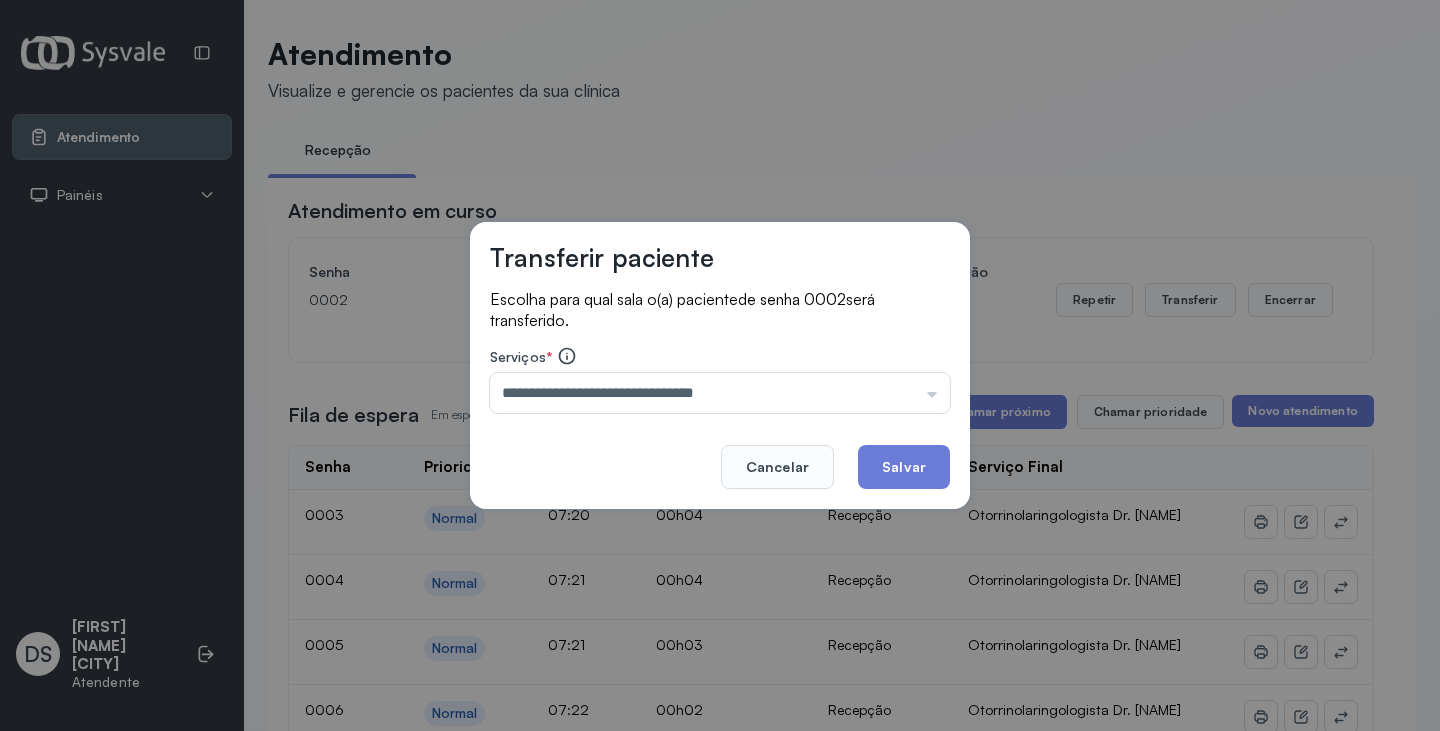 click on "**********" at bounding box center (720, 366) 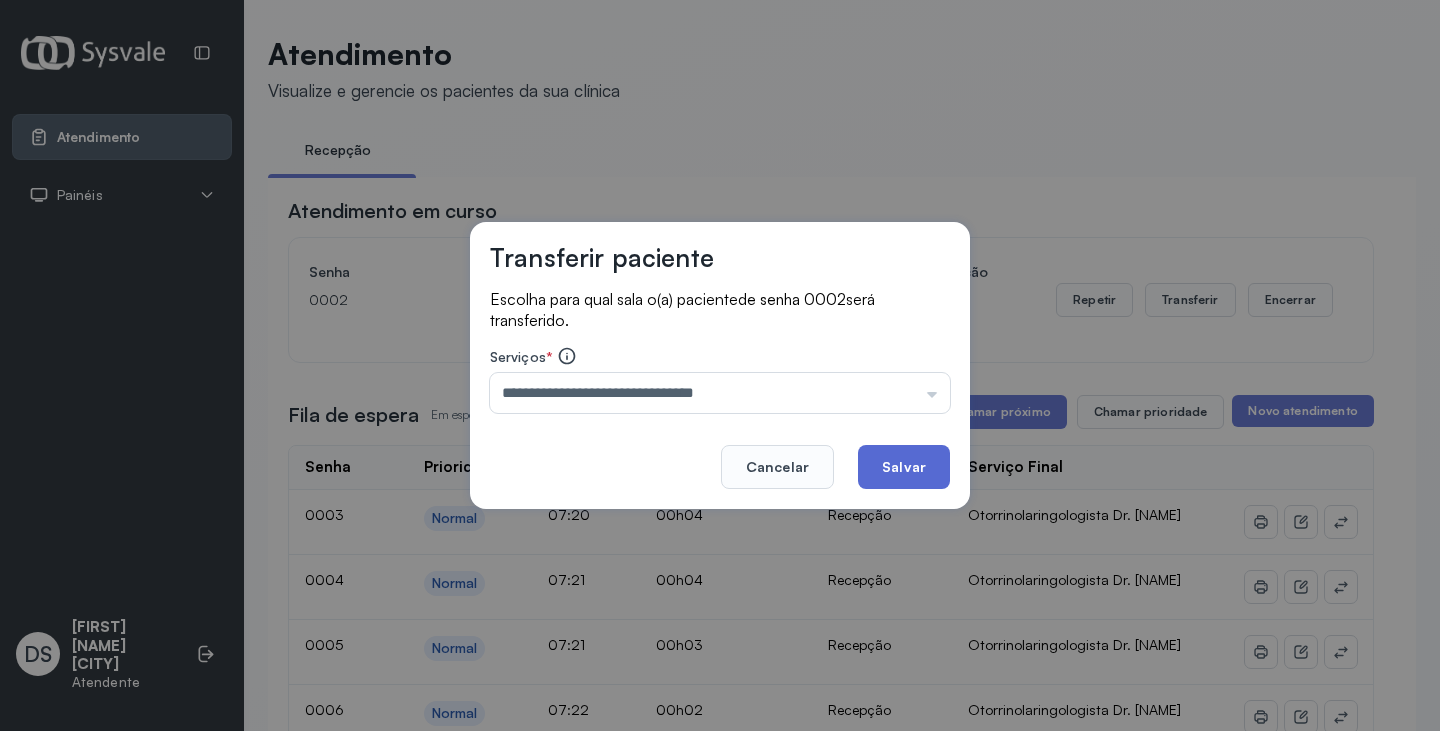 click on "Salvar" 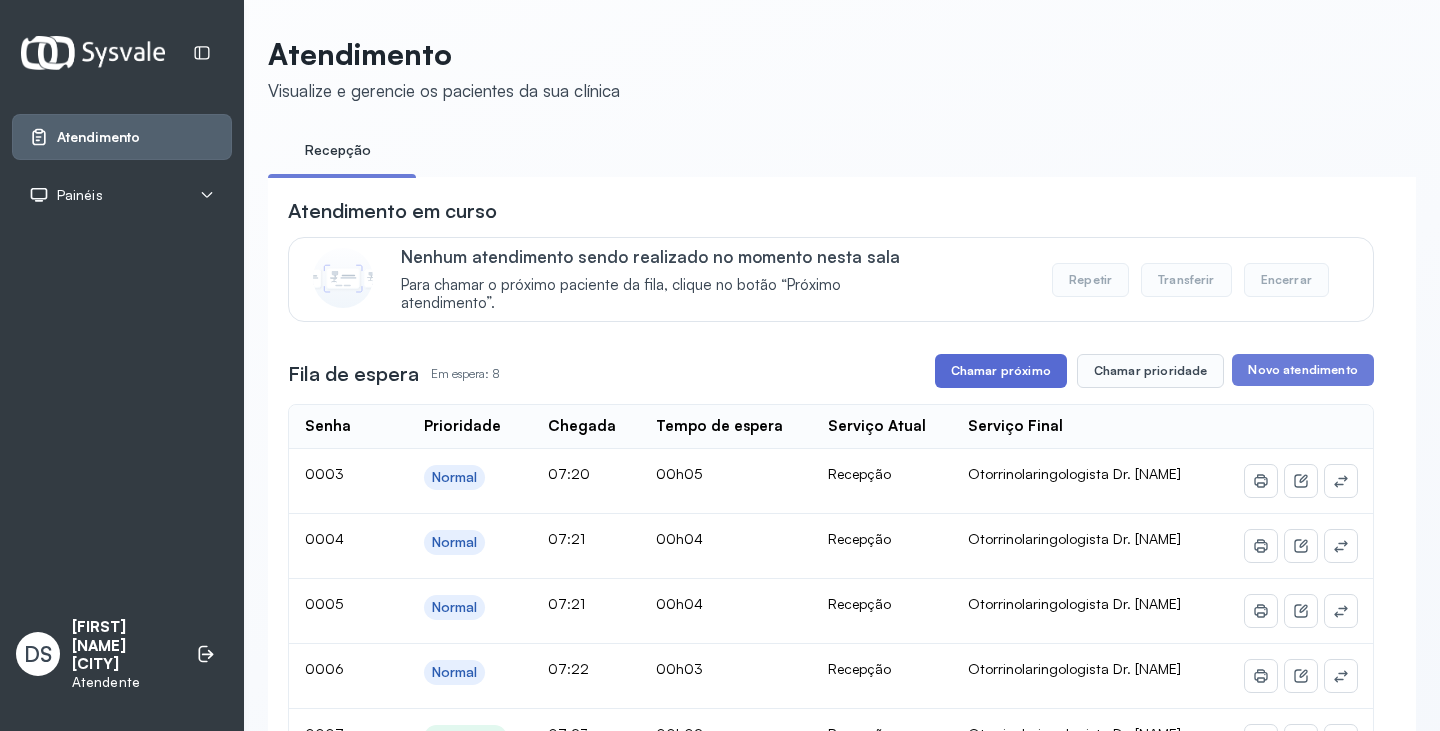 click on "Chamar próximo" at bounding box center (1001, 371) 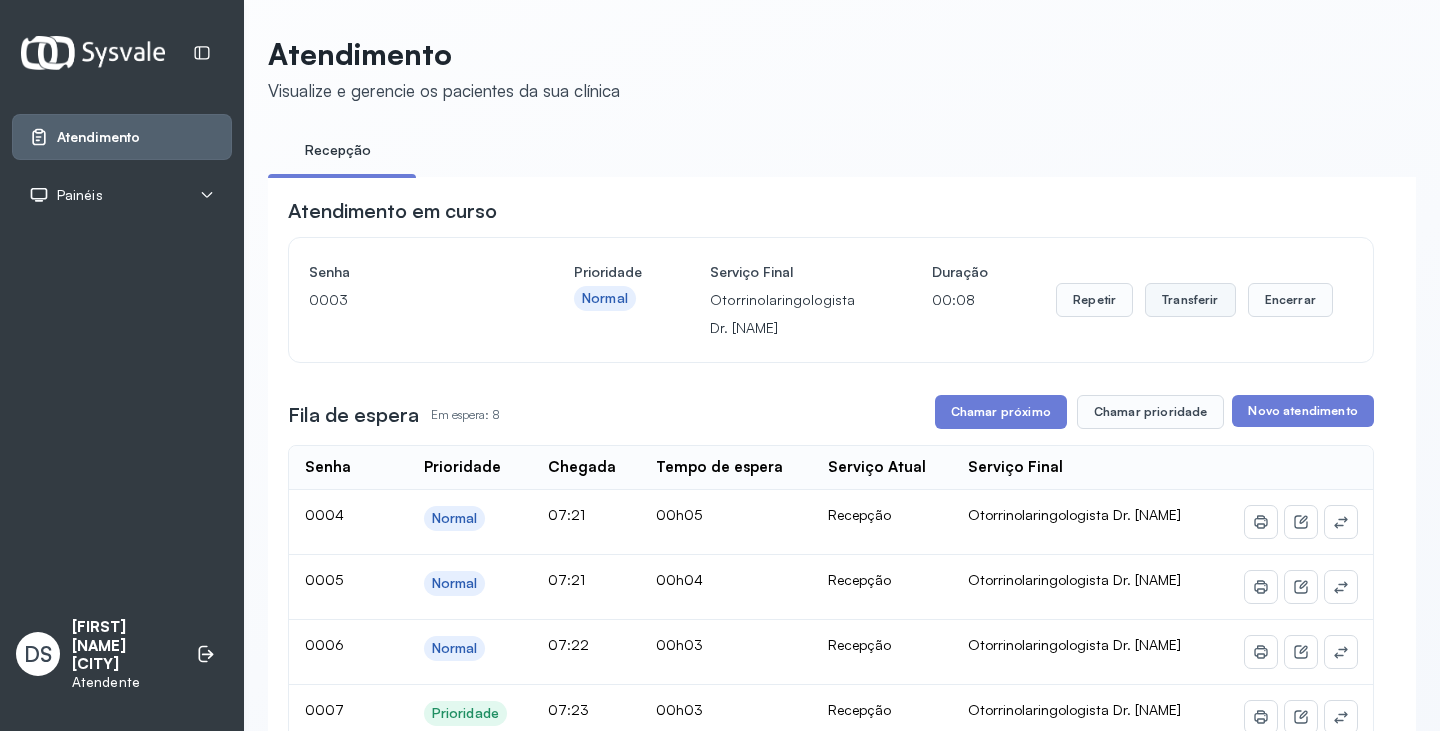 click on "Transferir" at bounding box center (1190, 300) 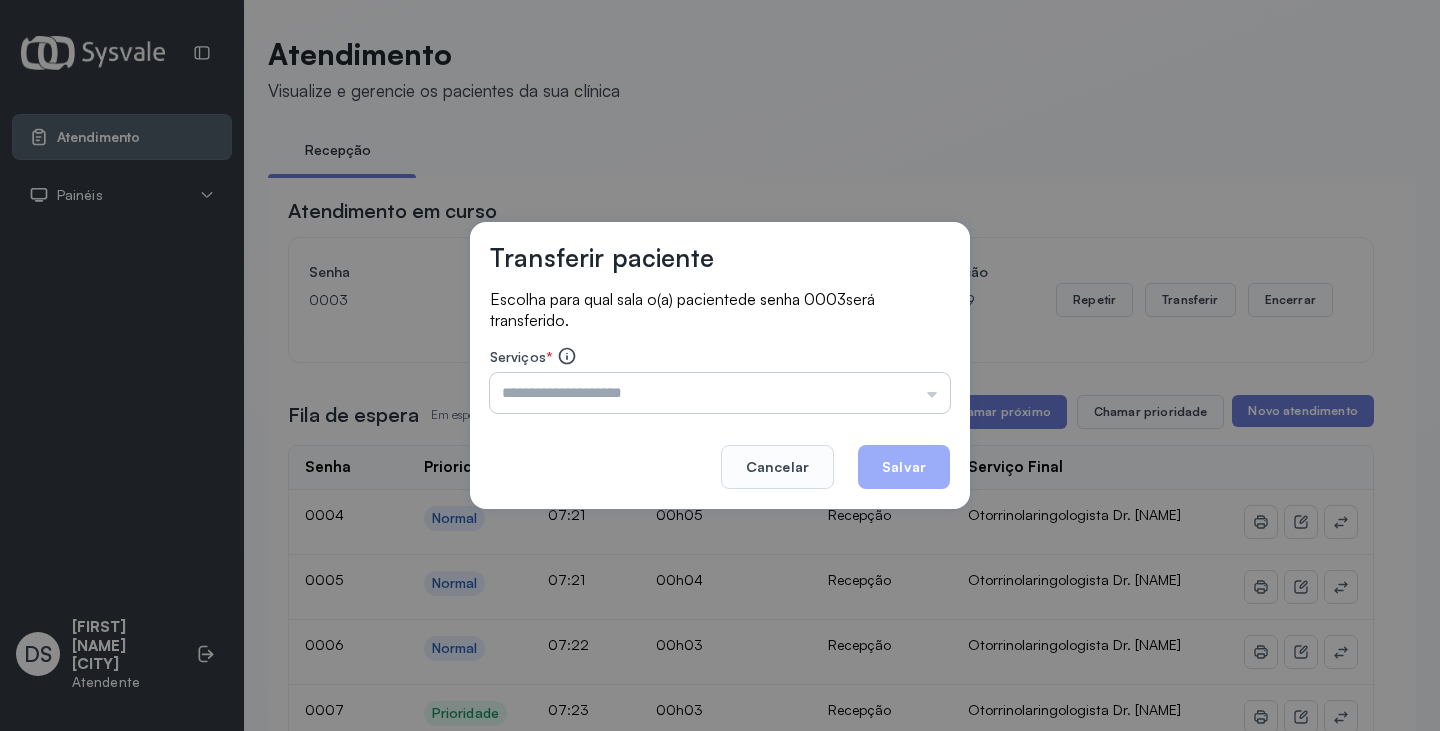 click at bounding box center (720, 393) 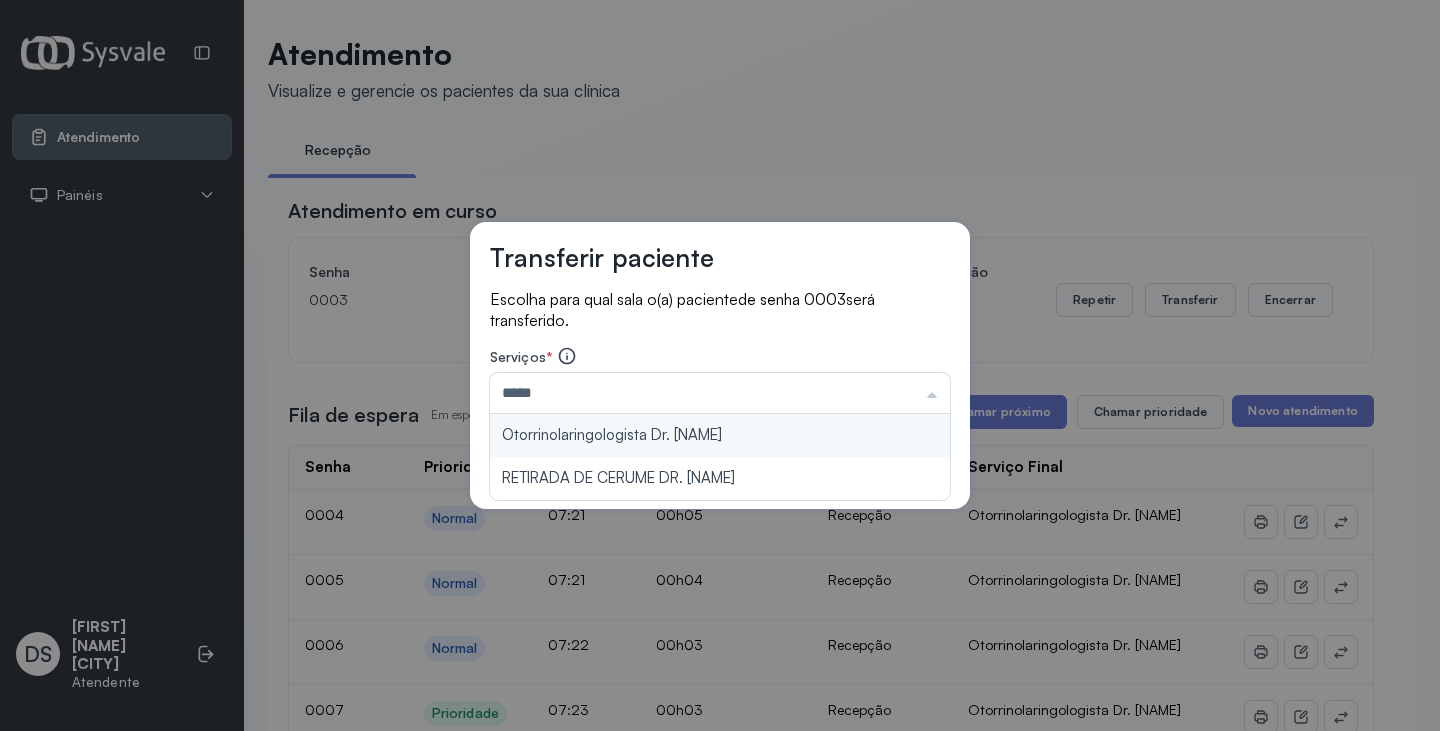 type on "**********" 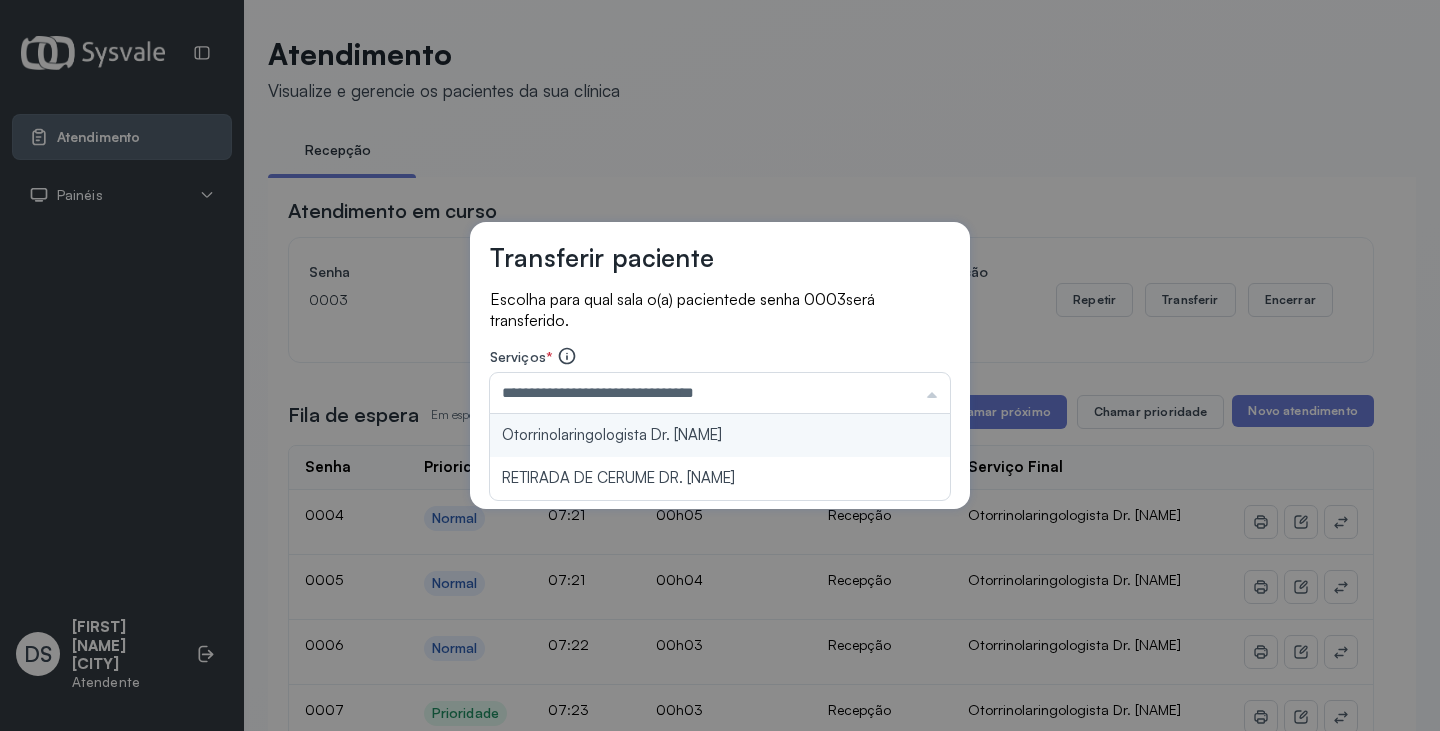 click on "**********" at bounding box center (720, 366) 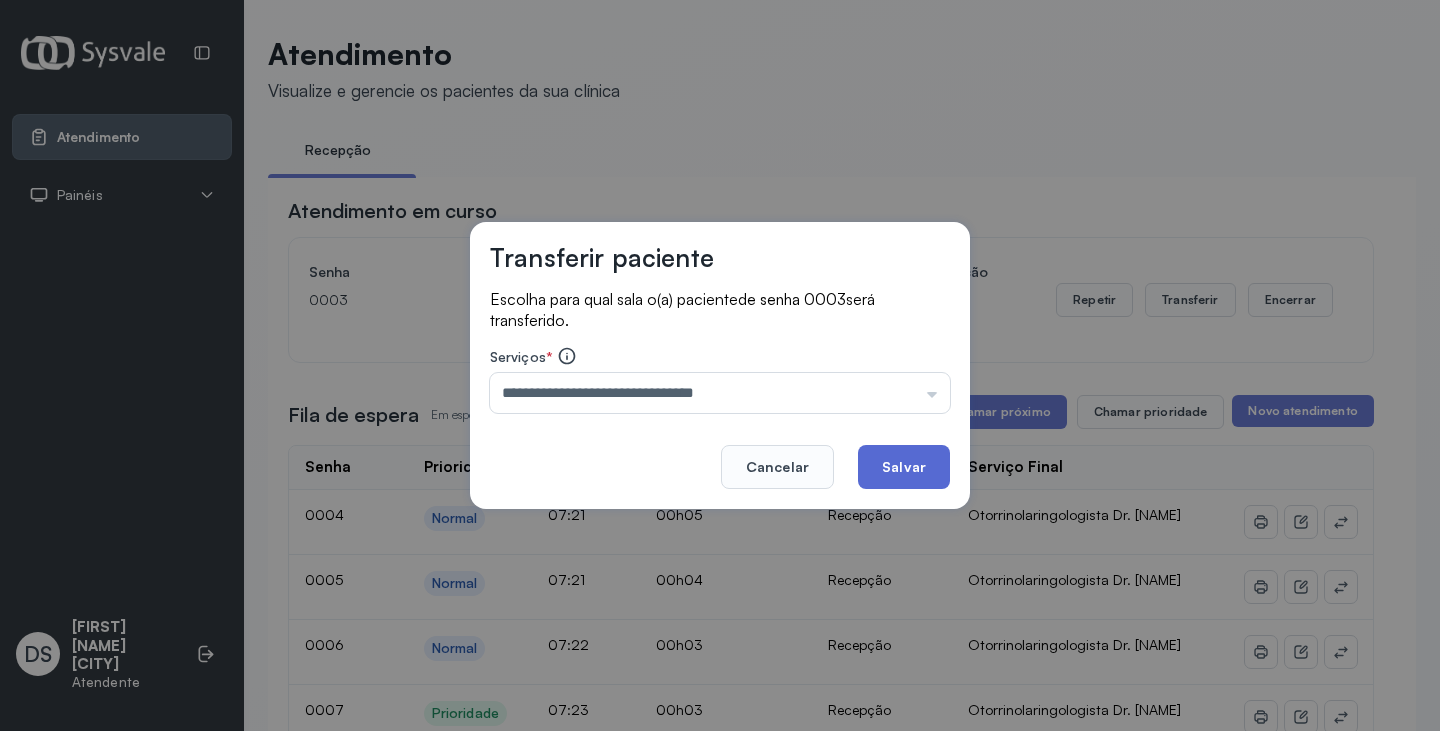 click on "Salvar" 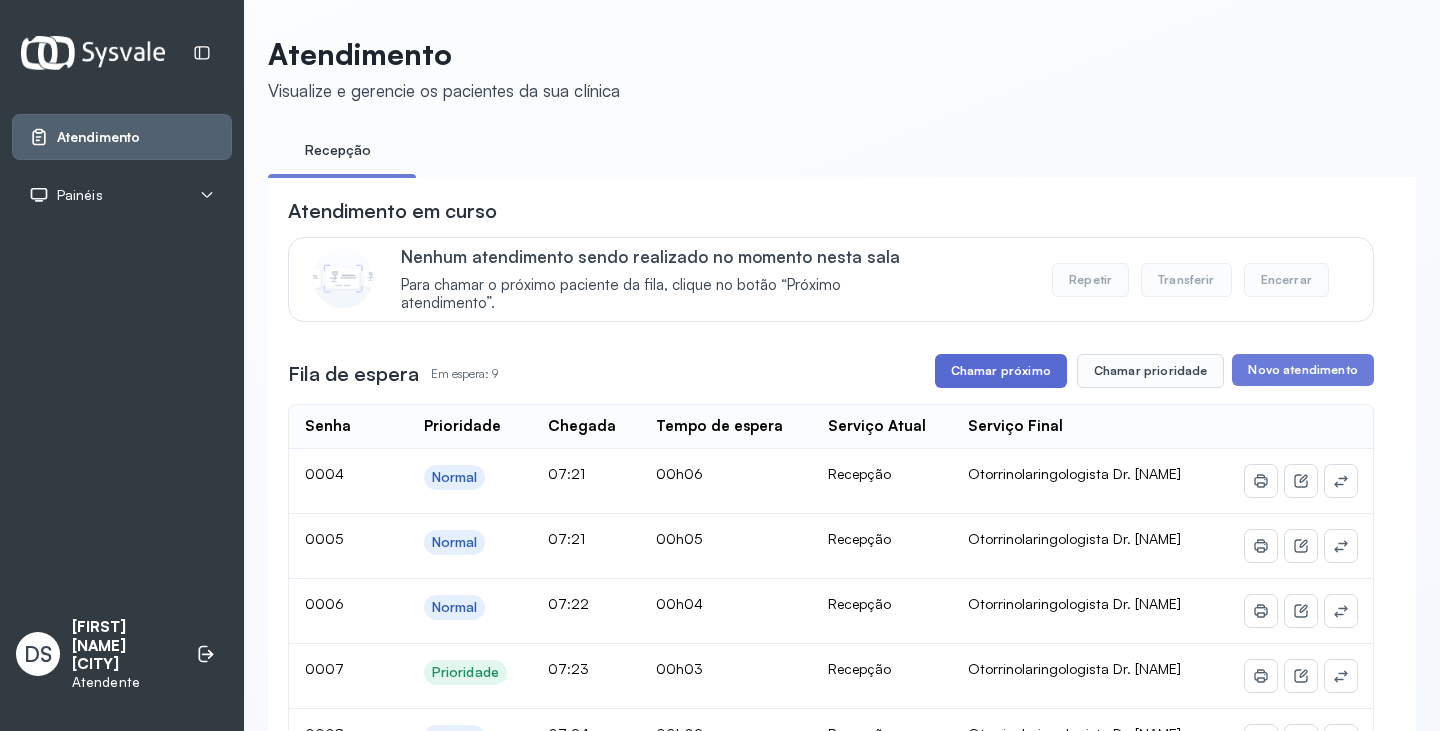 click on "Chamar próximo" at bounding box center (1001, 371) 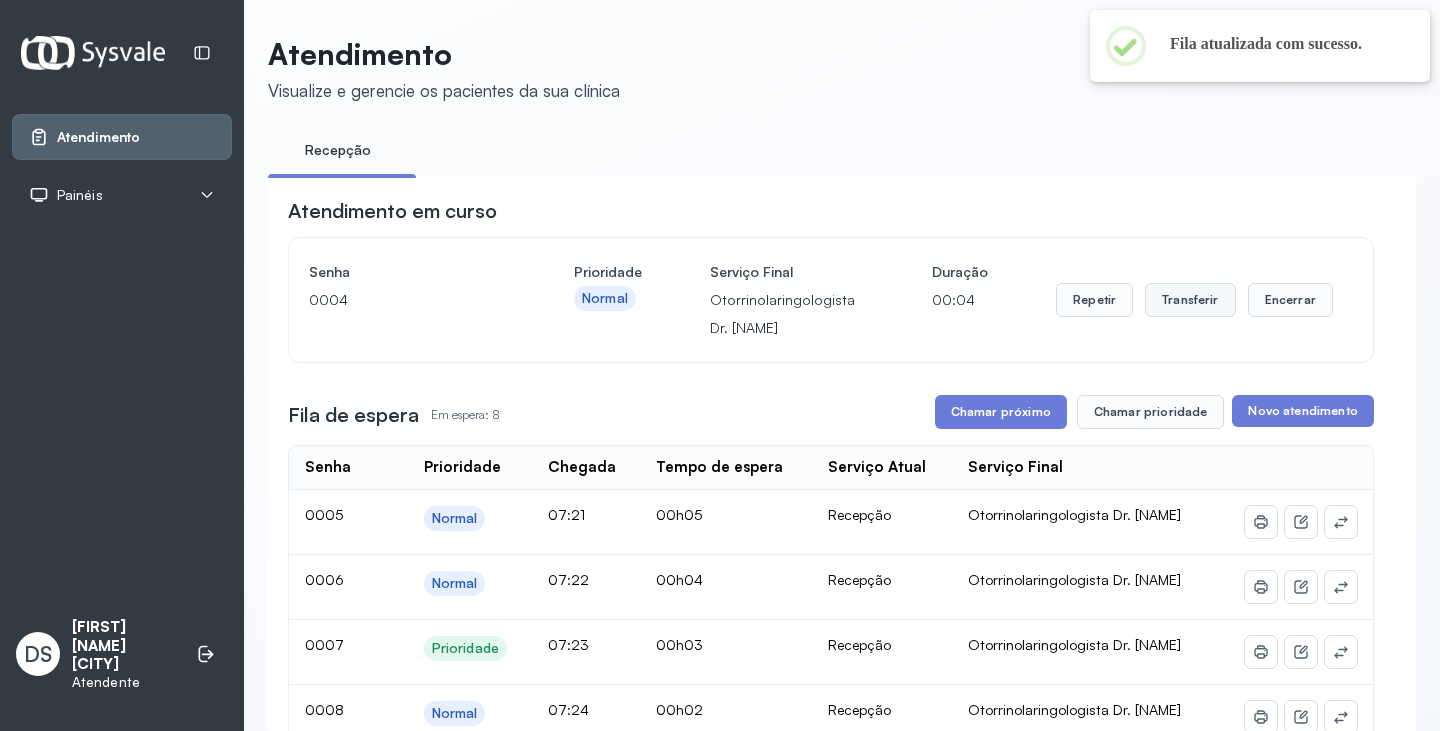 click on "Transferir" at bounding box center [1190, 300] 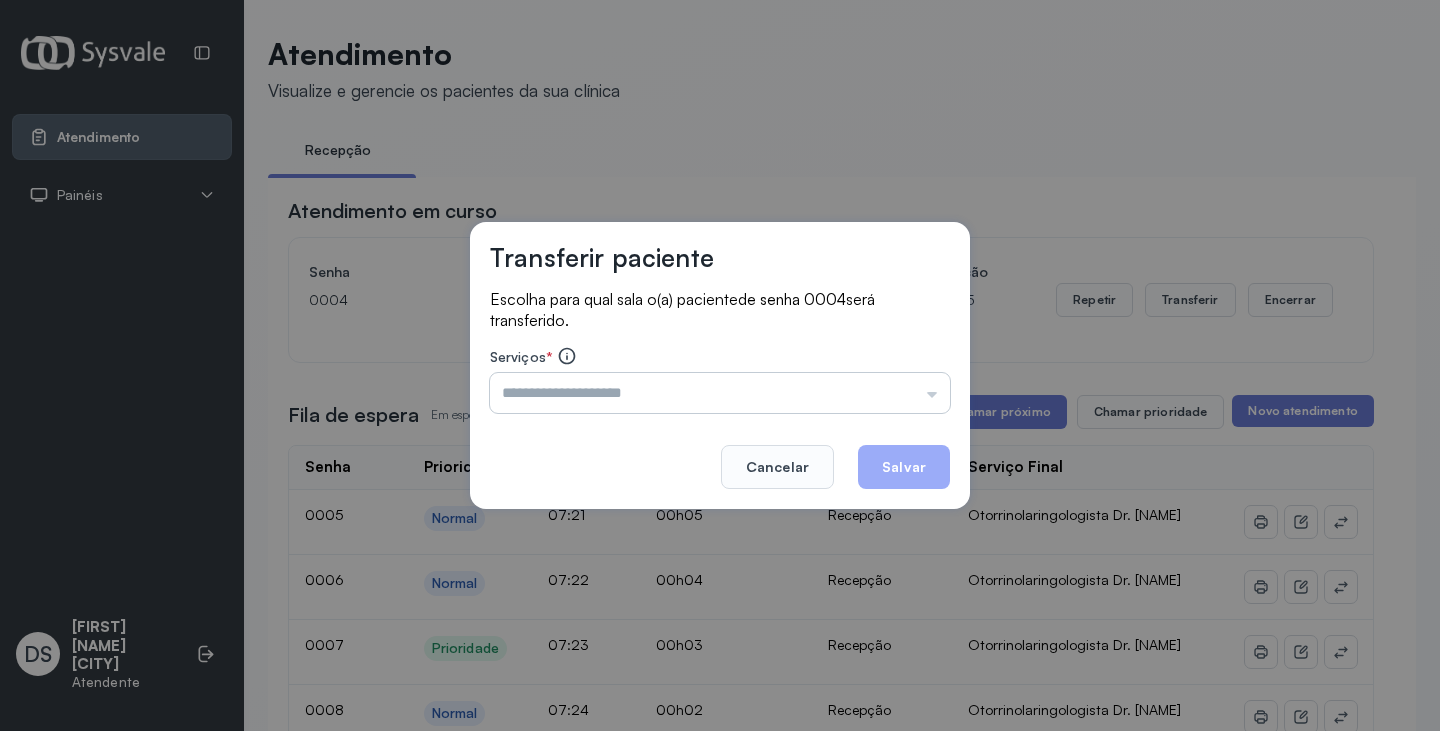 click at bounding box center (720, 393) 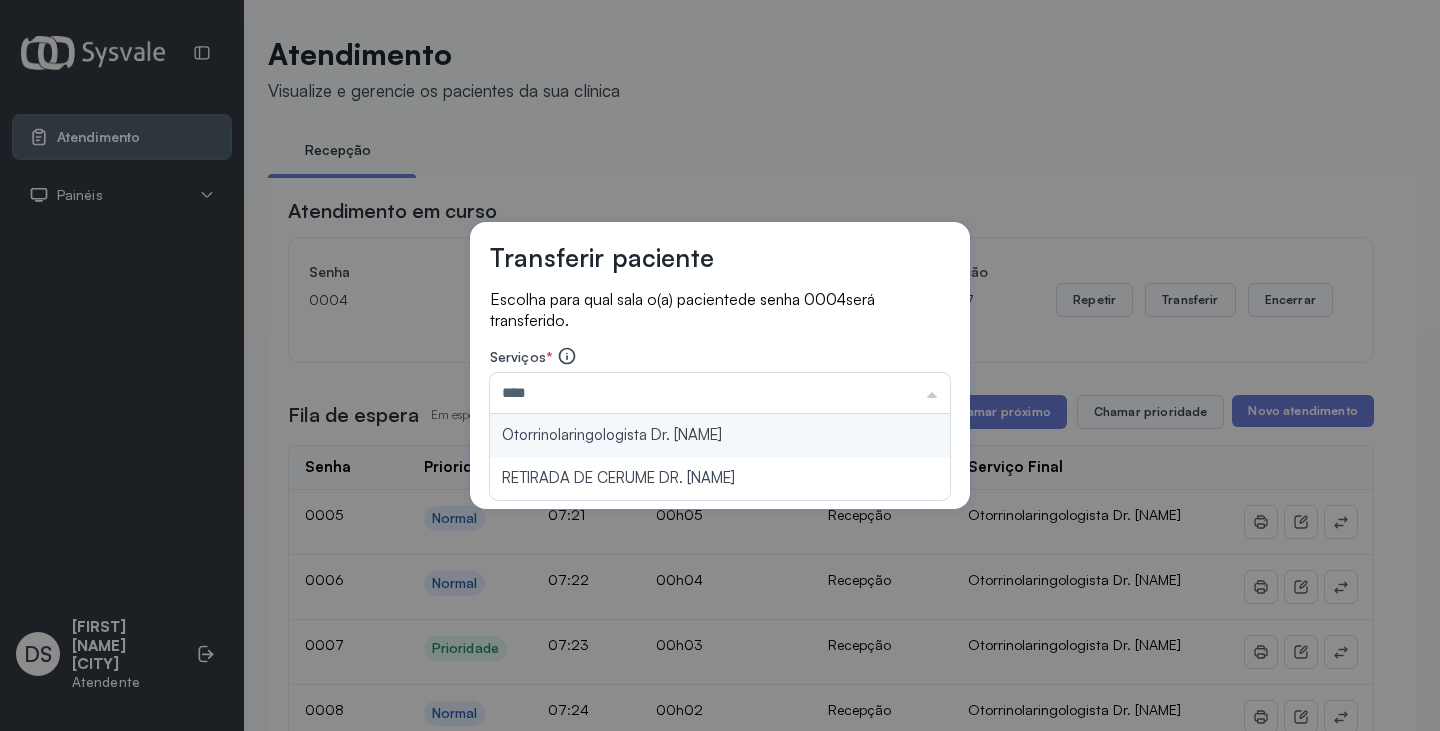 type on "**********" 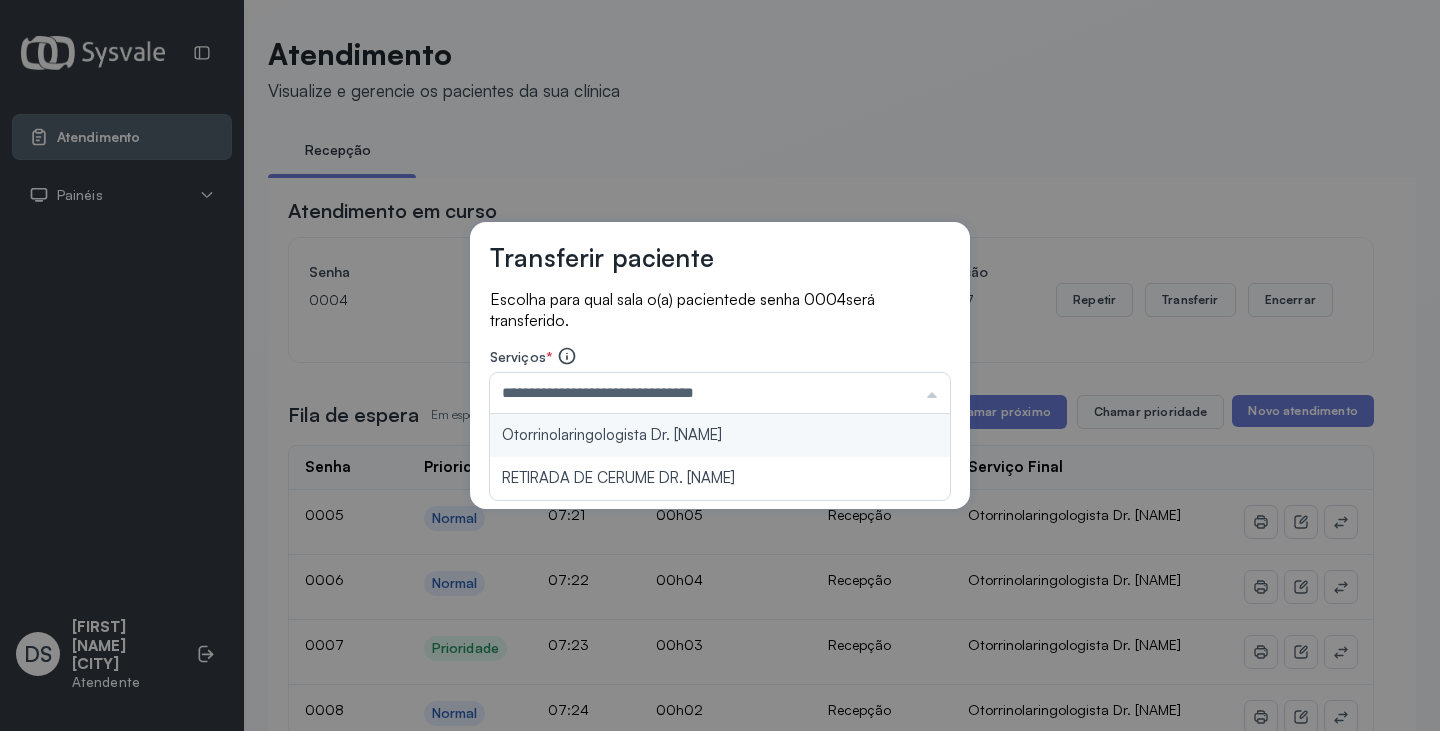 click on "**********" at bounding box center [720, 366] 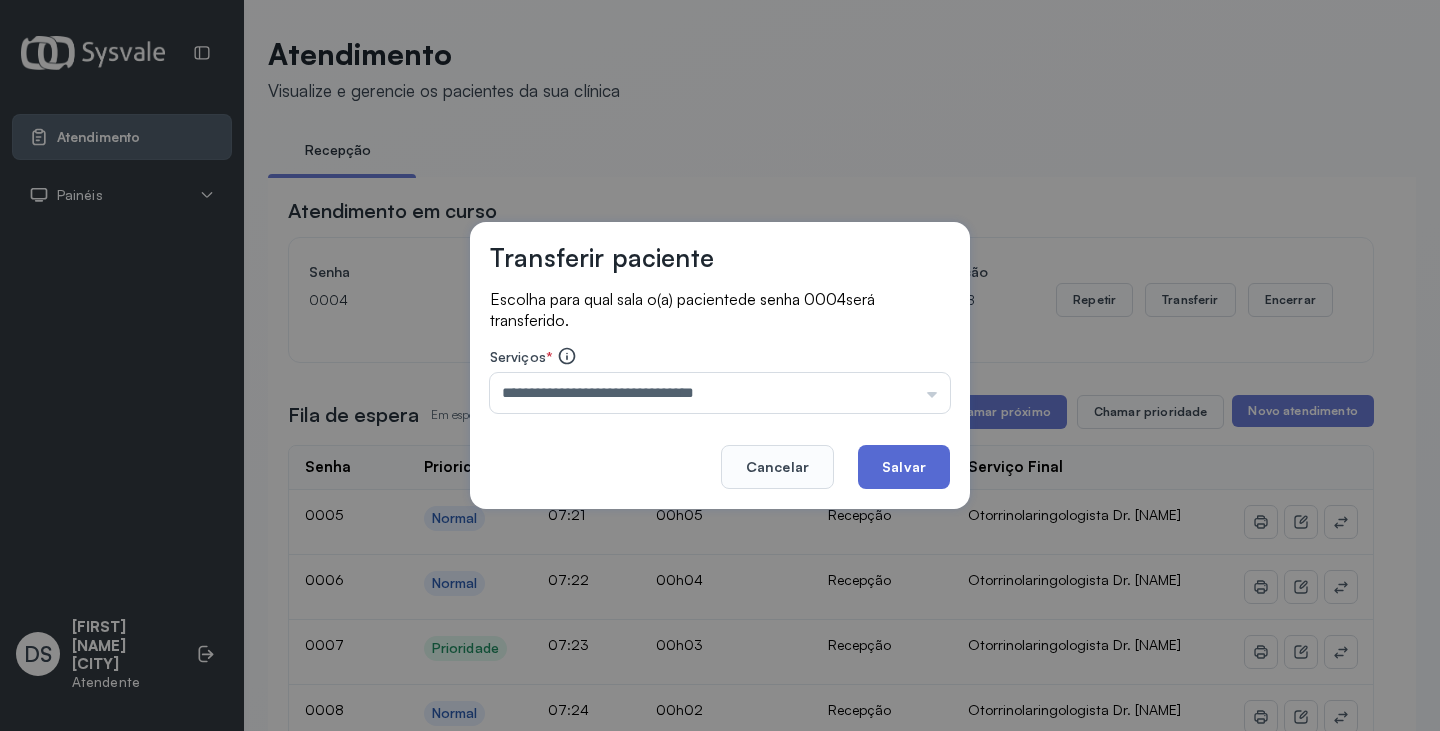click on "Salvar" 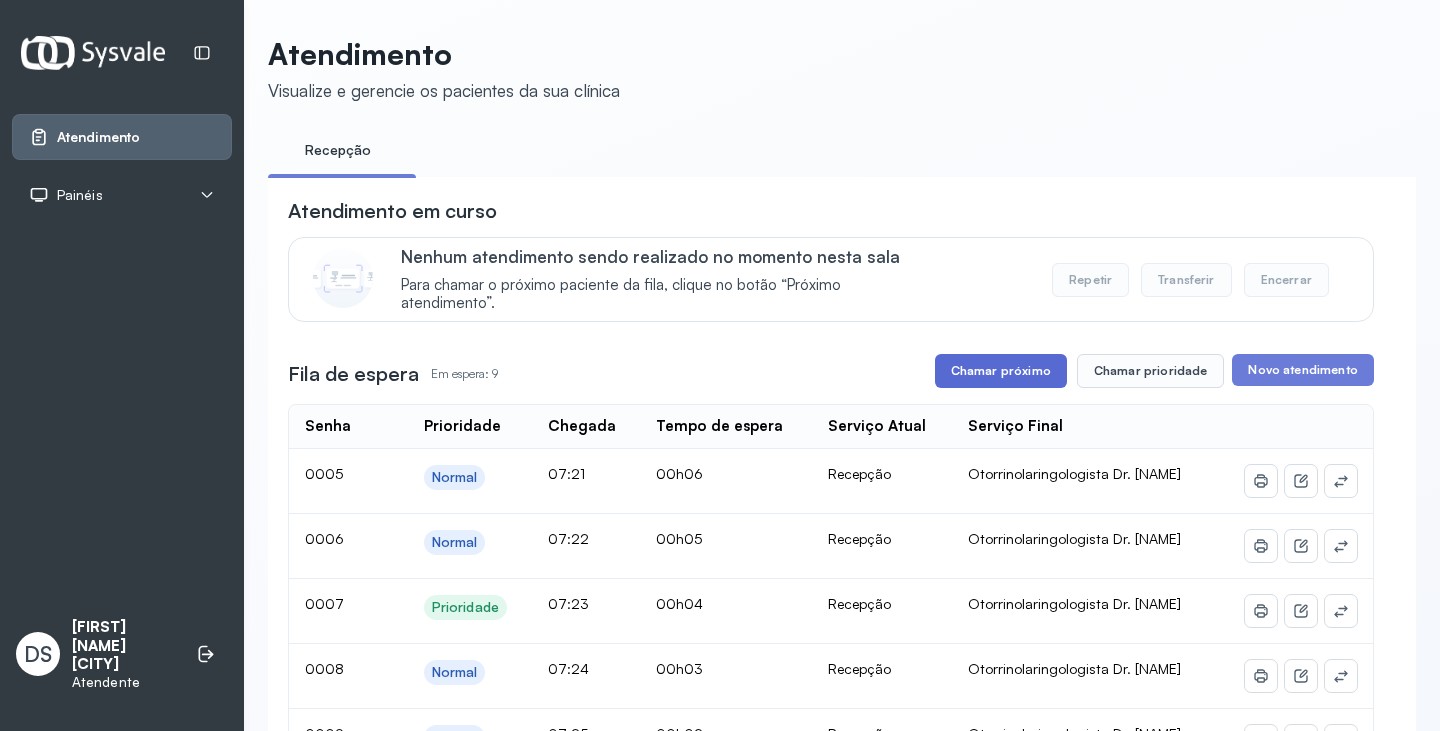 click on "Chamar próximo" at bounding box center (1001, 371) 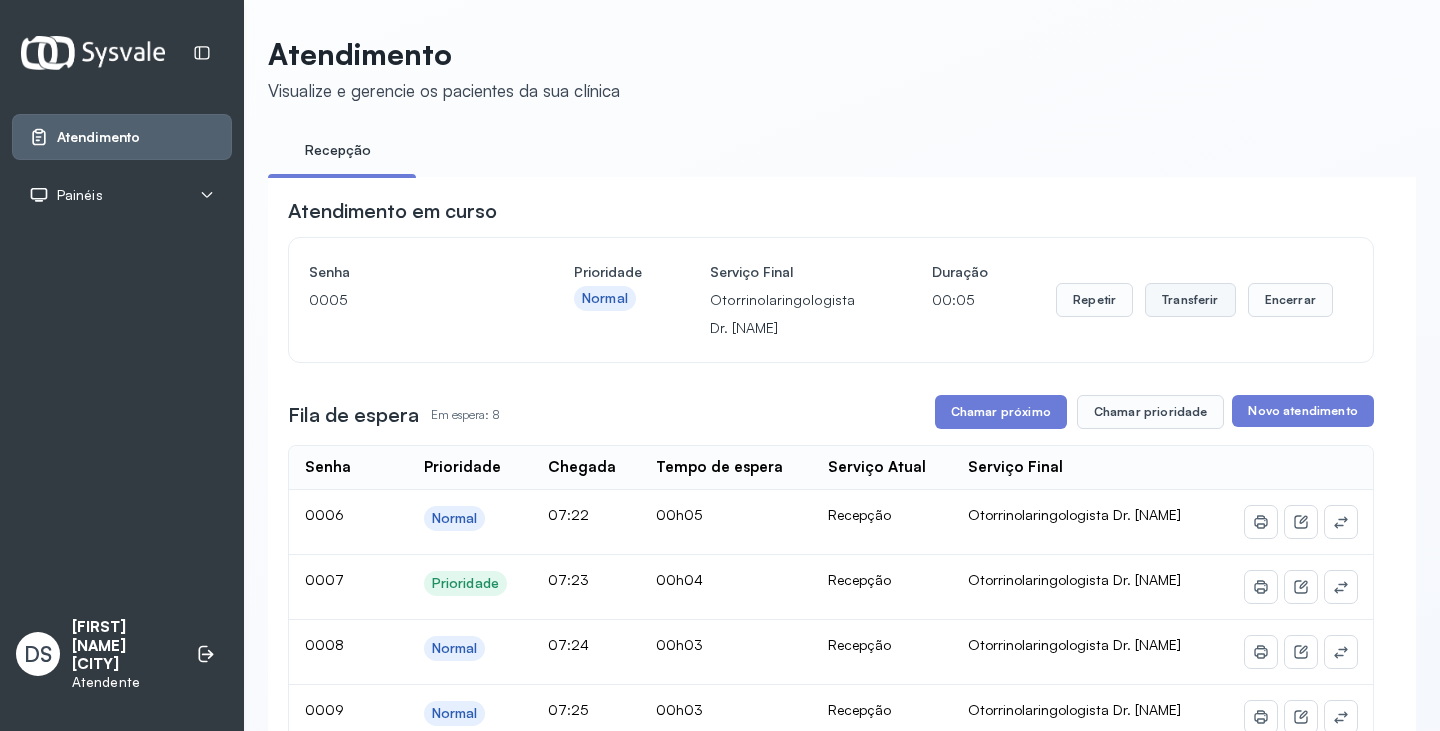 click on "Transferir" at bounding box center [1190, 300] 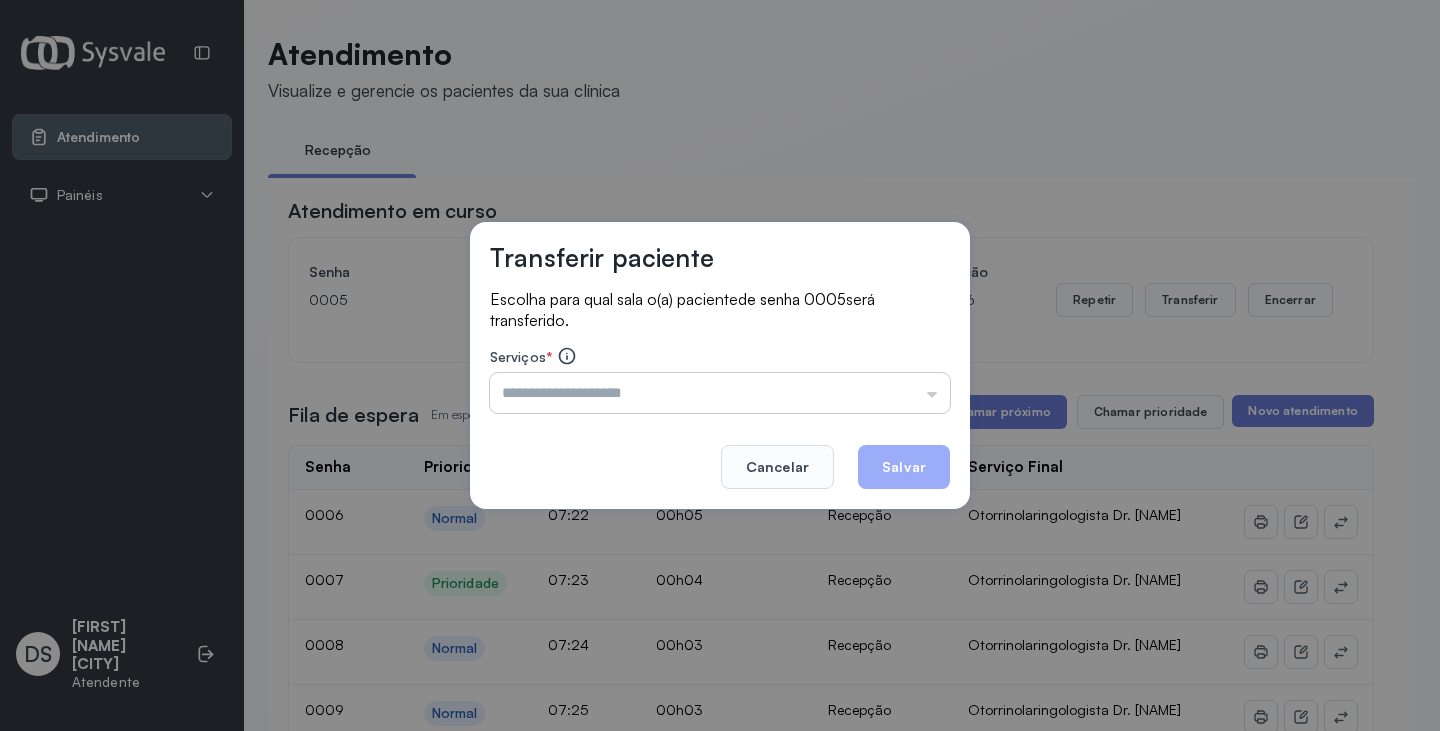 click at bounding box center [720, 393] 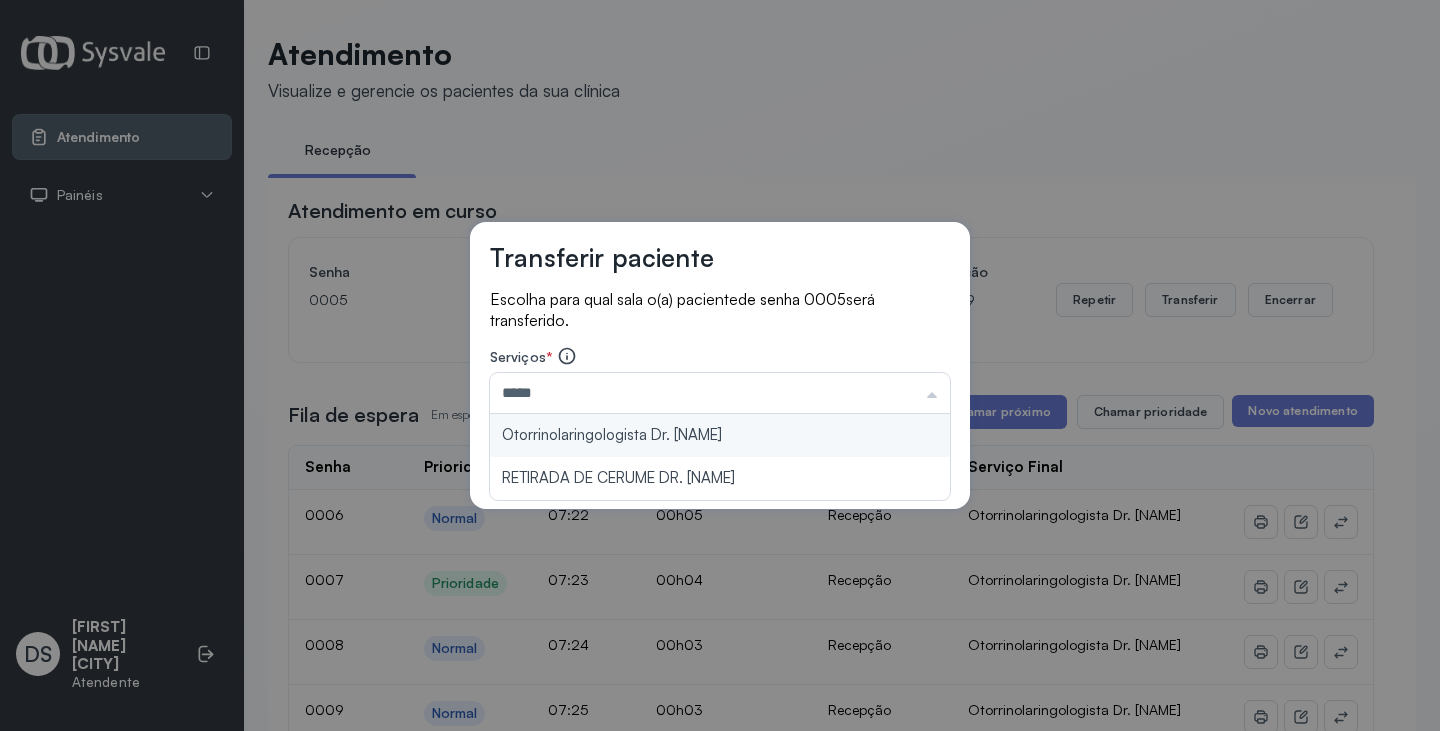 type on "**********" 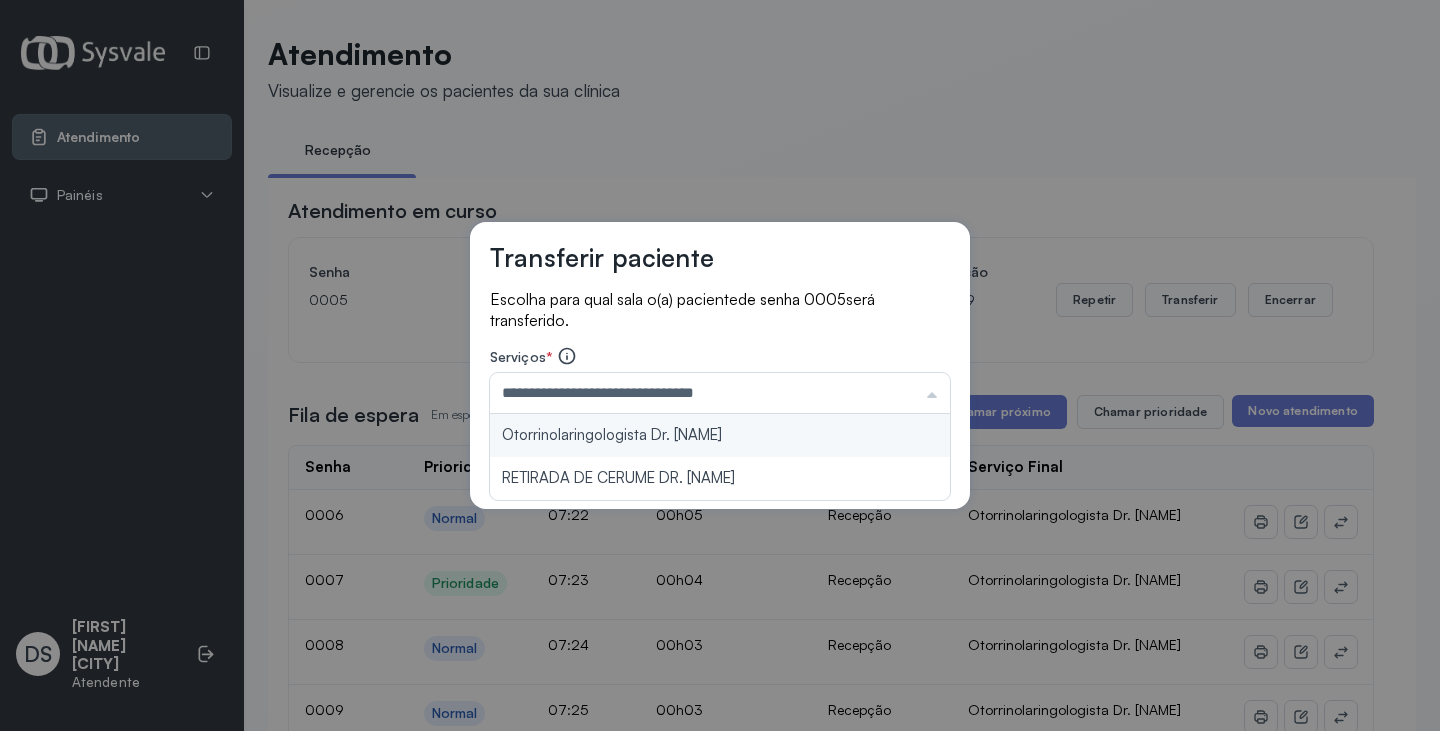 click on "**********" at bounding box center [720, 366] 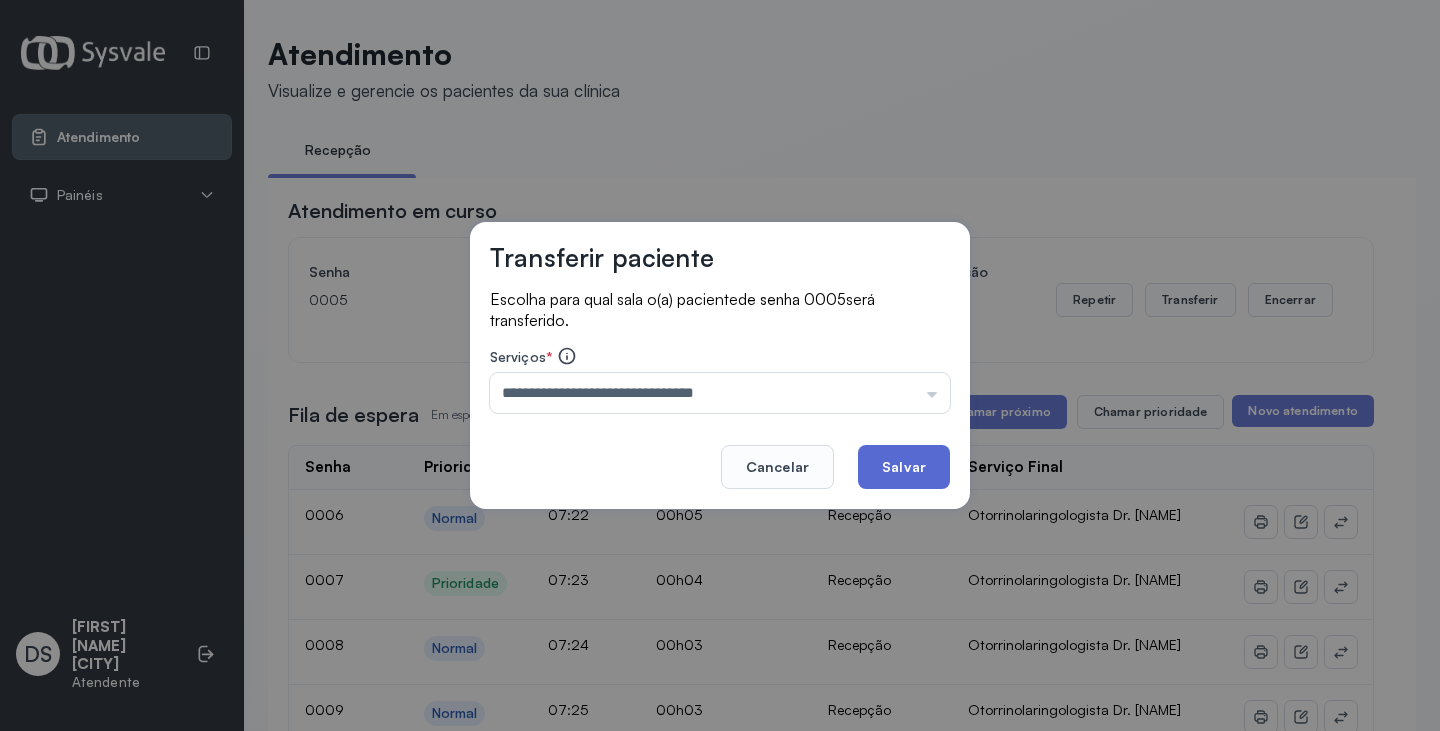 click on "Salvar" 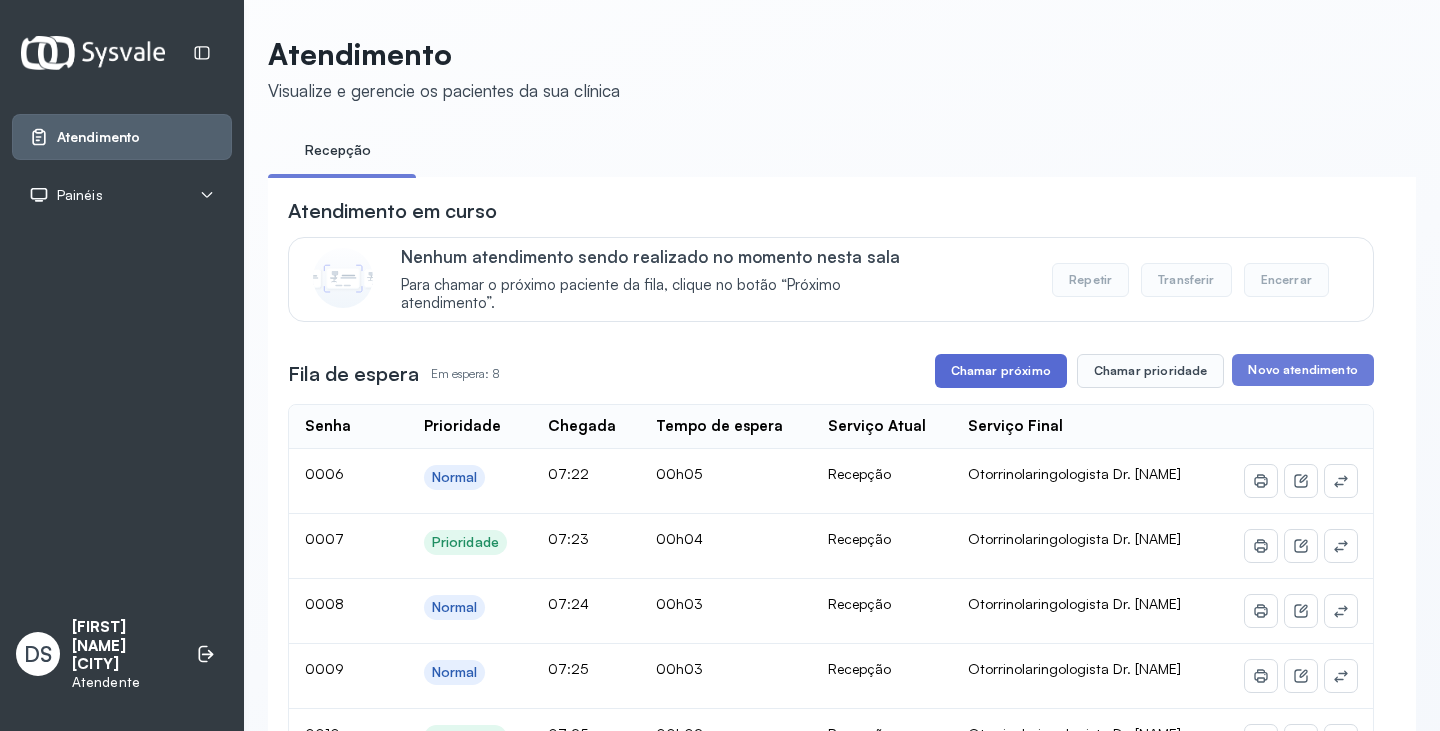 click on "Chamar próximo" at bounding box center (1001, 371) 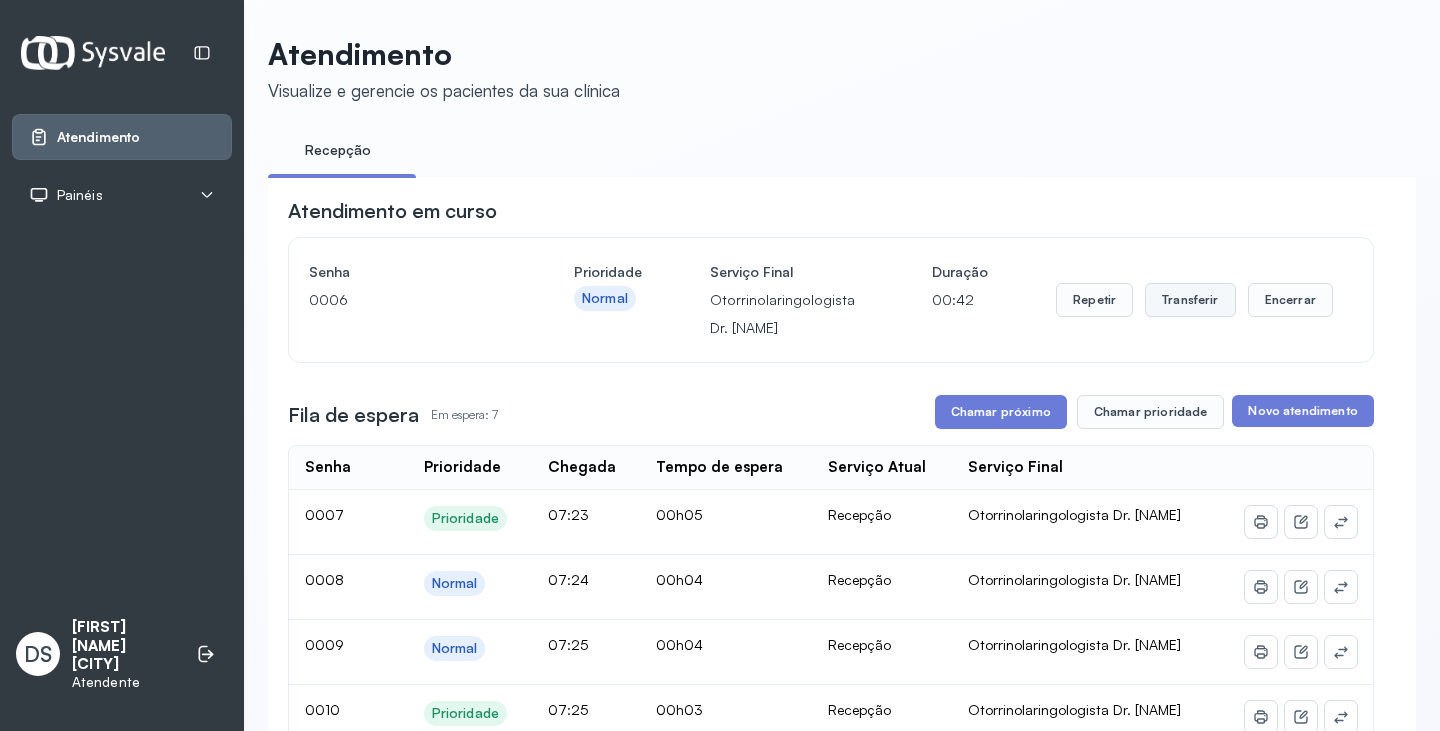 click on "Transferir" at bounding box center (1190, 300) 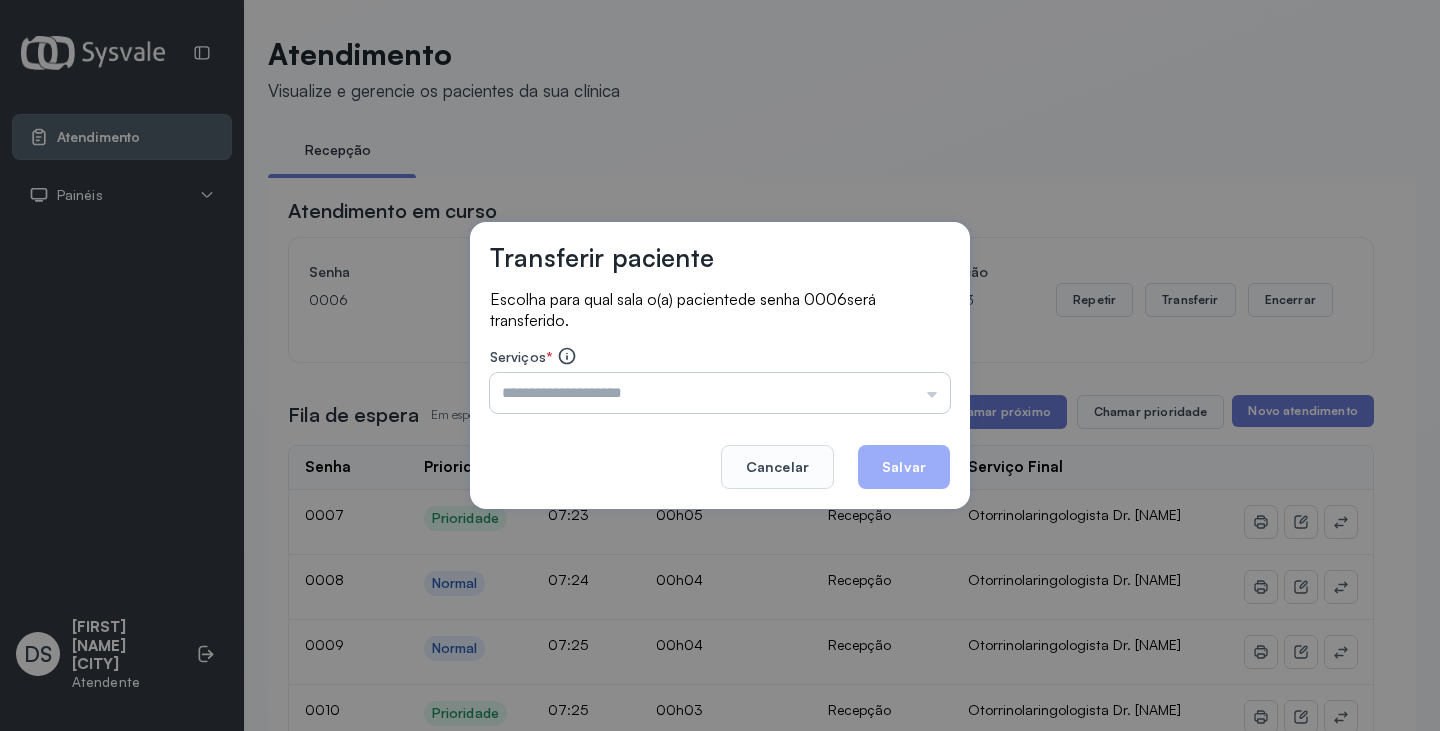 drag, startPoint x: 826, startPoint y: 384, endPoint x: 817, endPoint y: 392, distance: 12.0415945 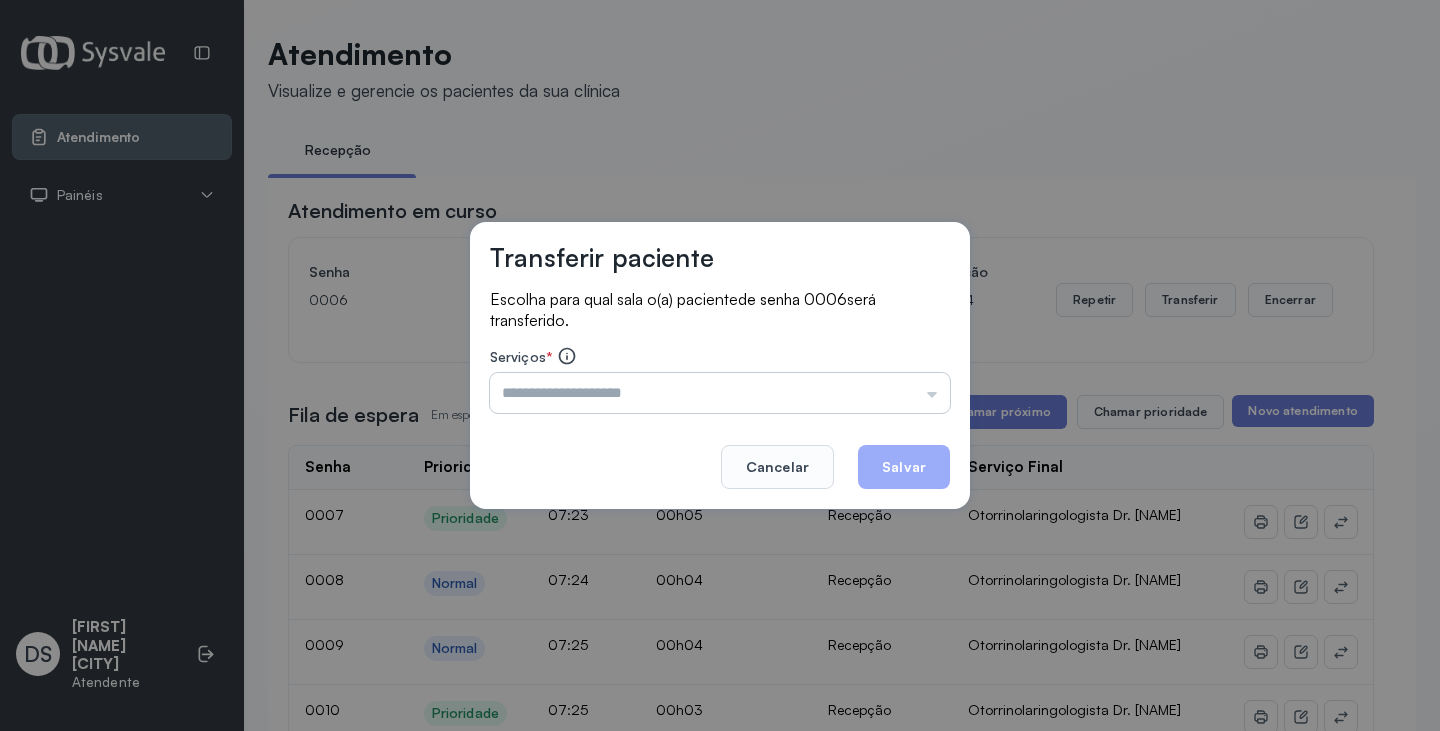 click at bounding box center [720, 393] 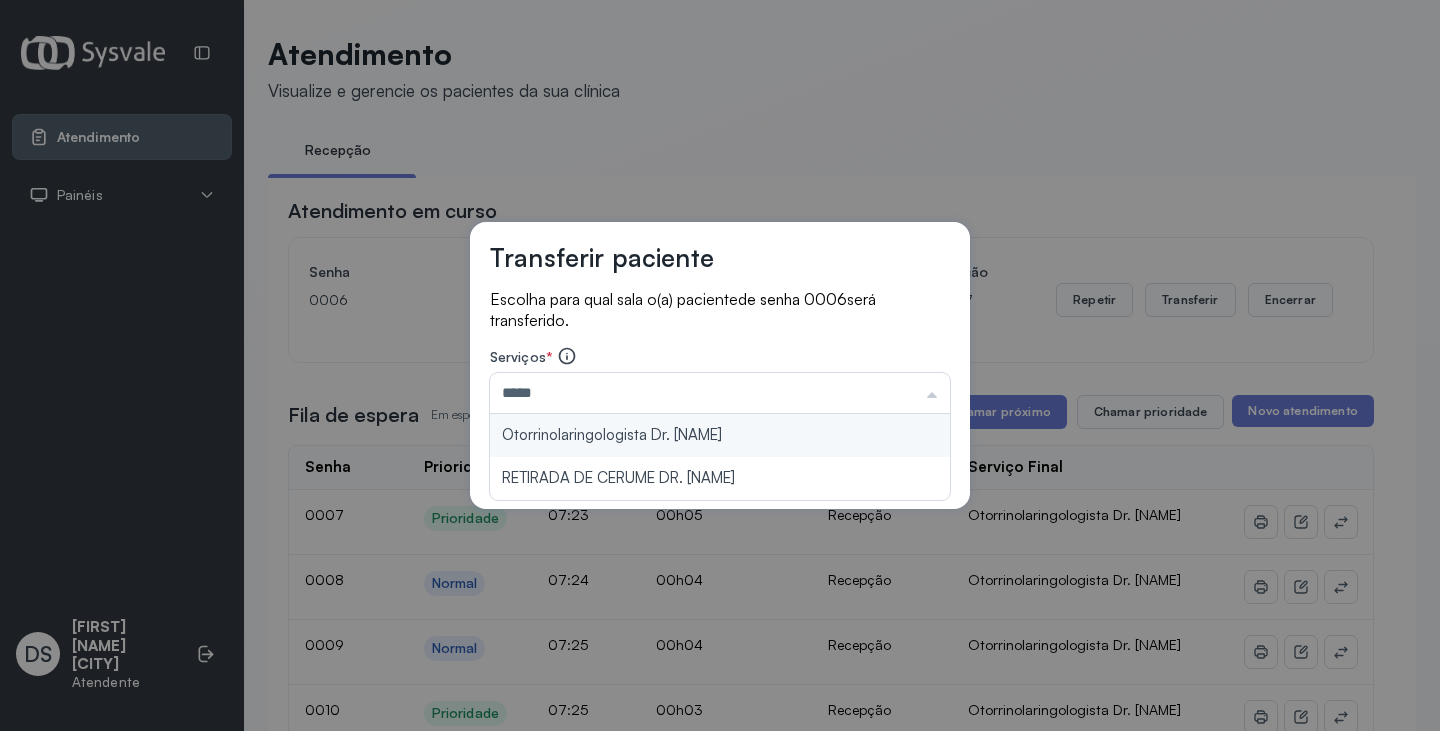 type on "**********" 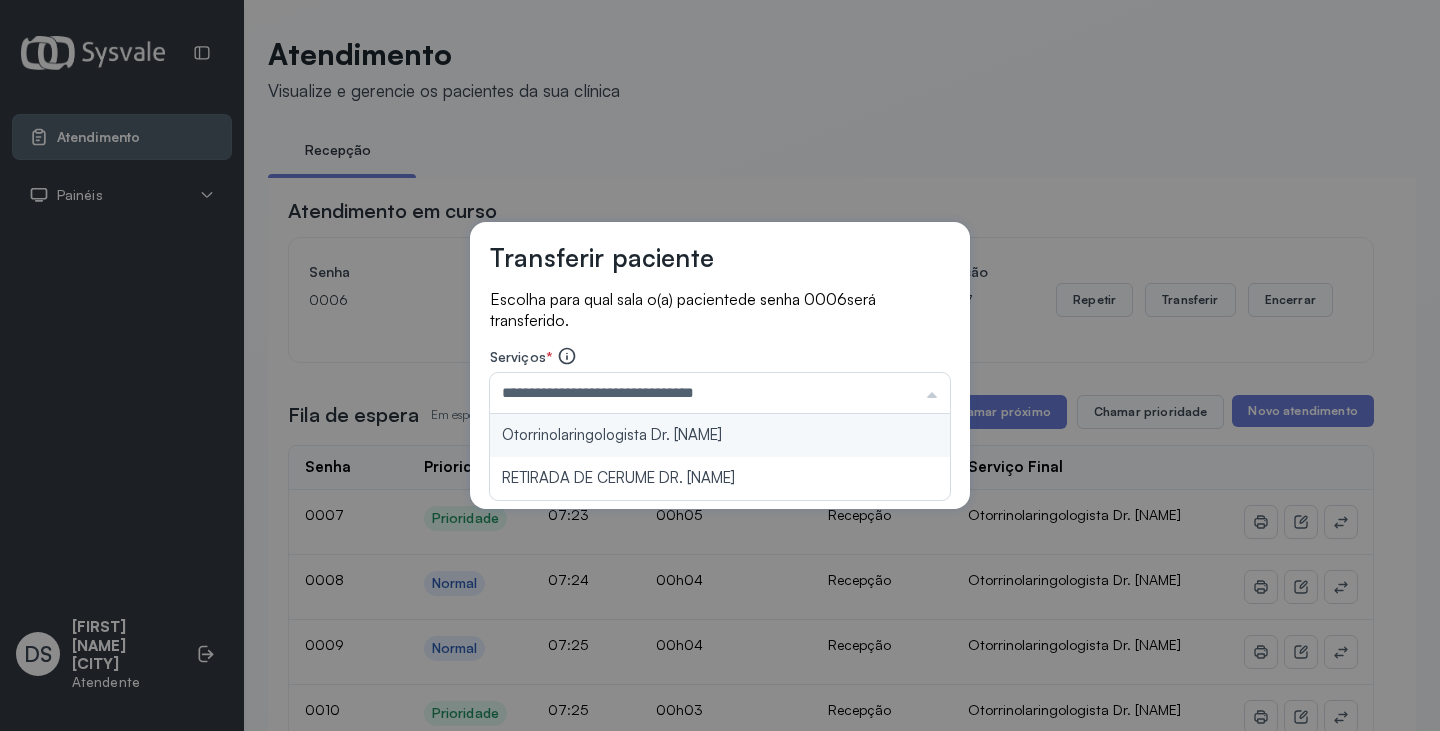drag, startPoint x: 746, startPoint y: 434, endPoint x: 816, endPoint y: 435, distance: 70.00714 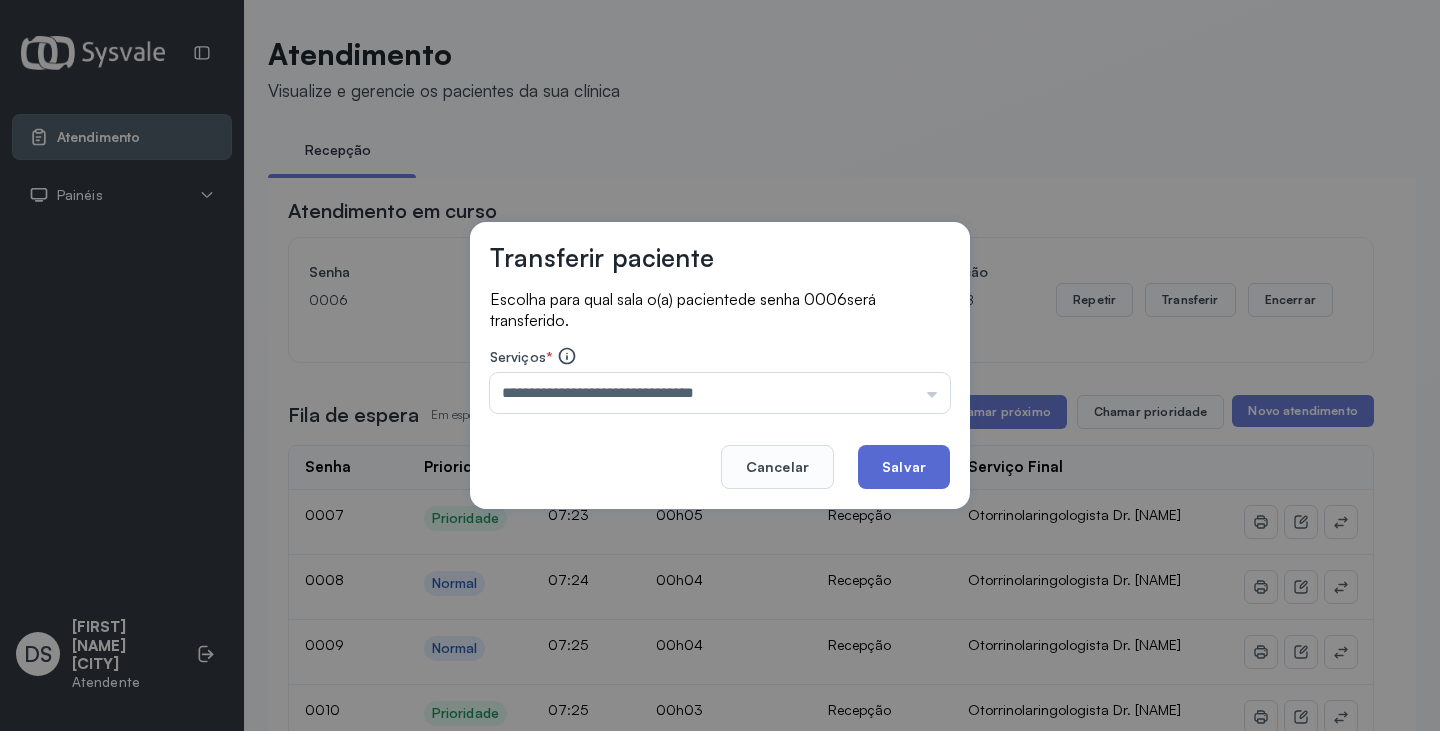 click on "Salvar" 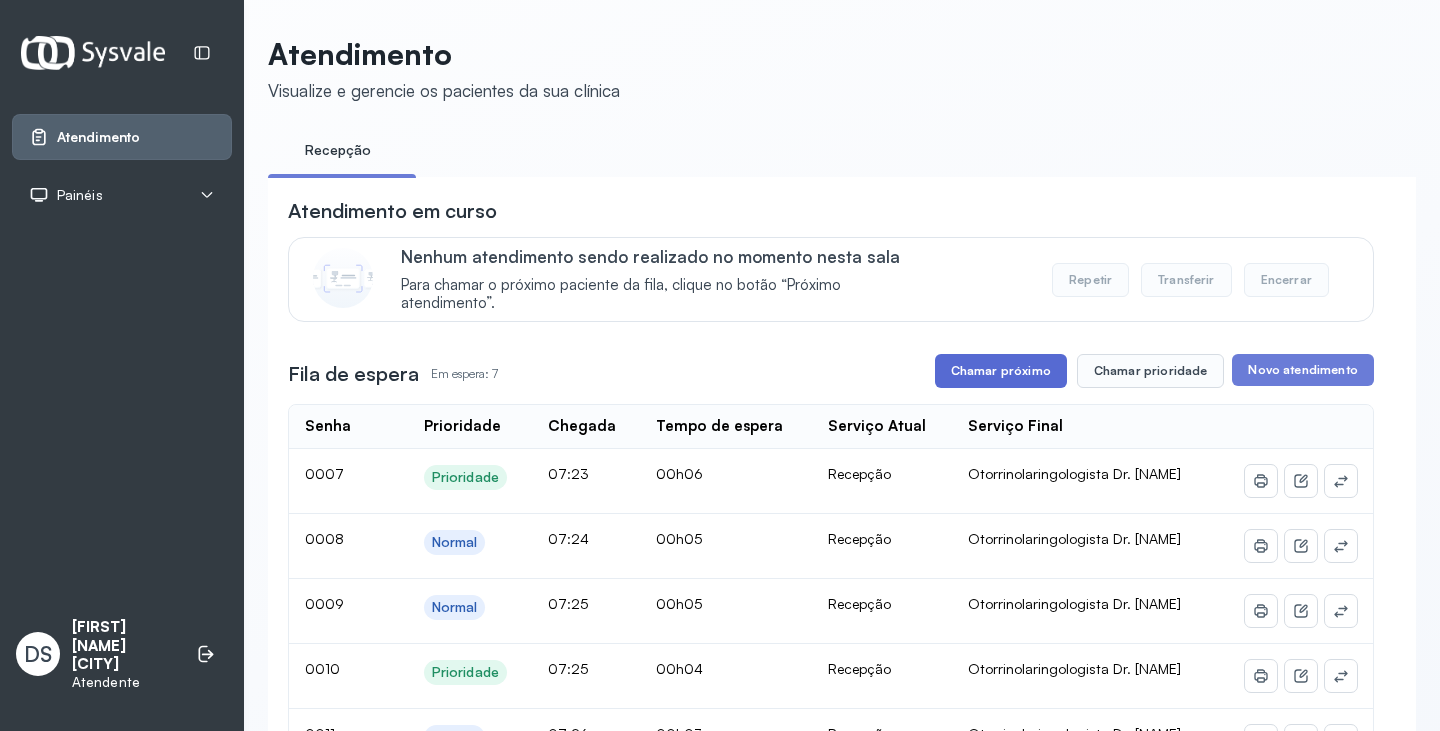 click on "Chamar próximo" at bounding box center (1001, 371) 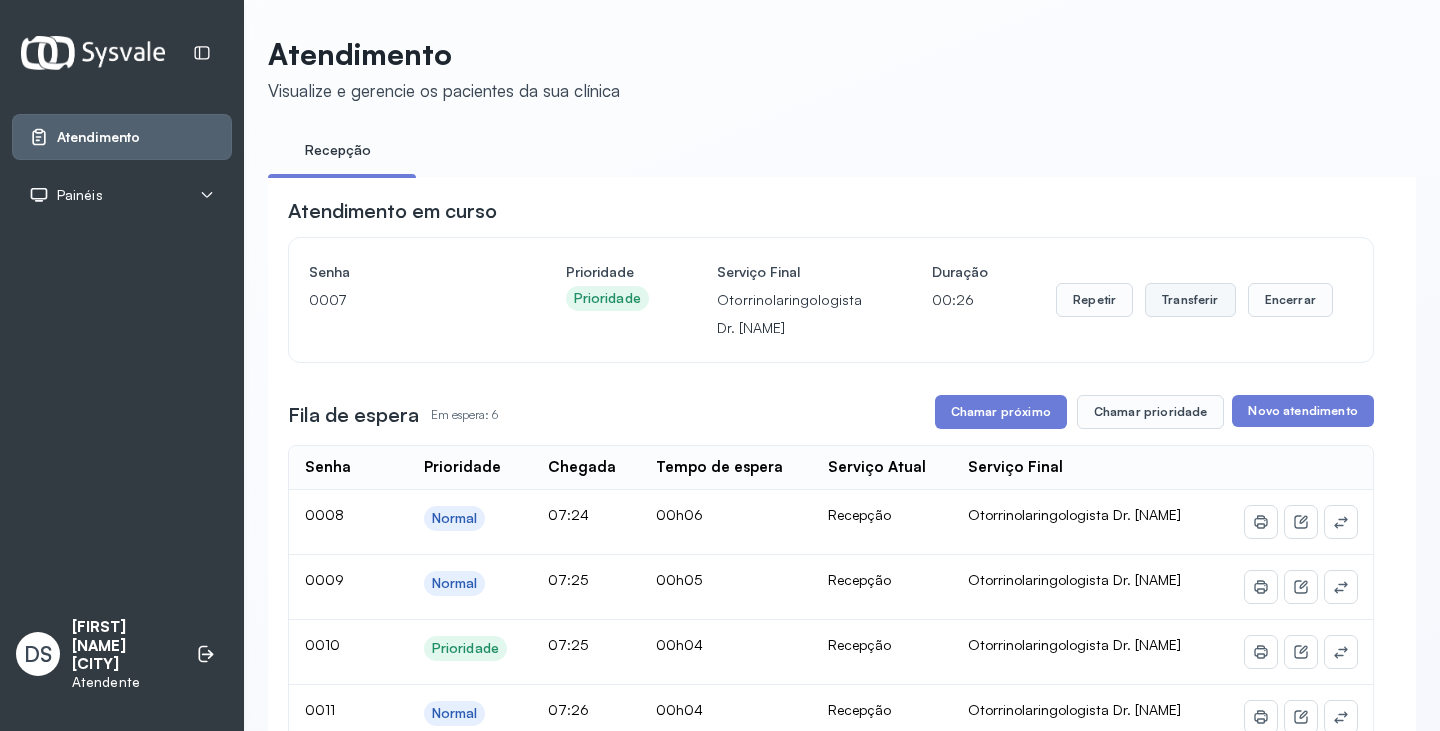 click on "Transferir" at bounding box center (1190, 300) 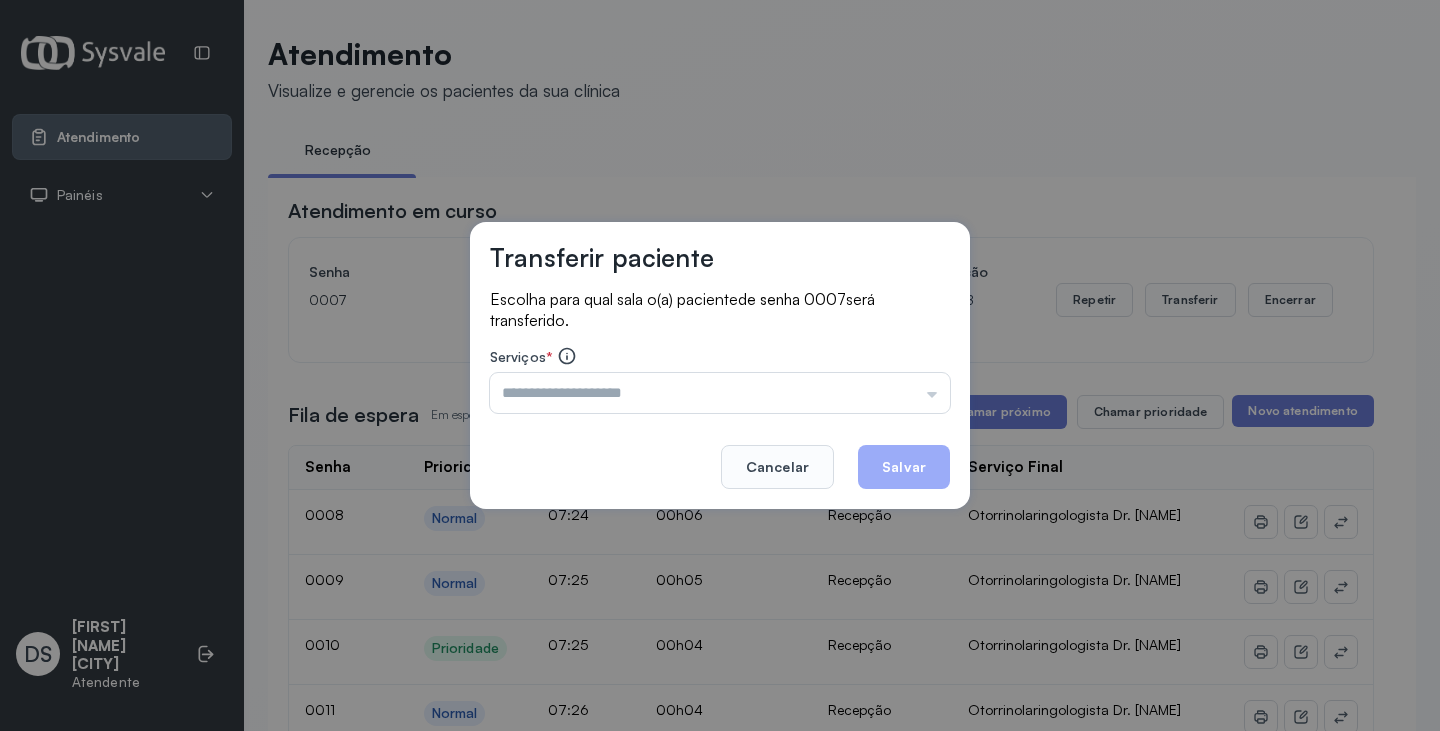 click at bounding box center (720, 393) 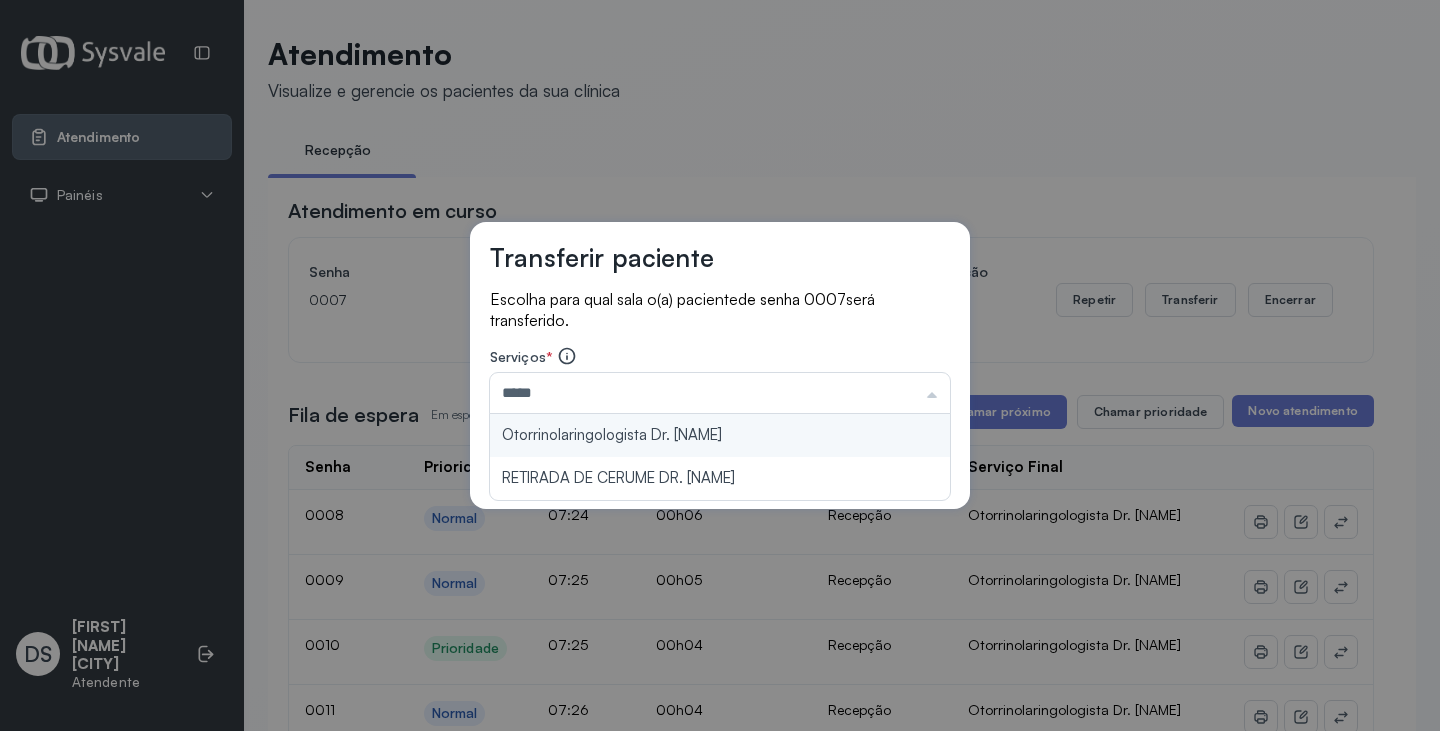 type on "**********" 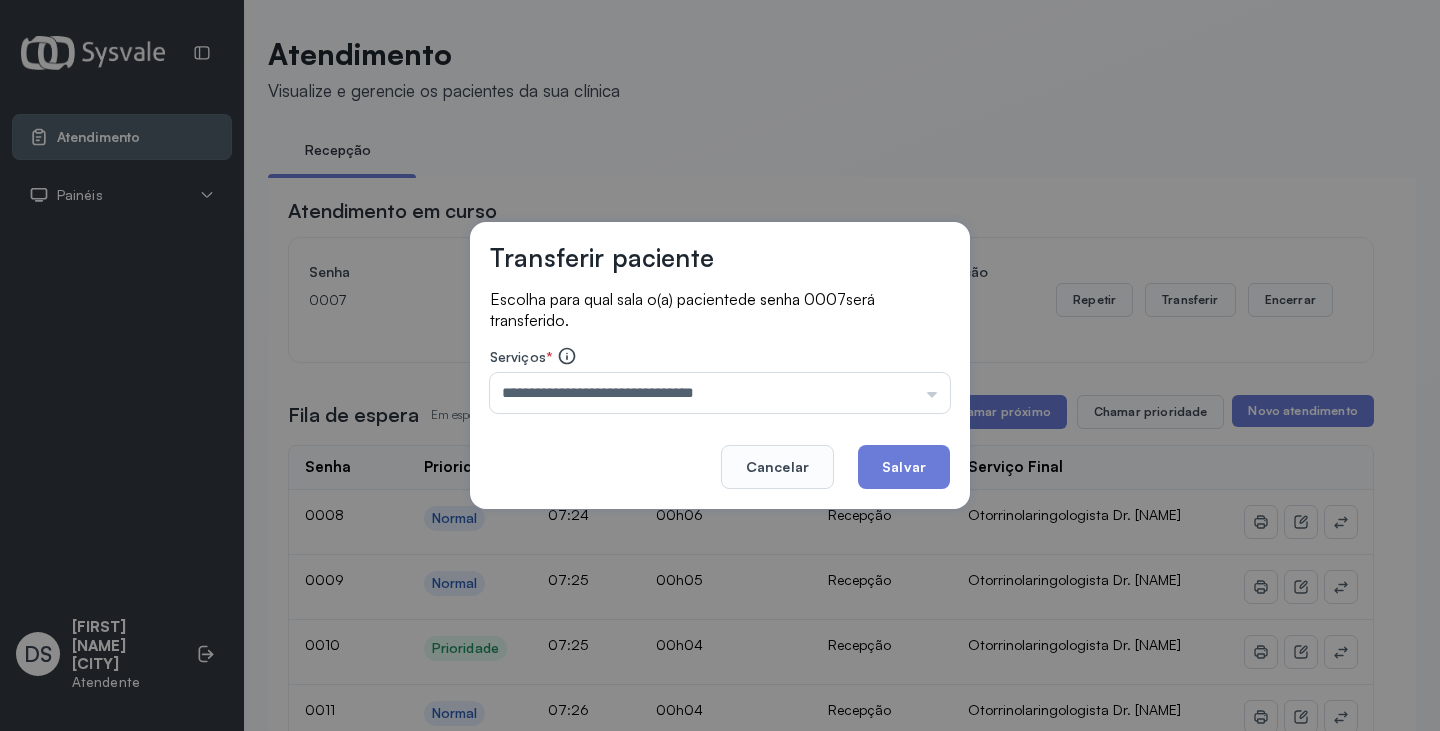 drag, startPoint x: 738, startPoint y: 442, endPoint x: 802, endPoint y: 443, distance: 64.00781 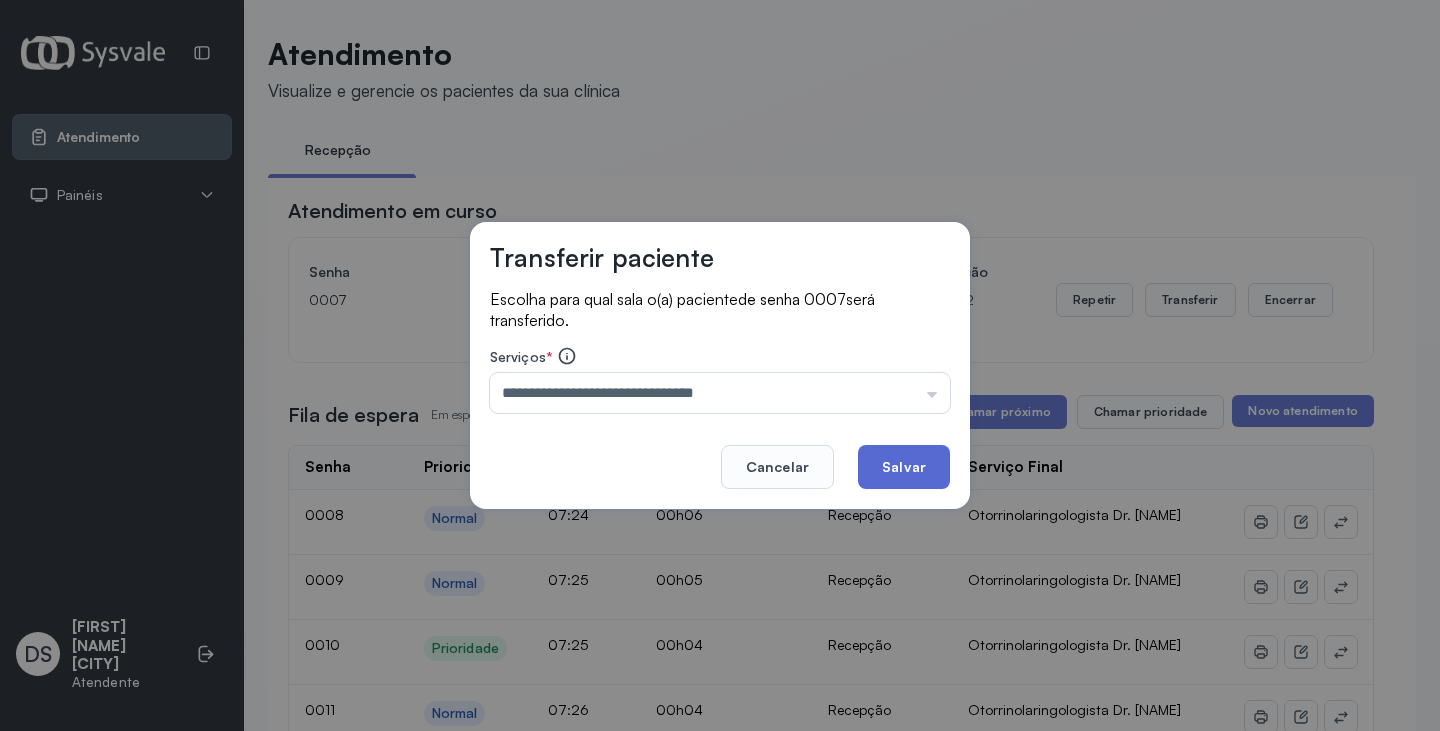 click on "Salvar" 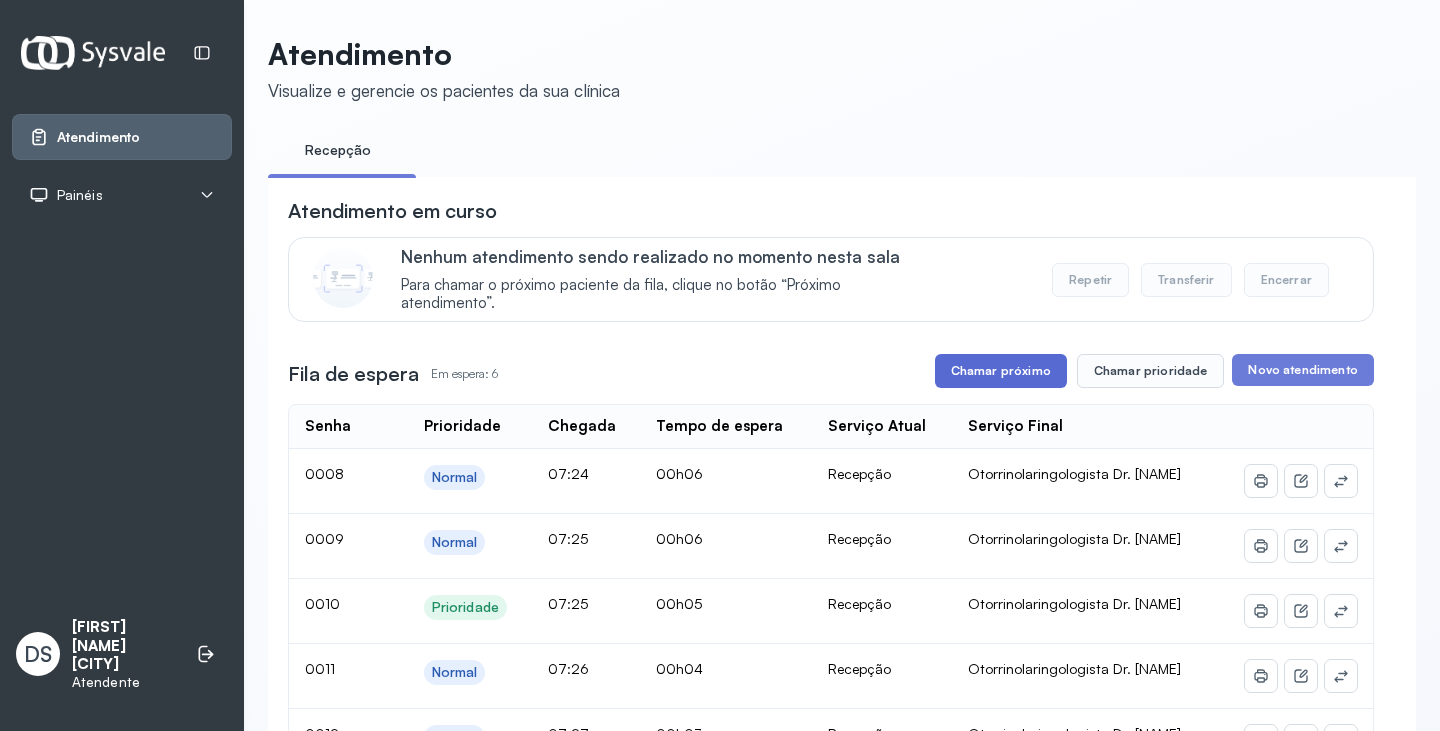 click on "Chamar próximo" at bounding box center [1001, 371] 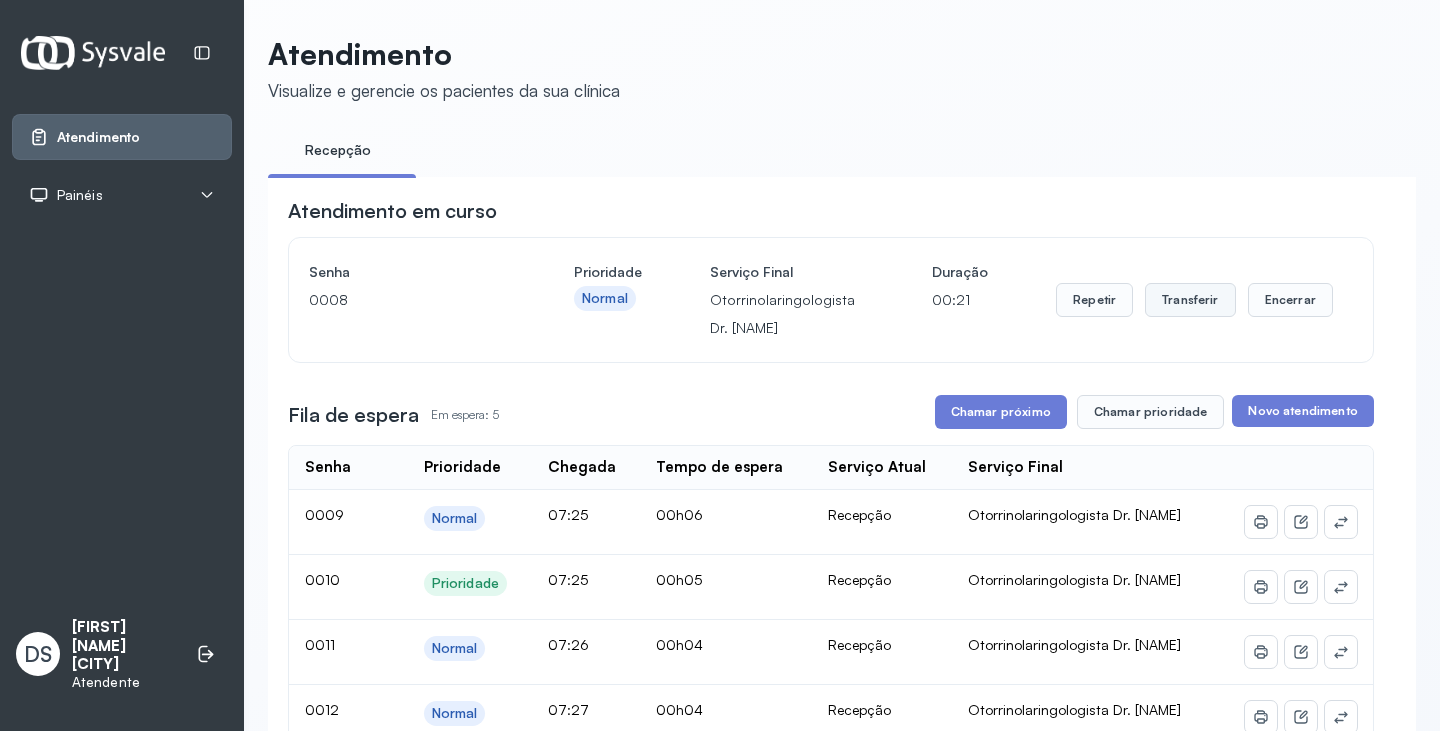 click on "Transferir" at bounding box center [1190, 300] 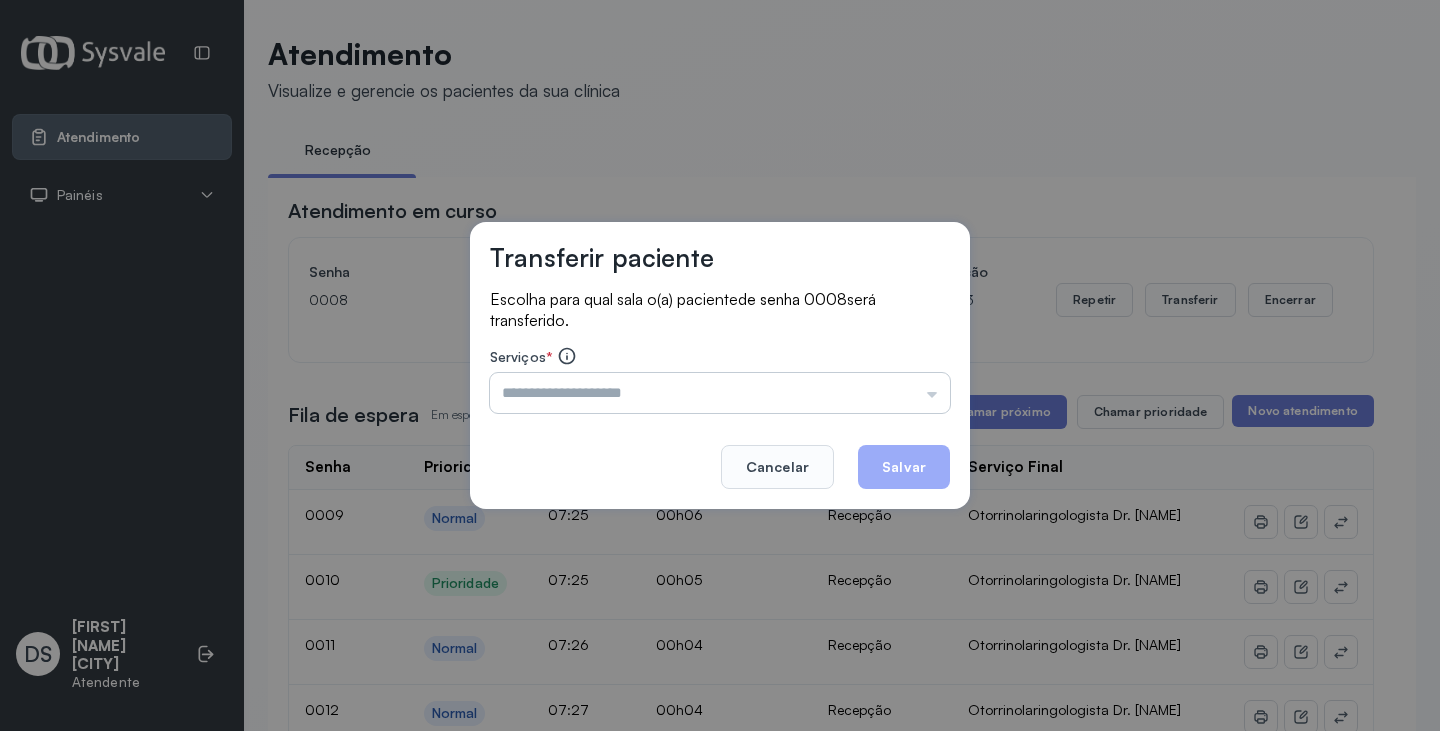 click at bounding box center [720, 393] 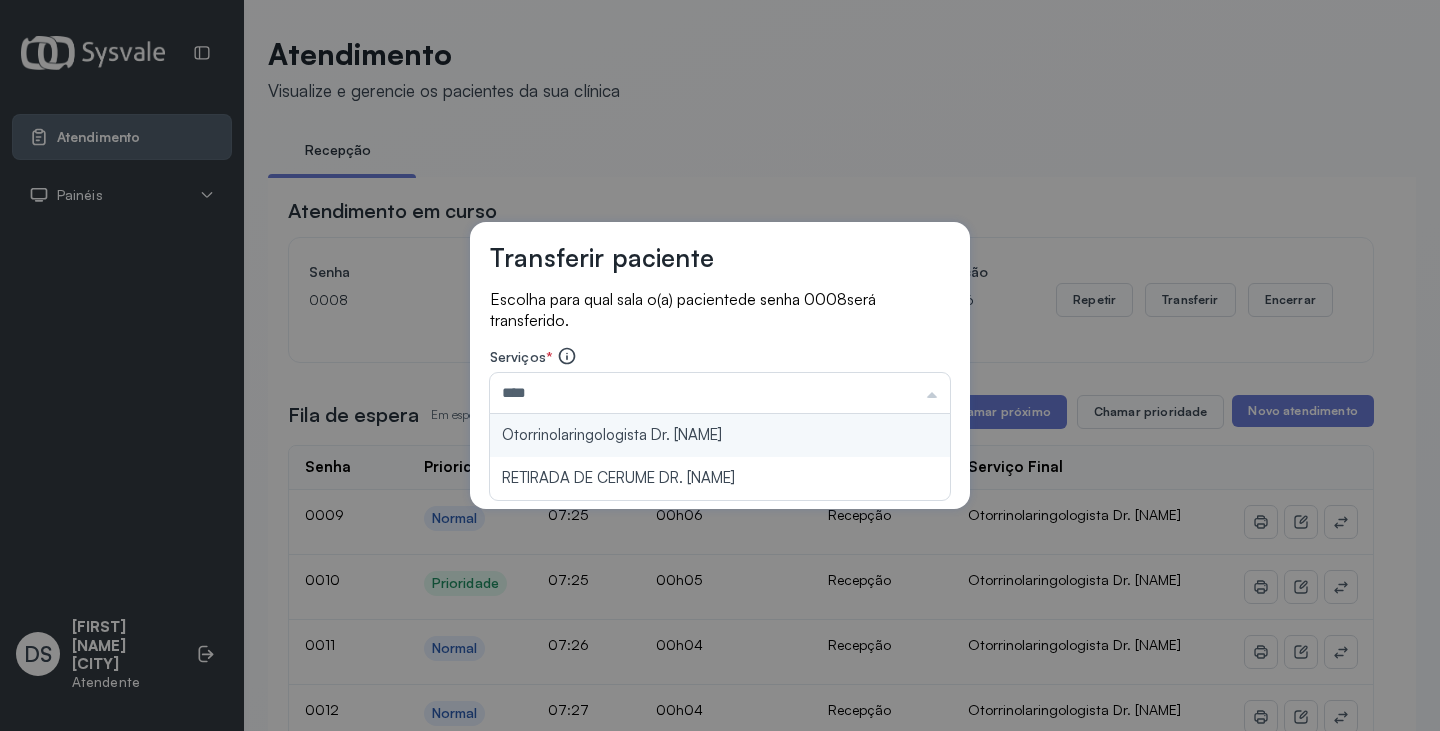 type on "**********" 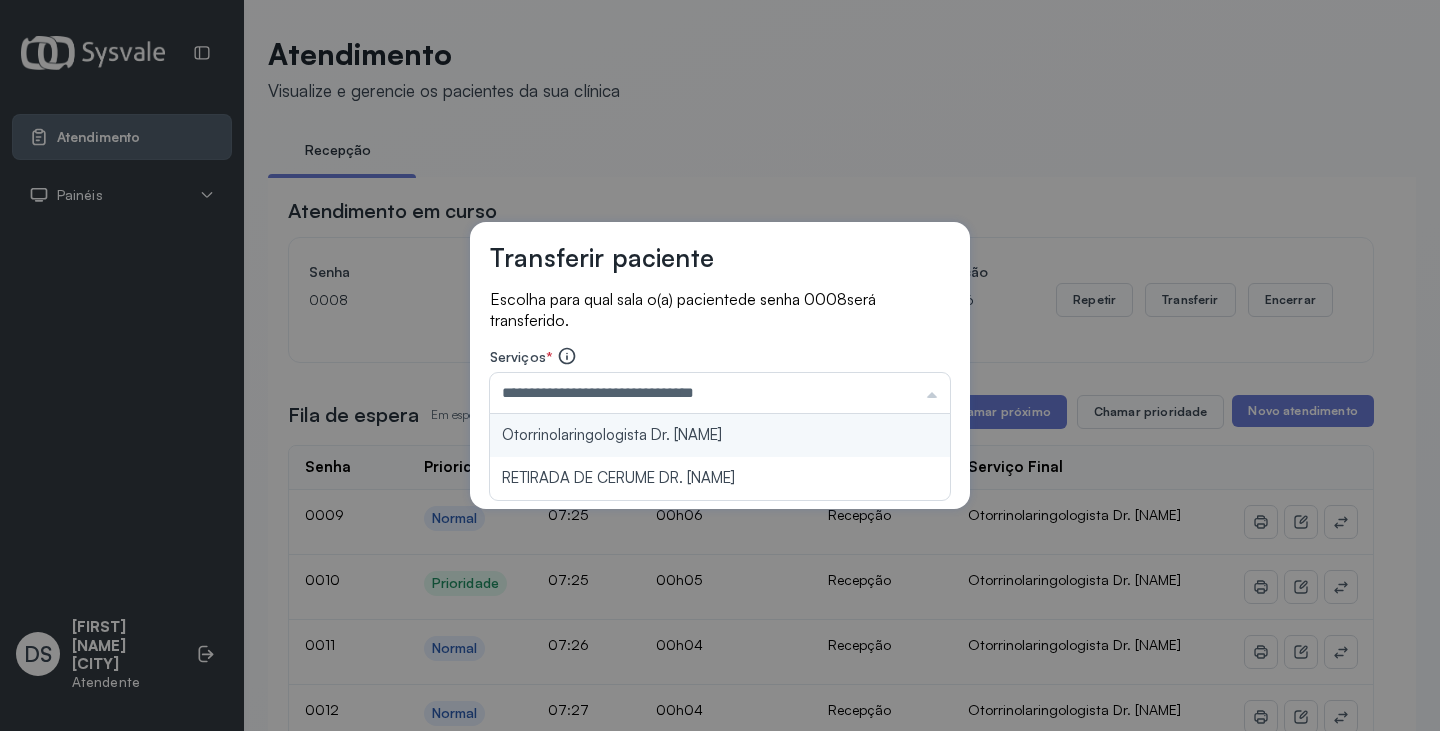 click on "**********" at bounding box center (720, 366) 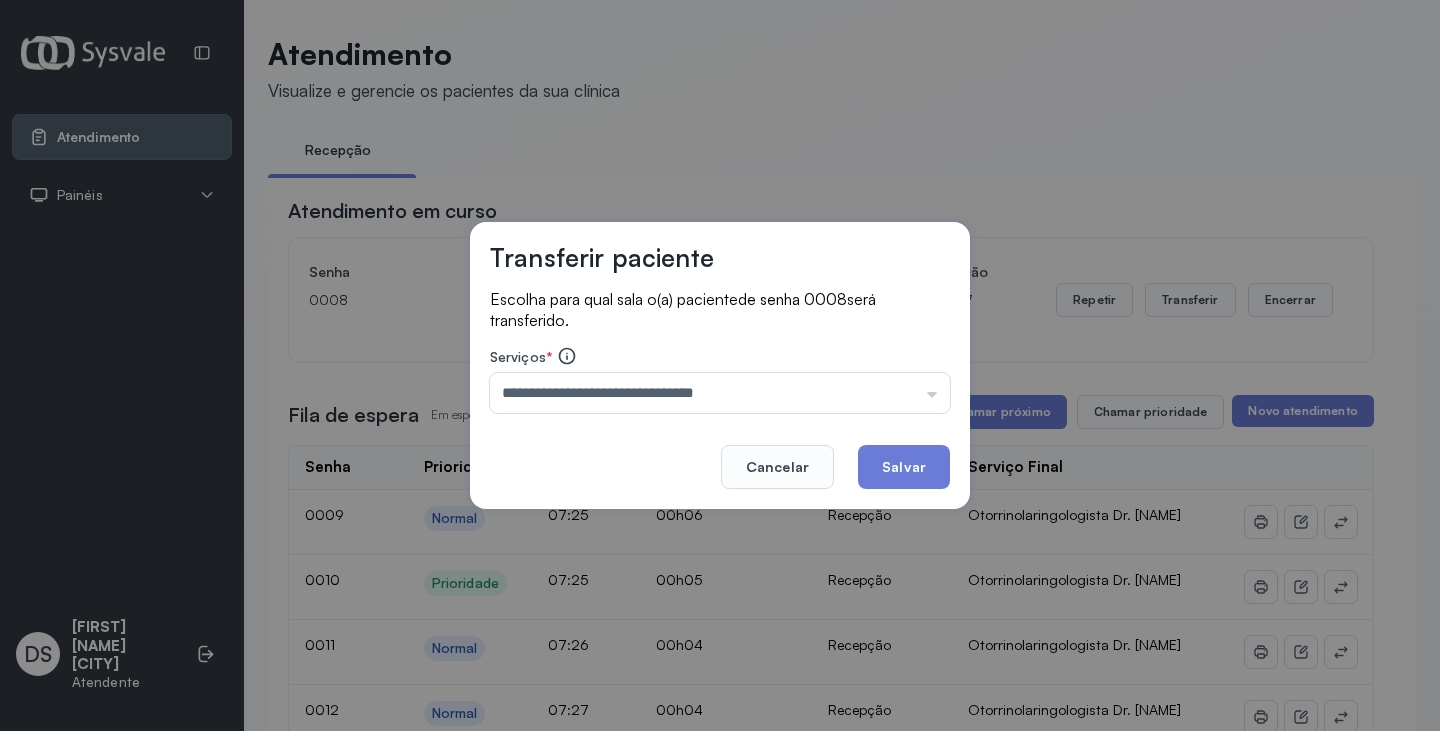 click on "Salvar" 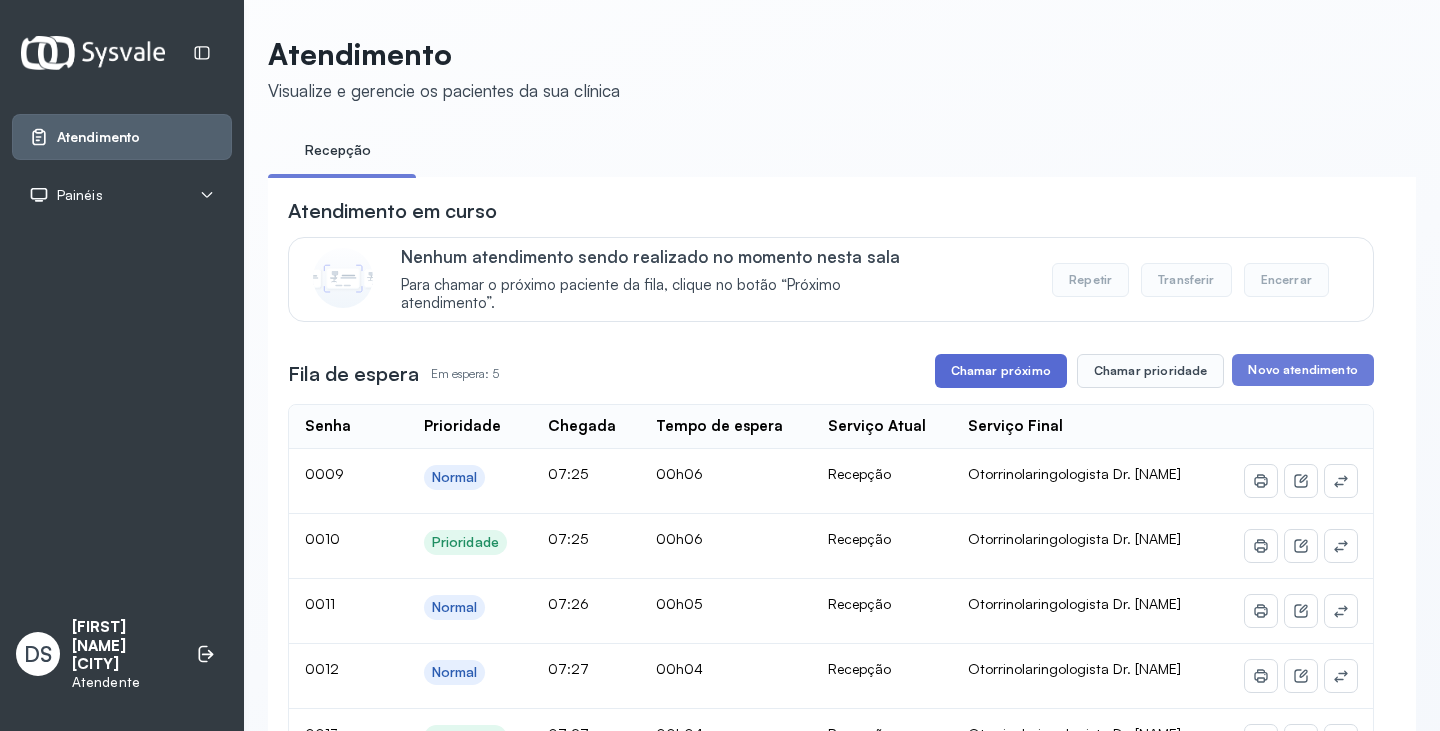 click on "Chamar próximo" at bounding box center (1001, 371) 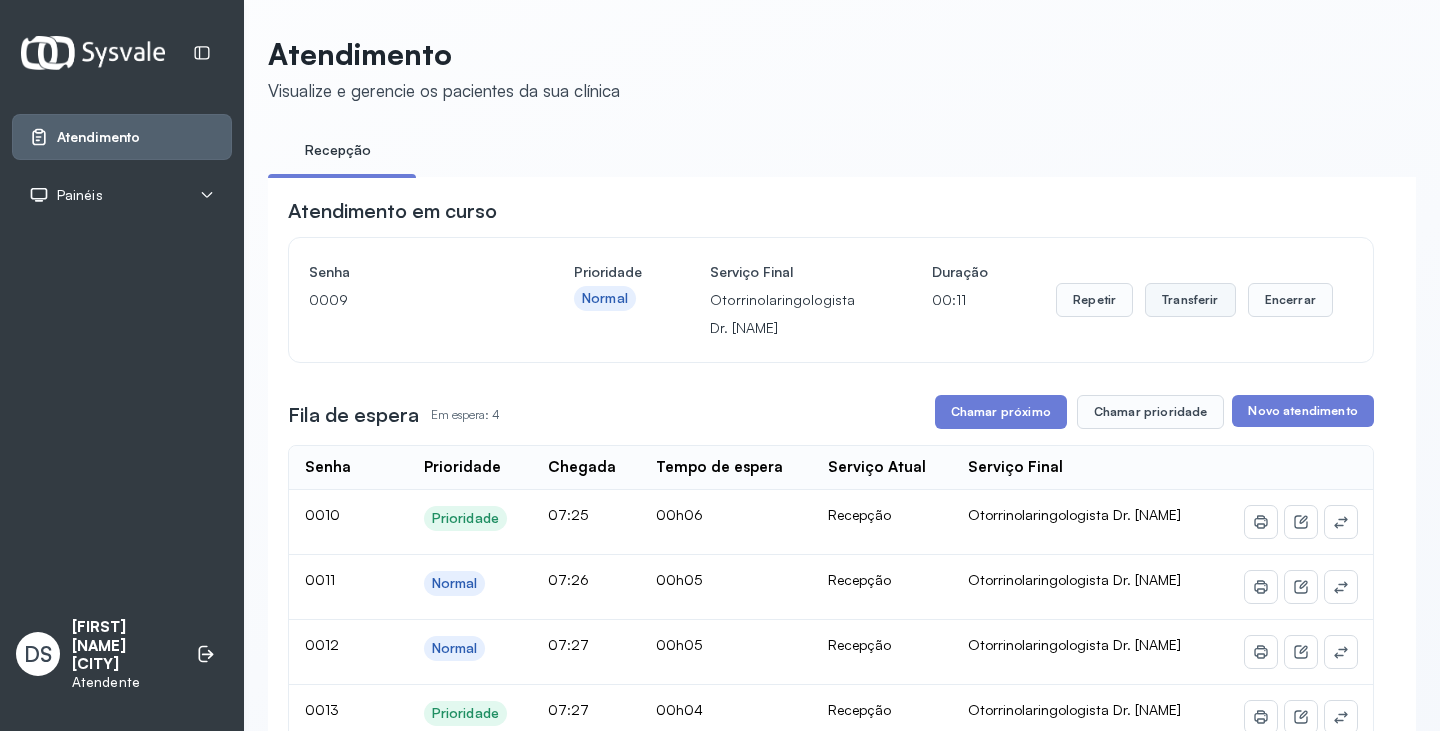 click on "Transferir" at bounding box center [1190, 300] 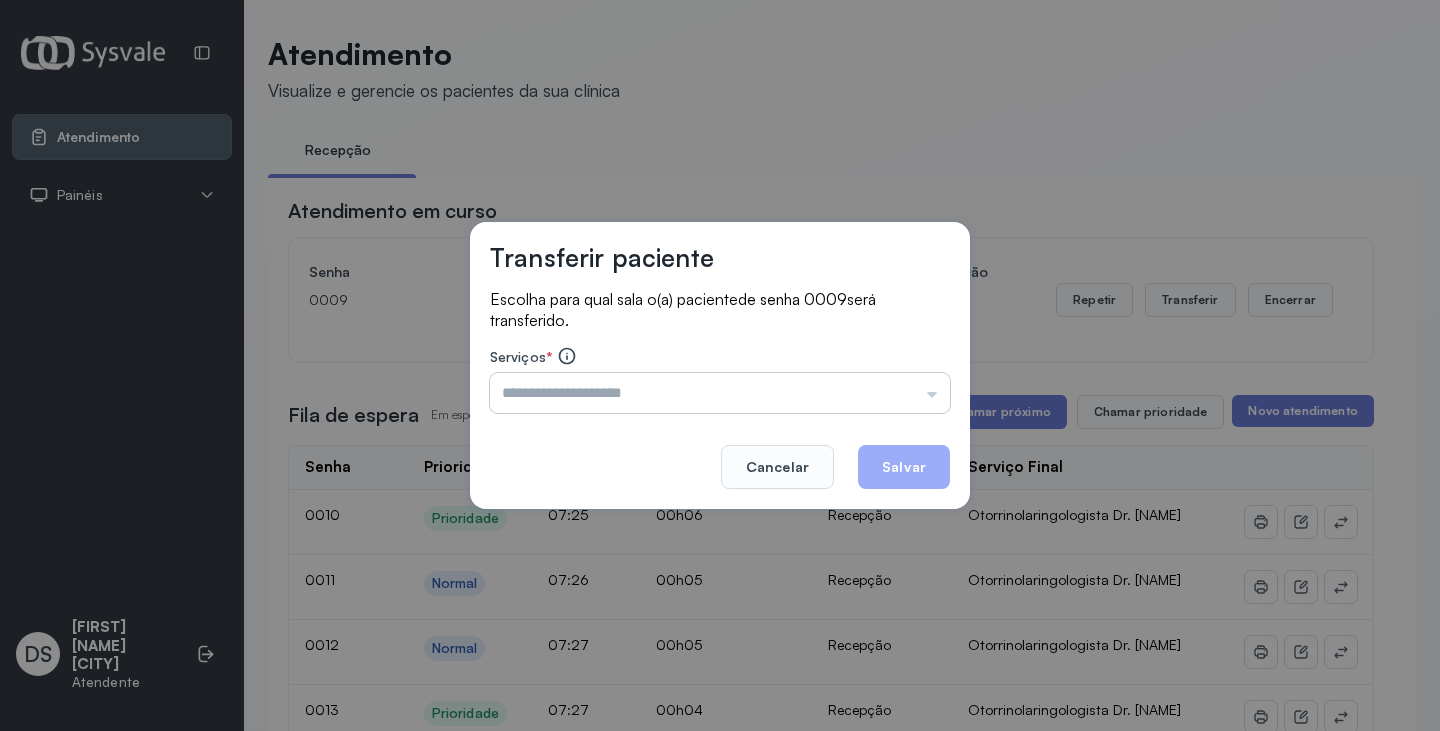 click at bounding box center (720, 393) 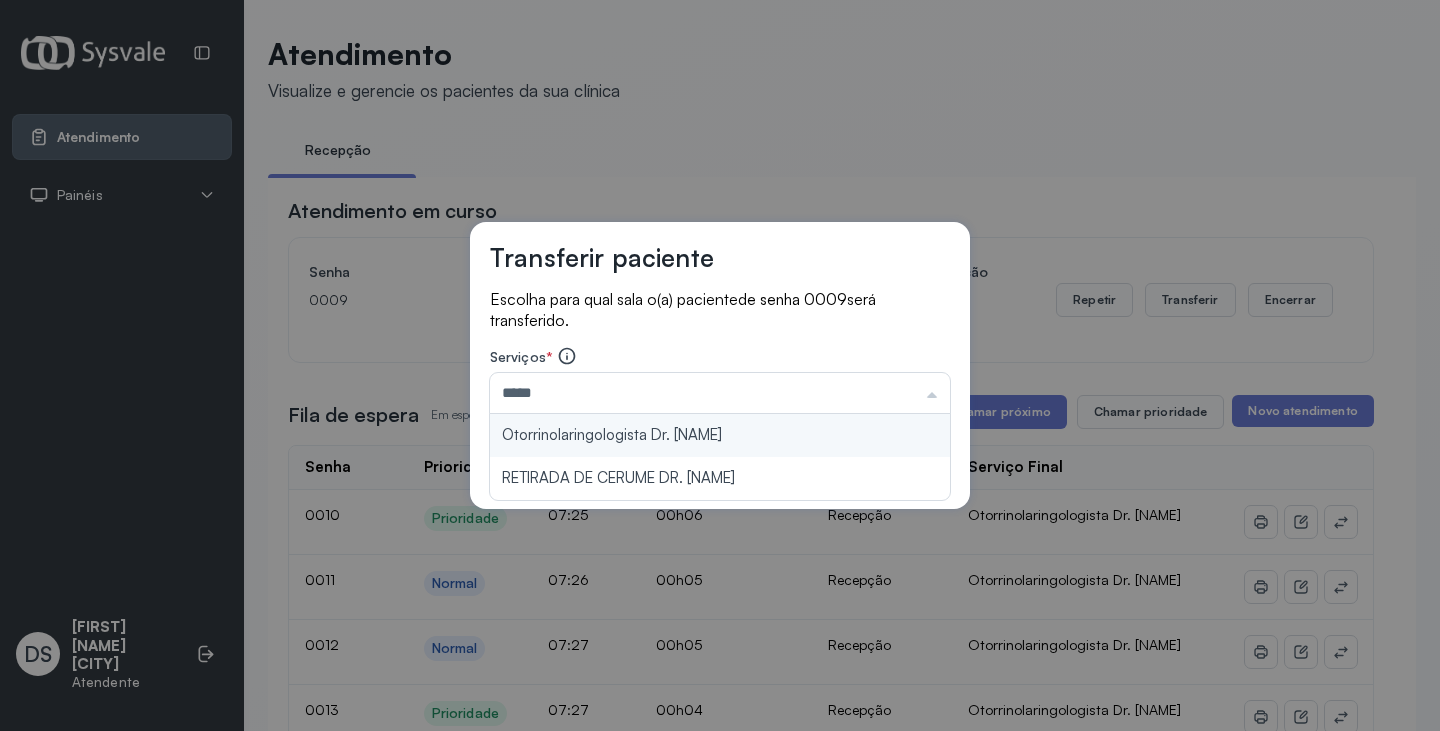 type on "**********" 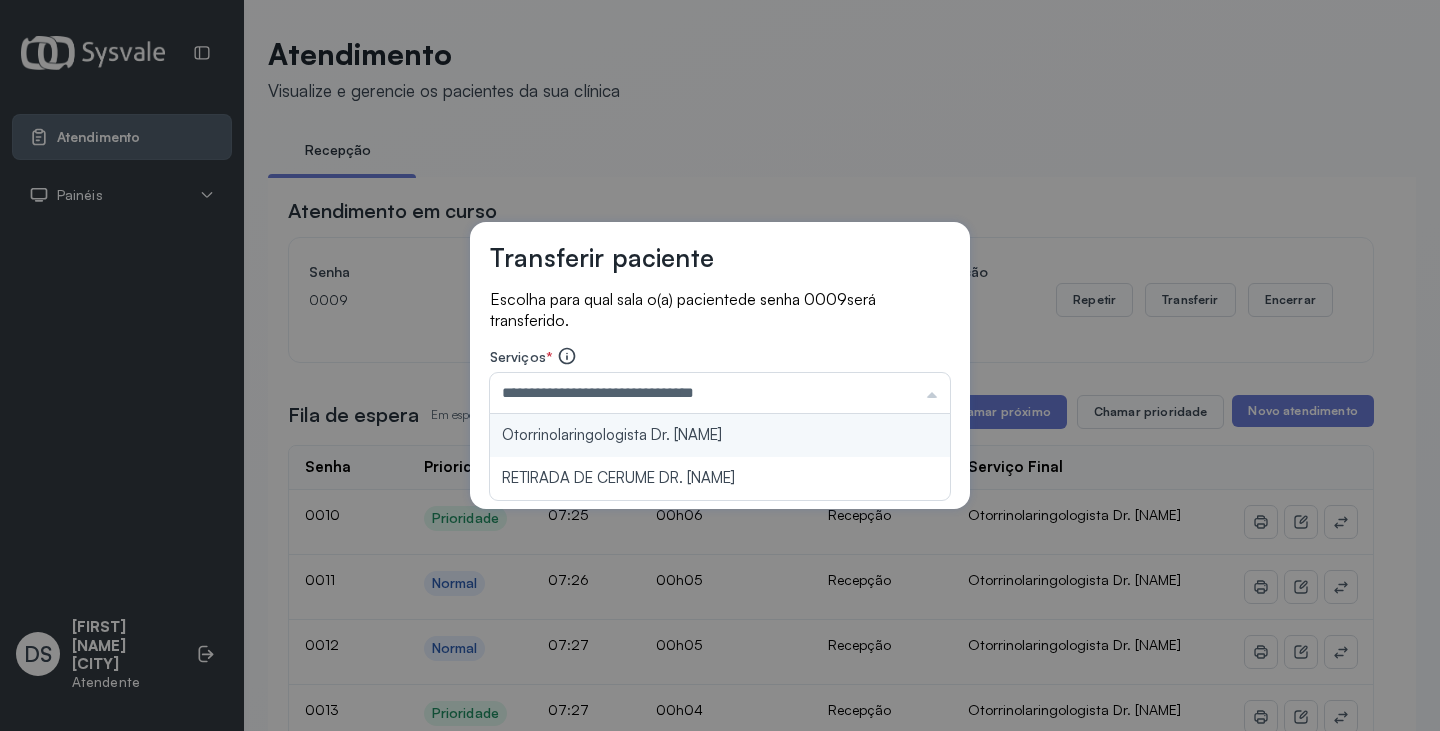 drag, startPoint x: 701, startPoint y: 421, endPoint x: 790, endPoint y: 428, distance: 89.27486 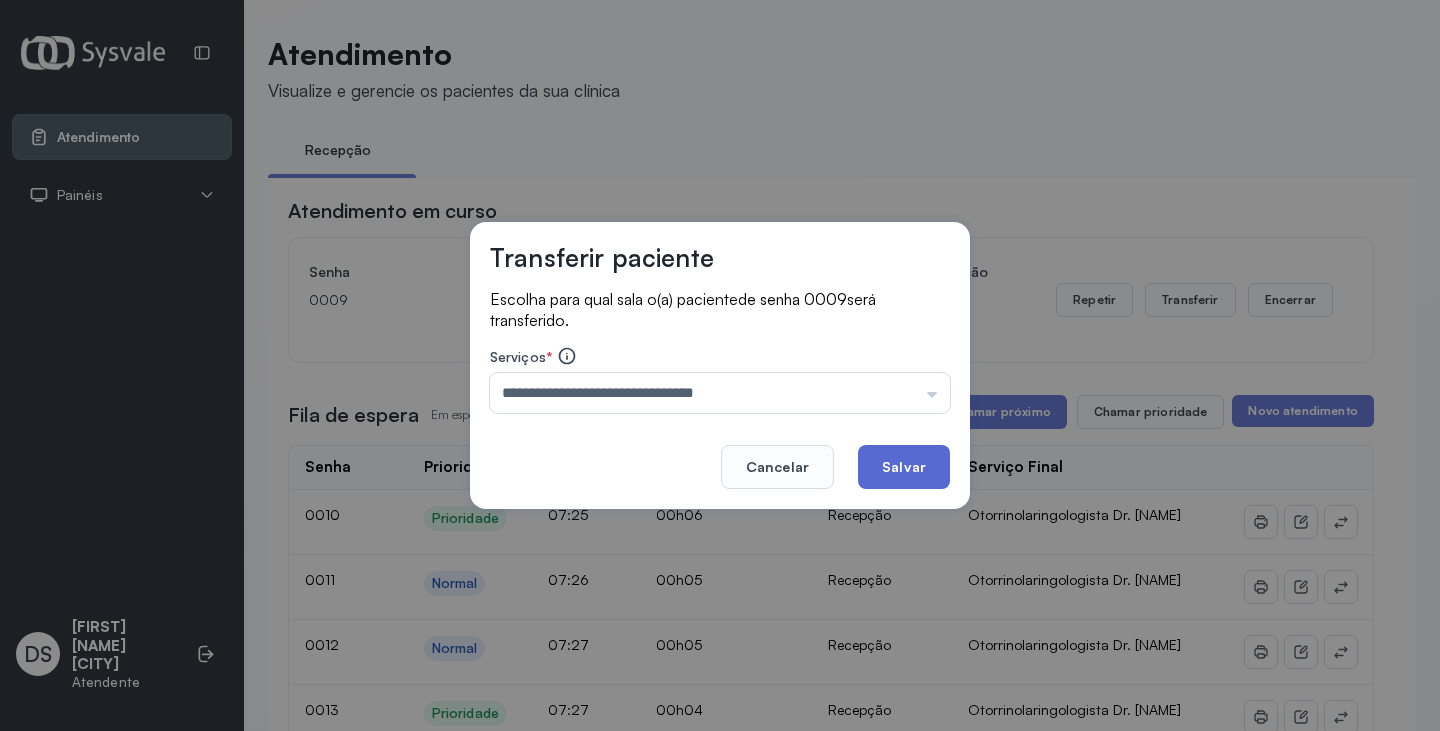 click on "Salvar" 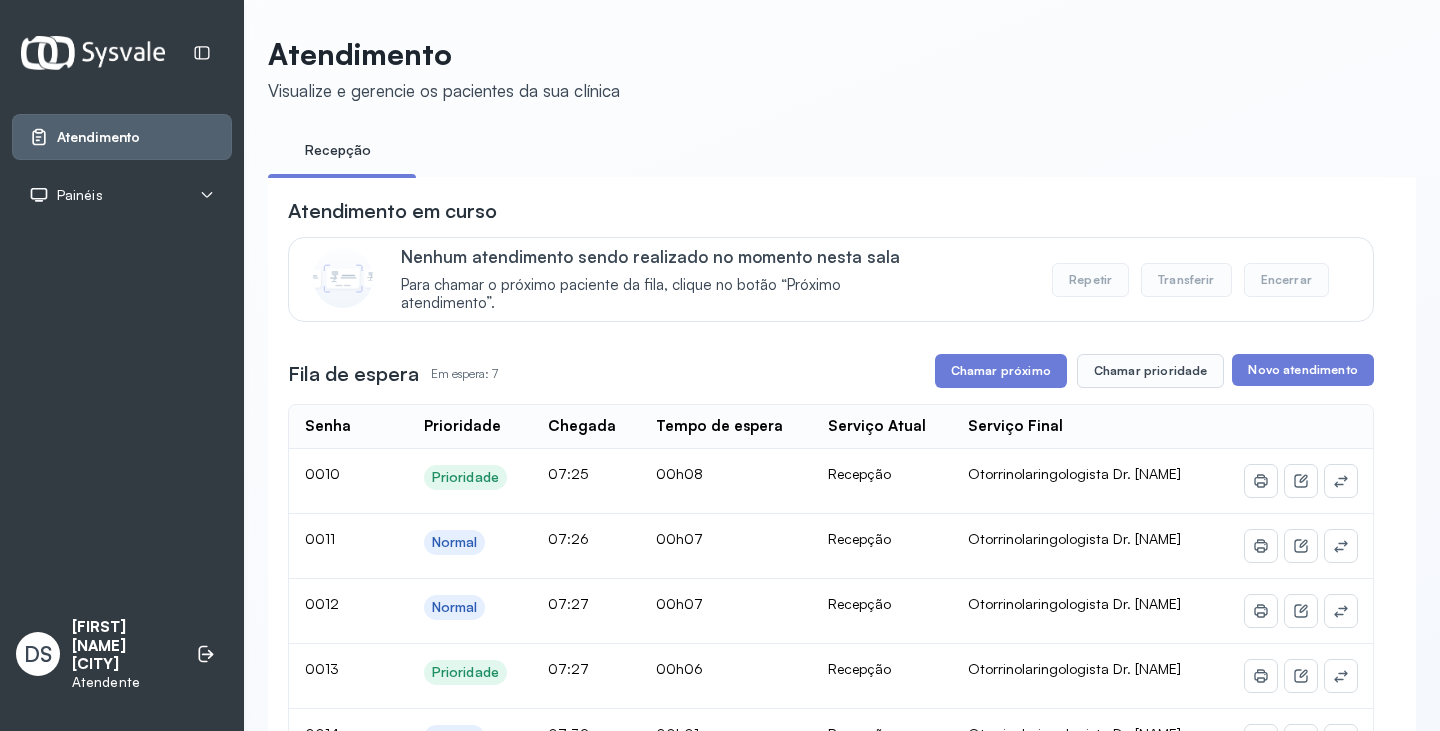 click on "Chamar próximo" at bounding box center (1001, 371) 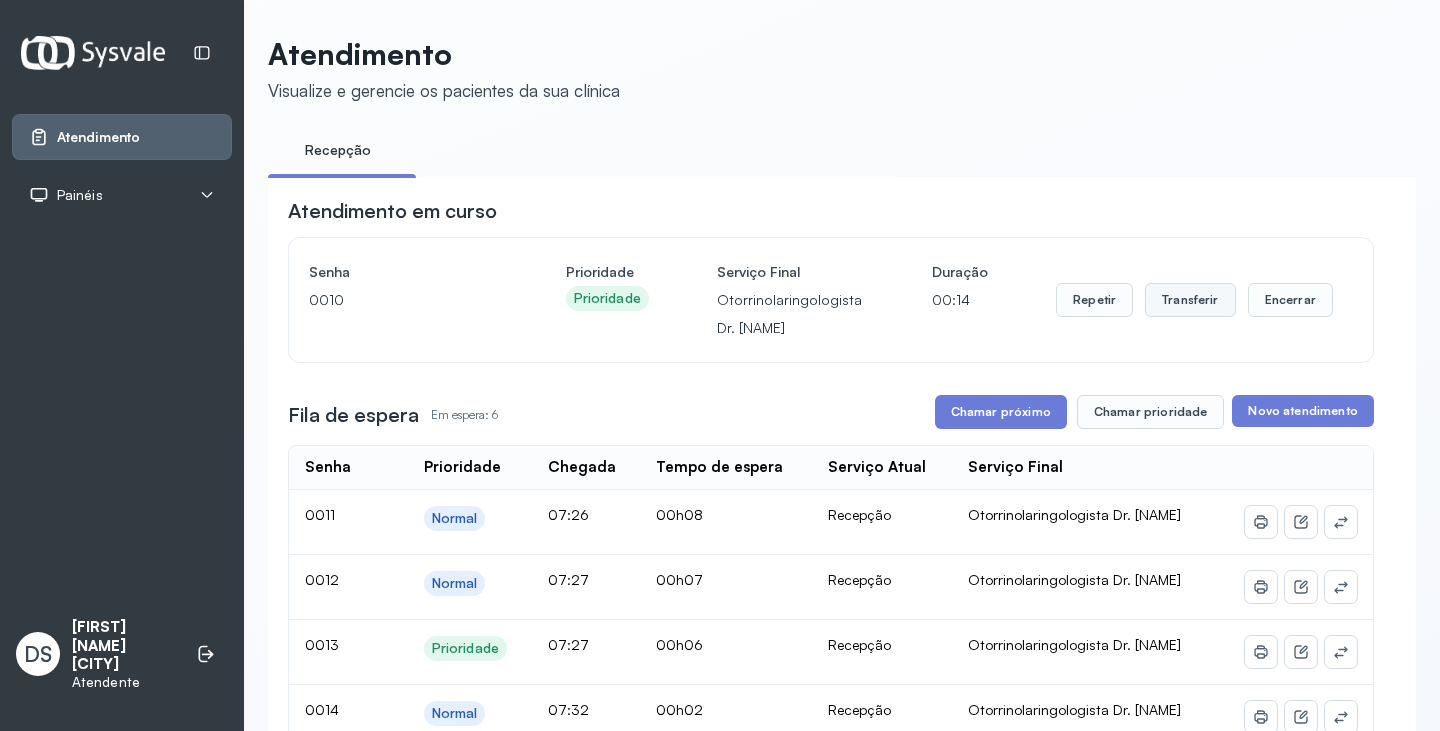 click on "Transferir" at bounding box center [1190, 300] 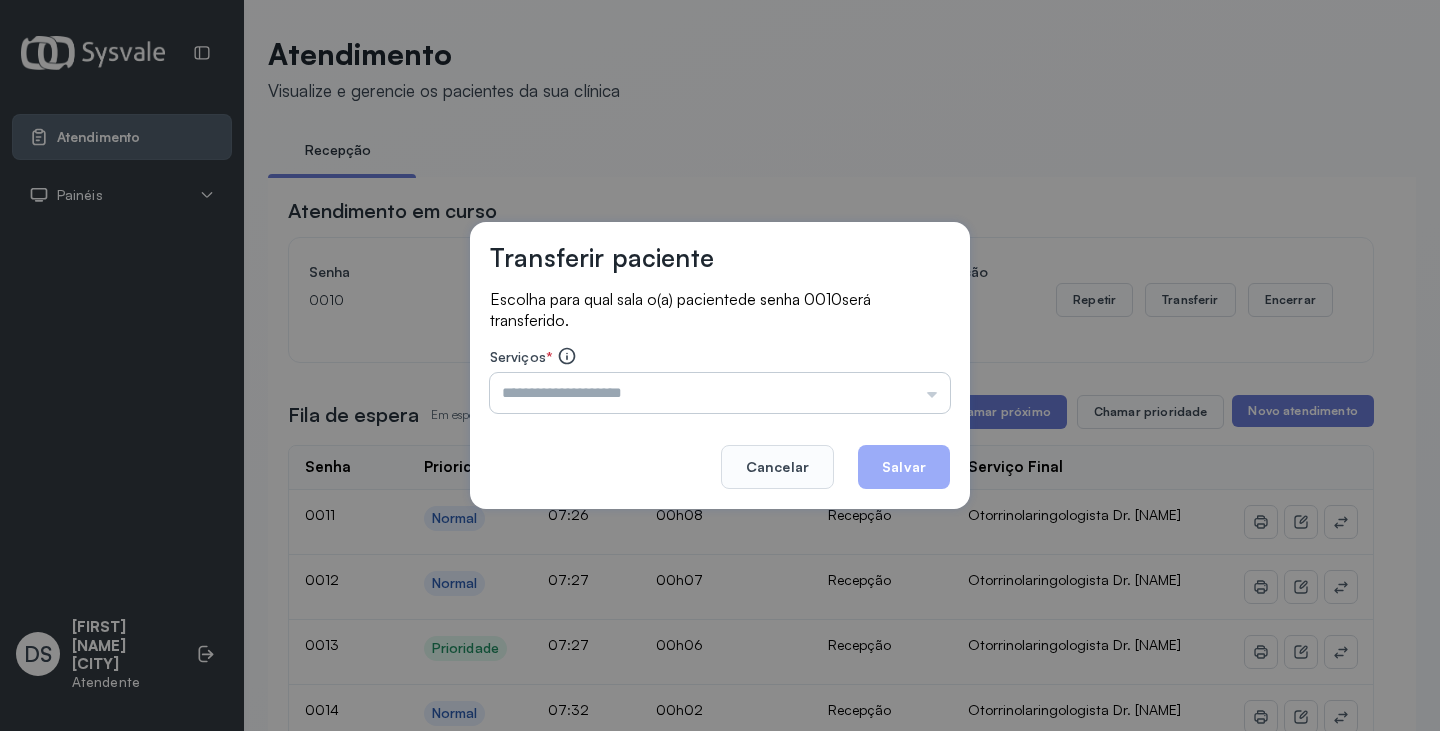 click at bounding box center [720, 393] 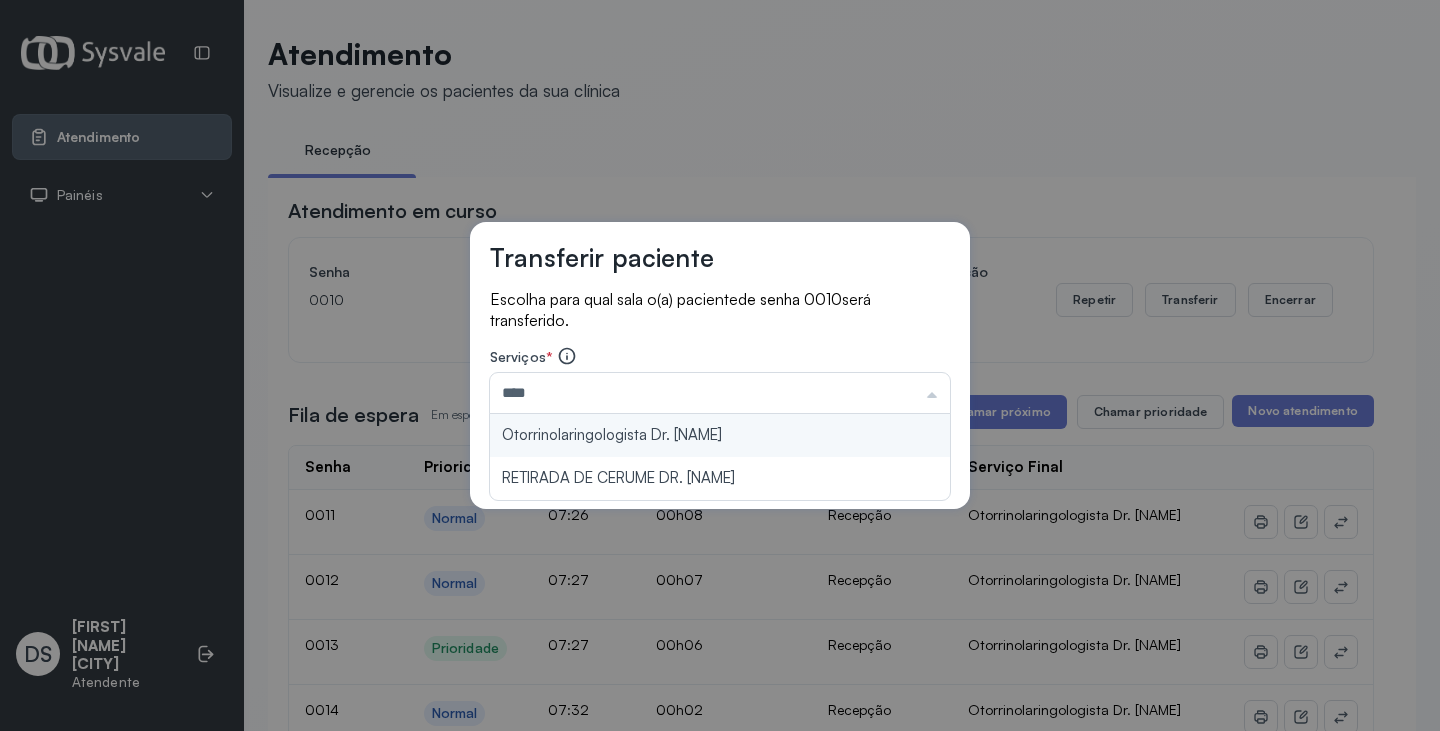 type on "**********" 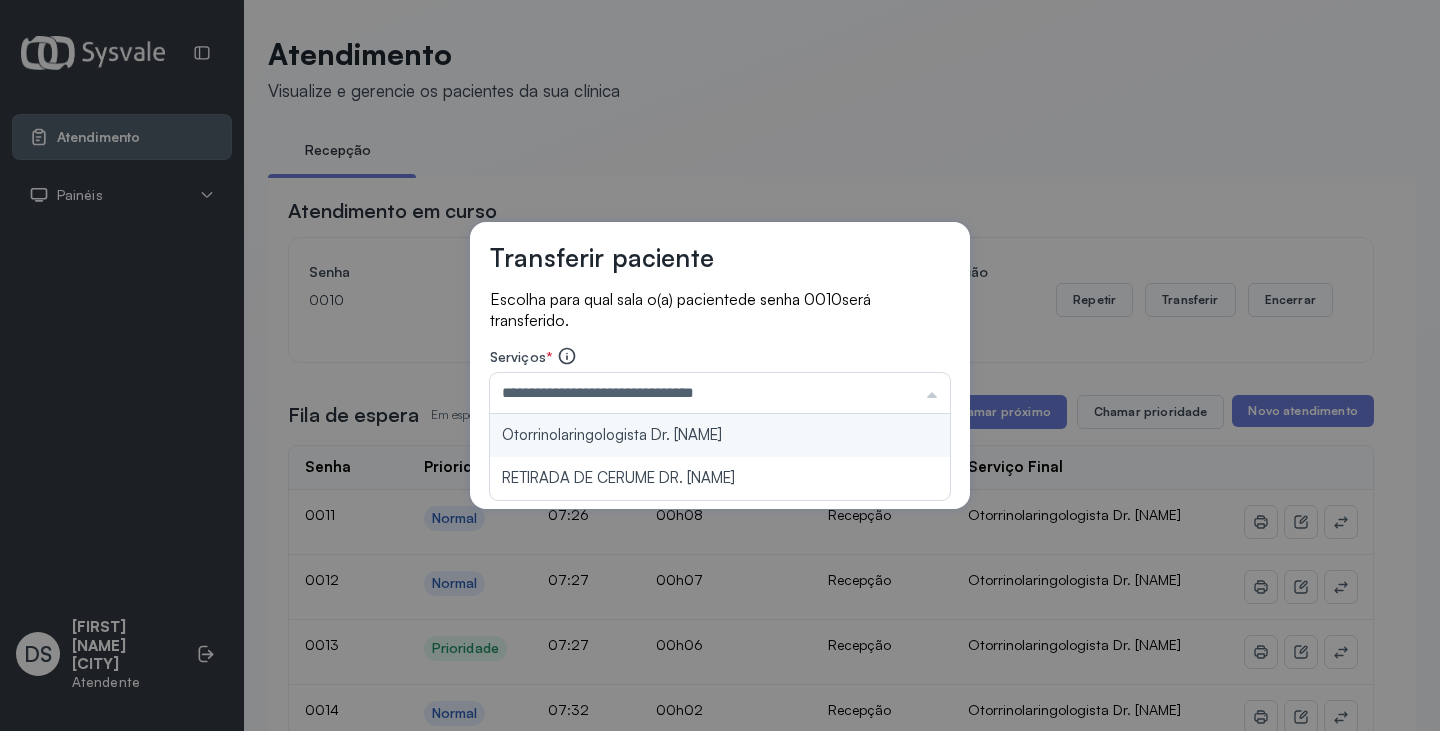 click on "**********" at bounding box center (720, 366) 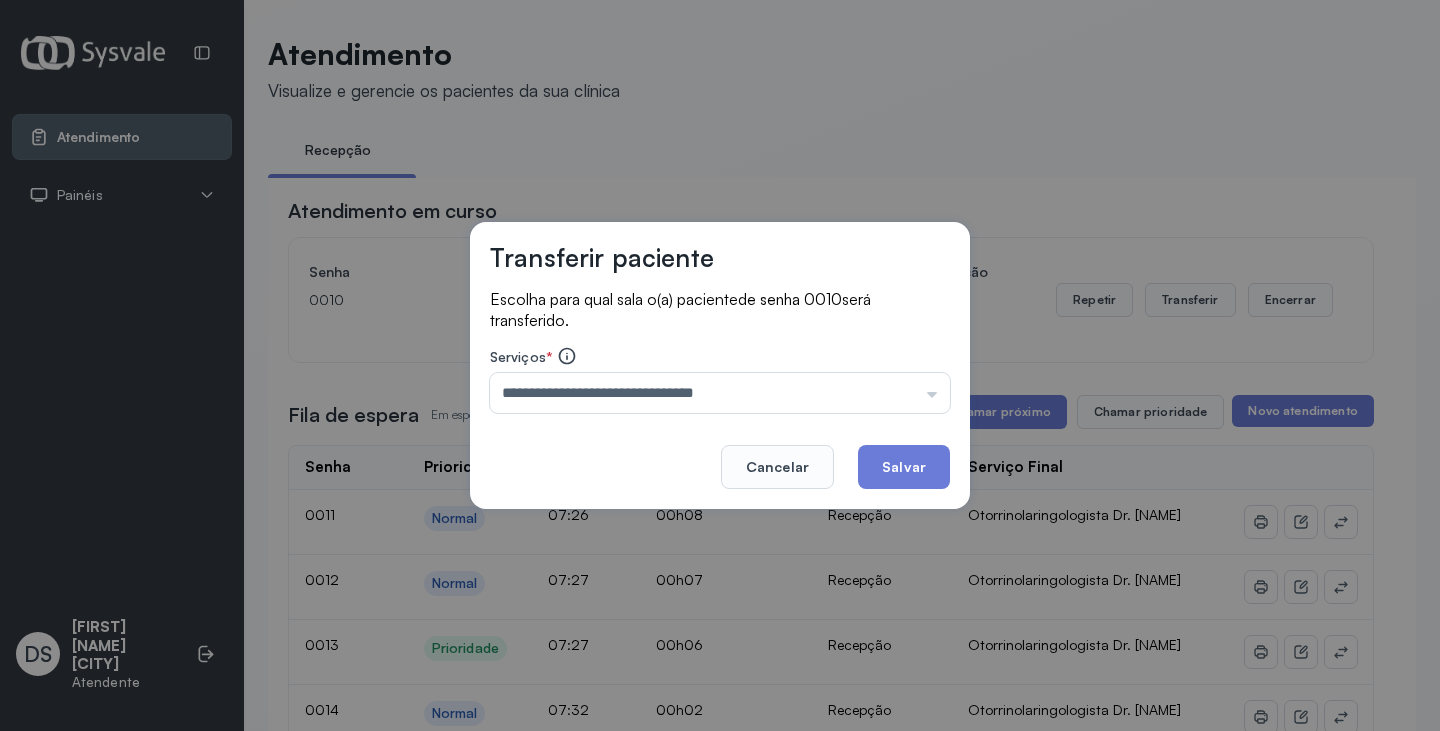 drag, startPoint x: 885, startPoint y: 465, endPoint x: 901, endPoint y: 458, distance: 17.464249 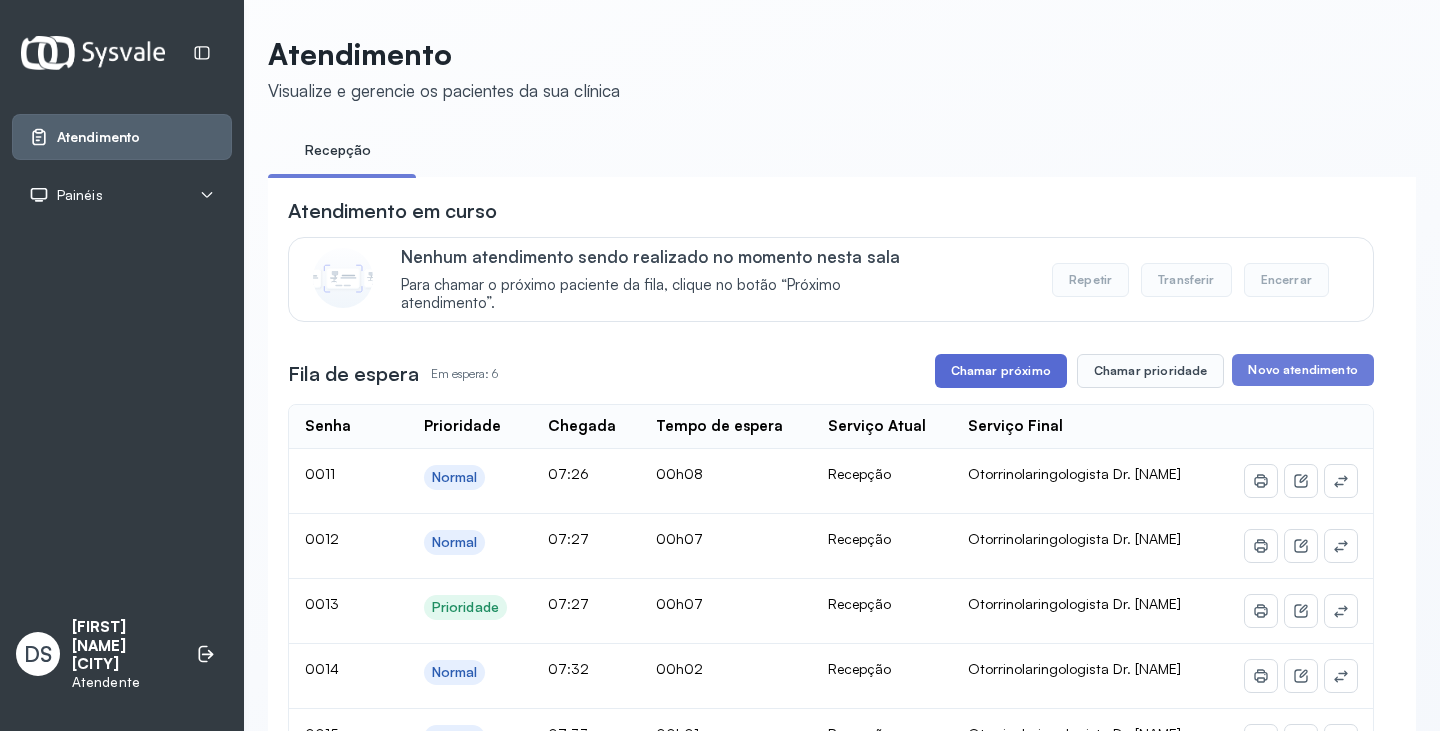 click on "Chamar próximo" at bounding box center [1001, 371] 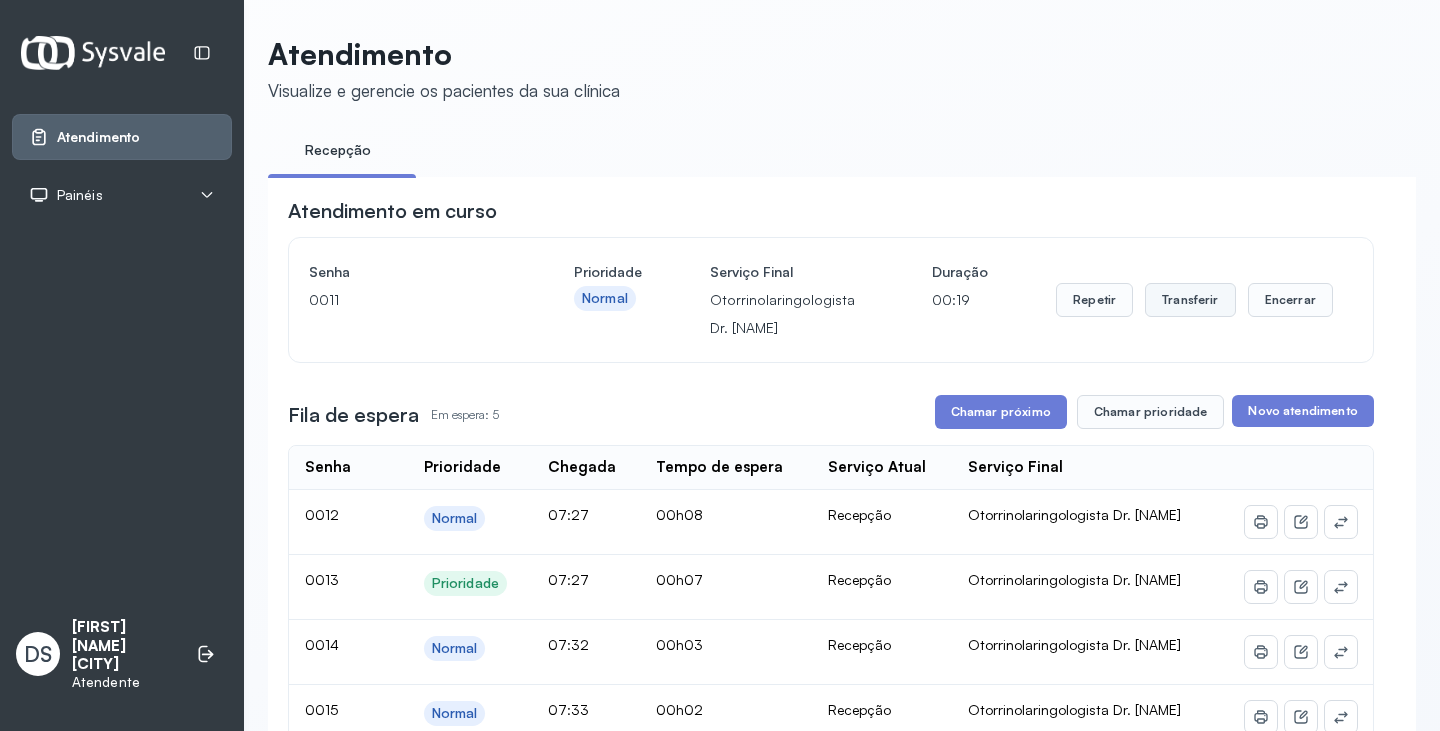 click on "Transferir" at bounding box center (1190, 300) 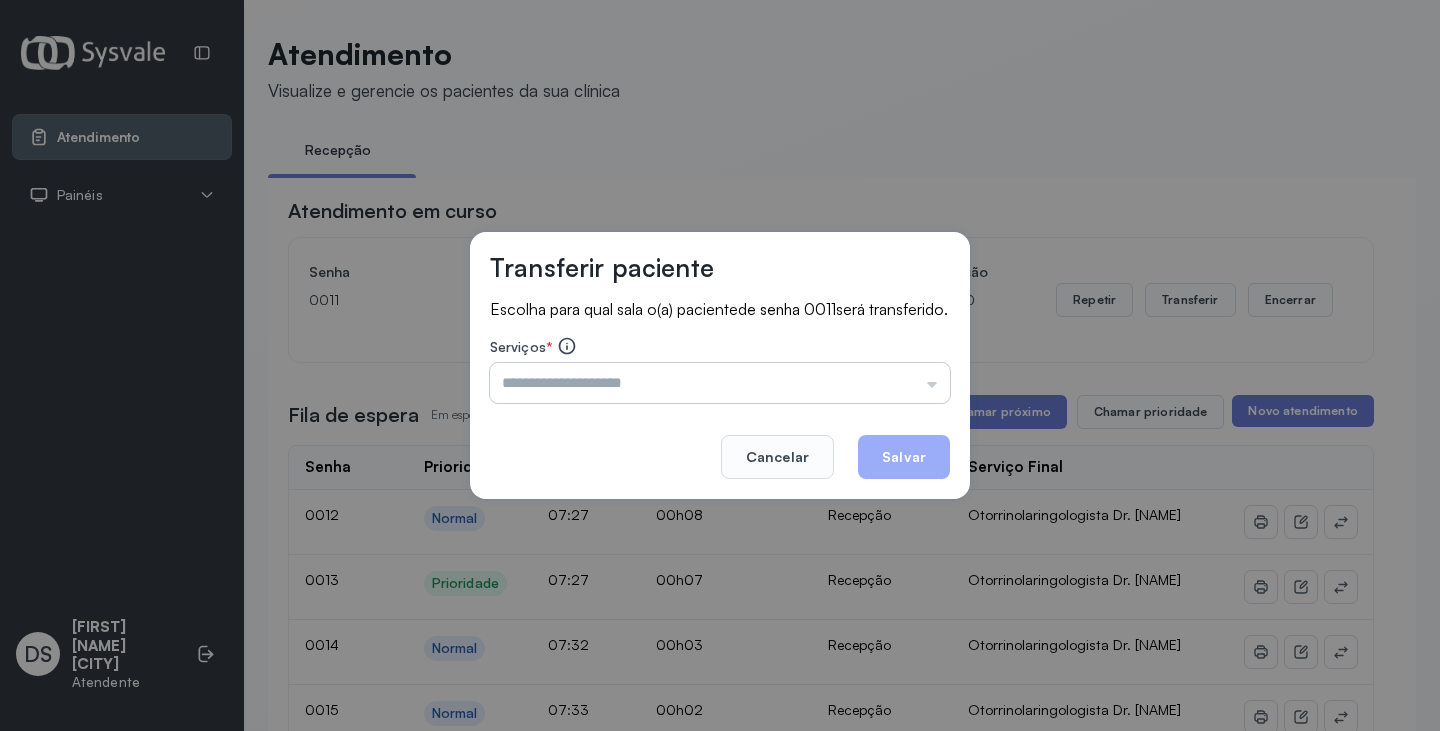click at bounding box center [720, 383] 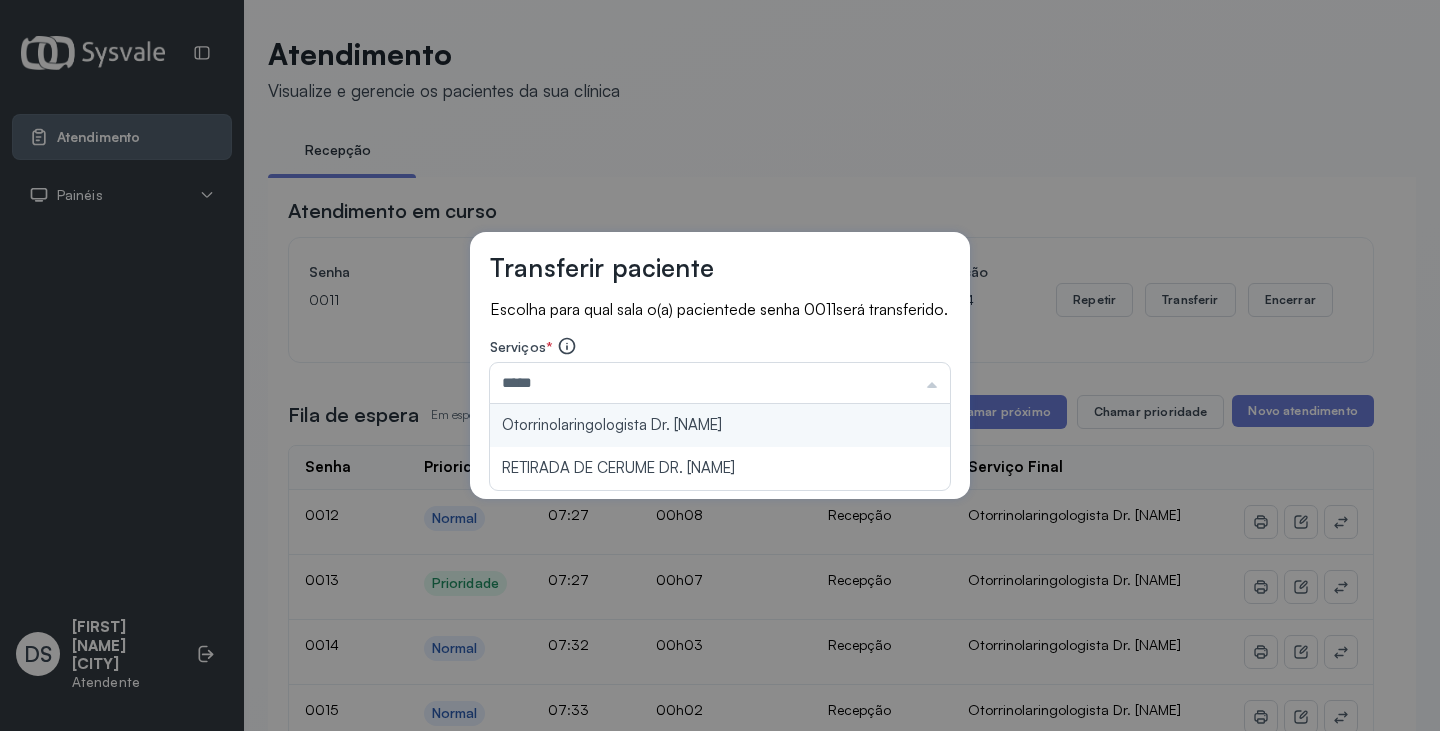 type on "**********" 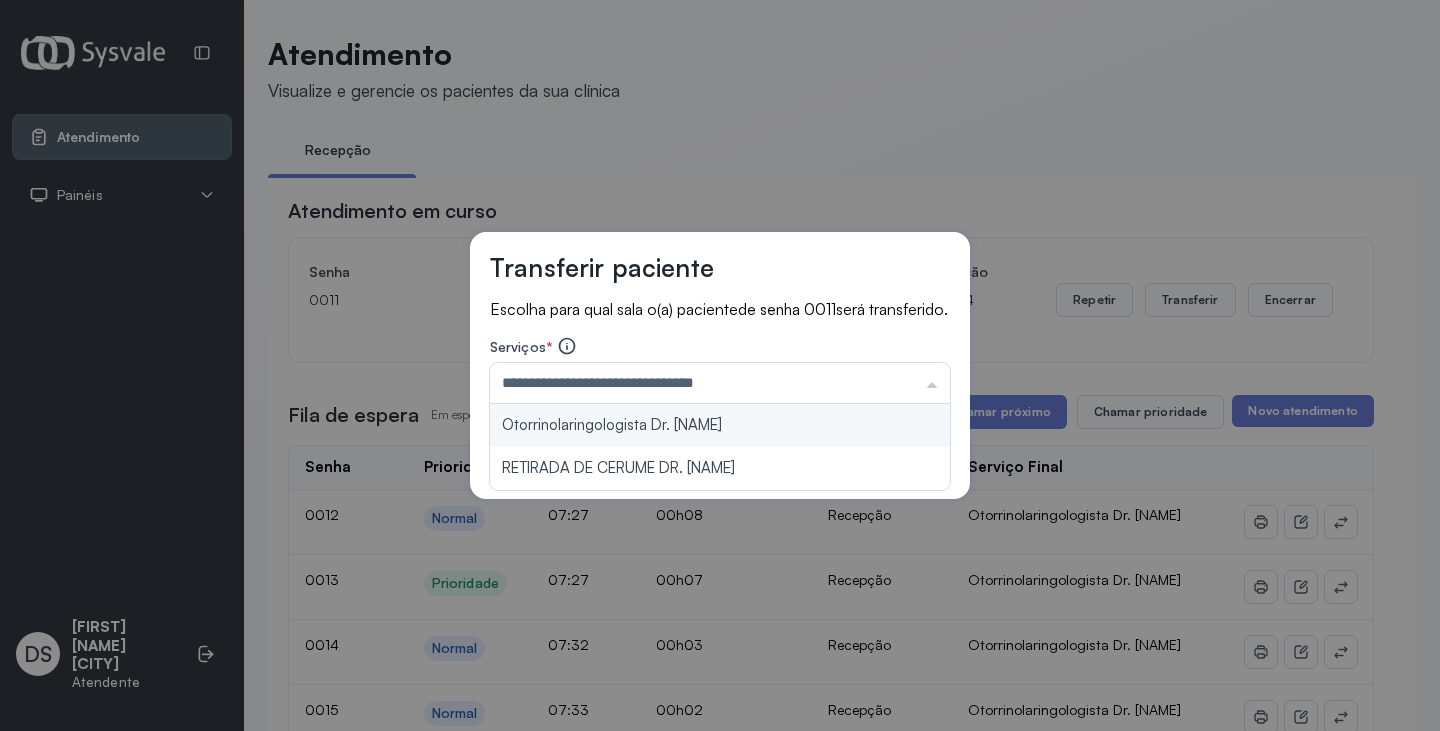 click on "**********" at bounding box center [720, 366] 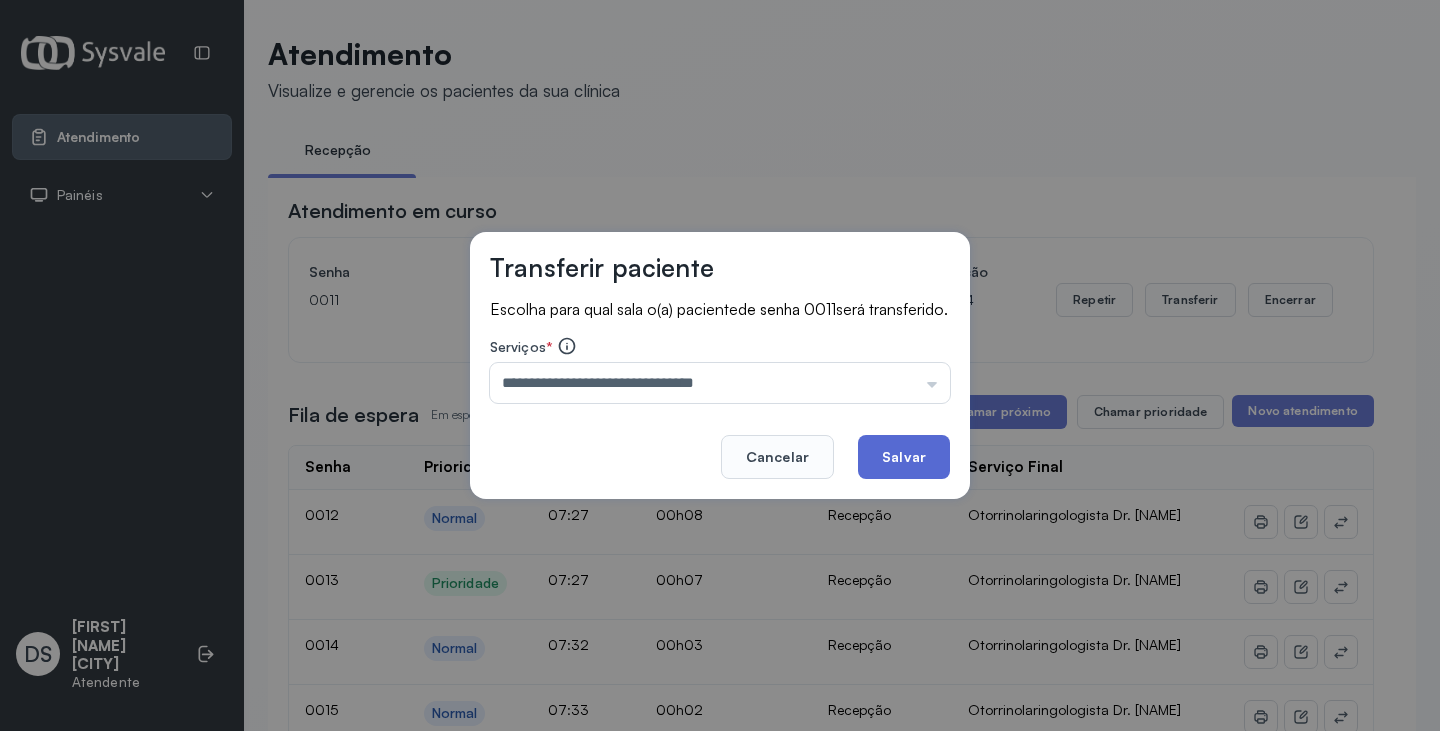 click on "Salvar" 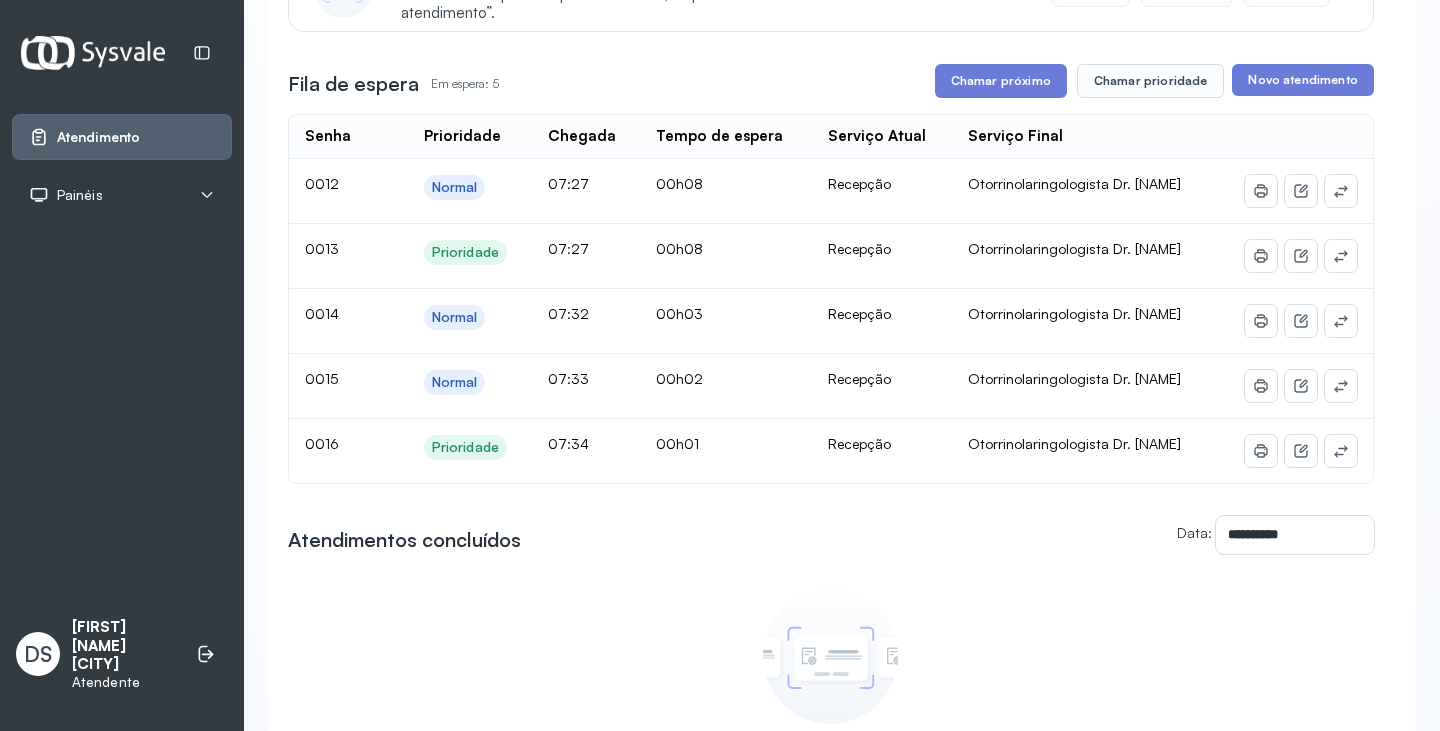 scroll, scrollTop: 0, scrollLeft: 0, axis: both 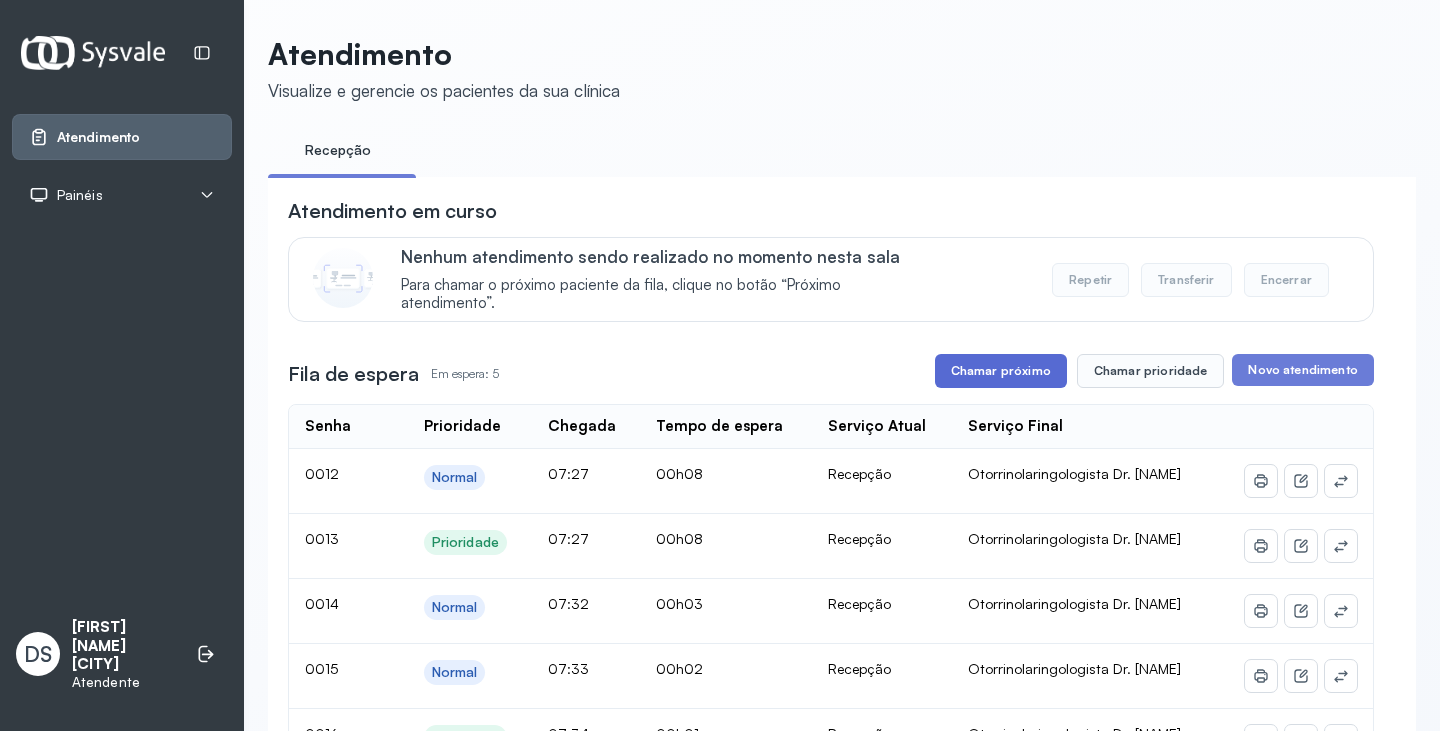 click on "Chamar próximo" at bounding box center (1001, 371) 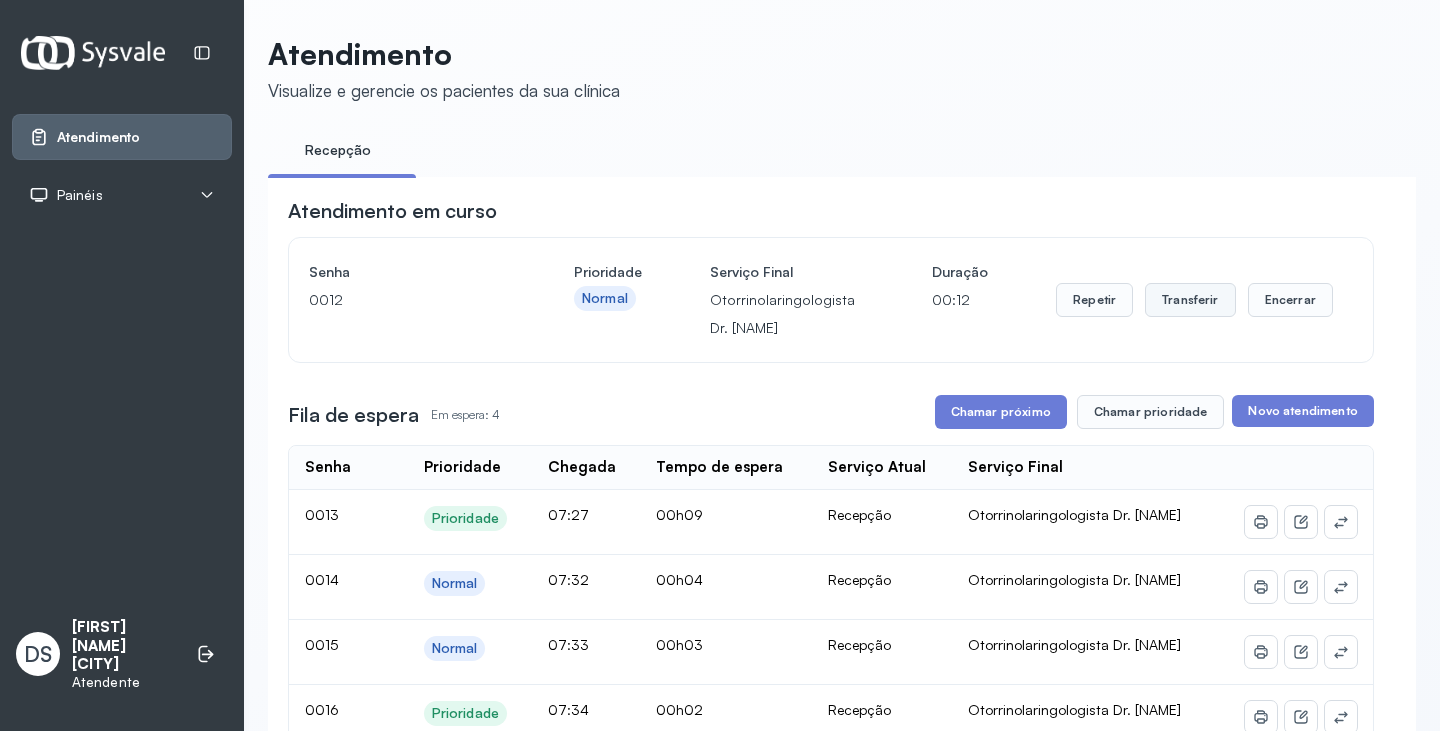 click on "Transferir" at bounding box center (1190, 300) 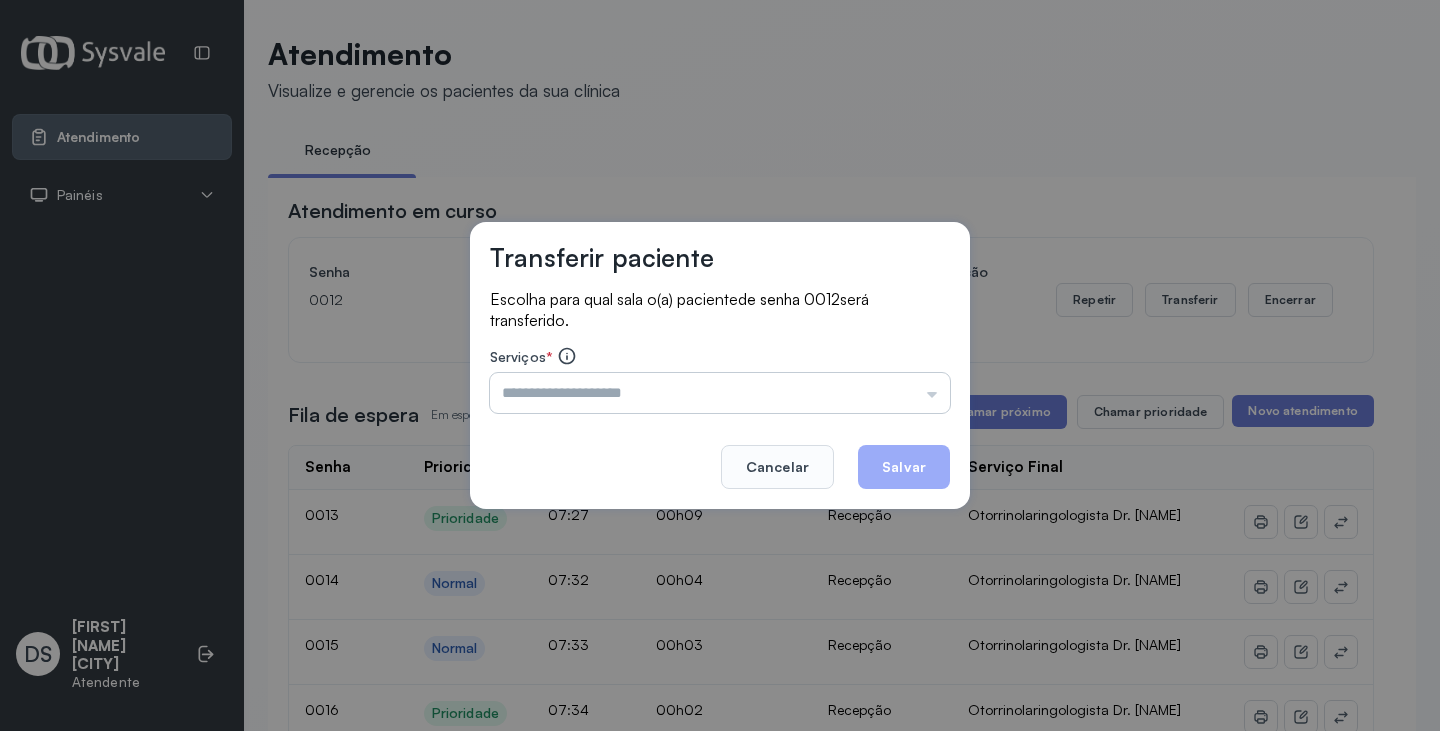 click at bounding box center [720, 393] 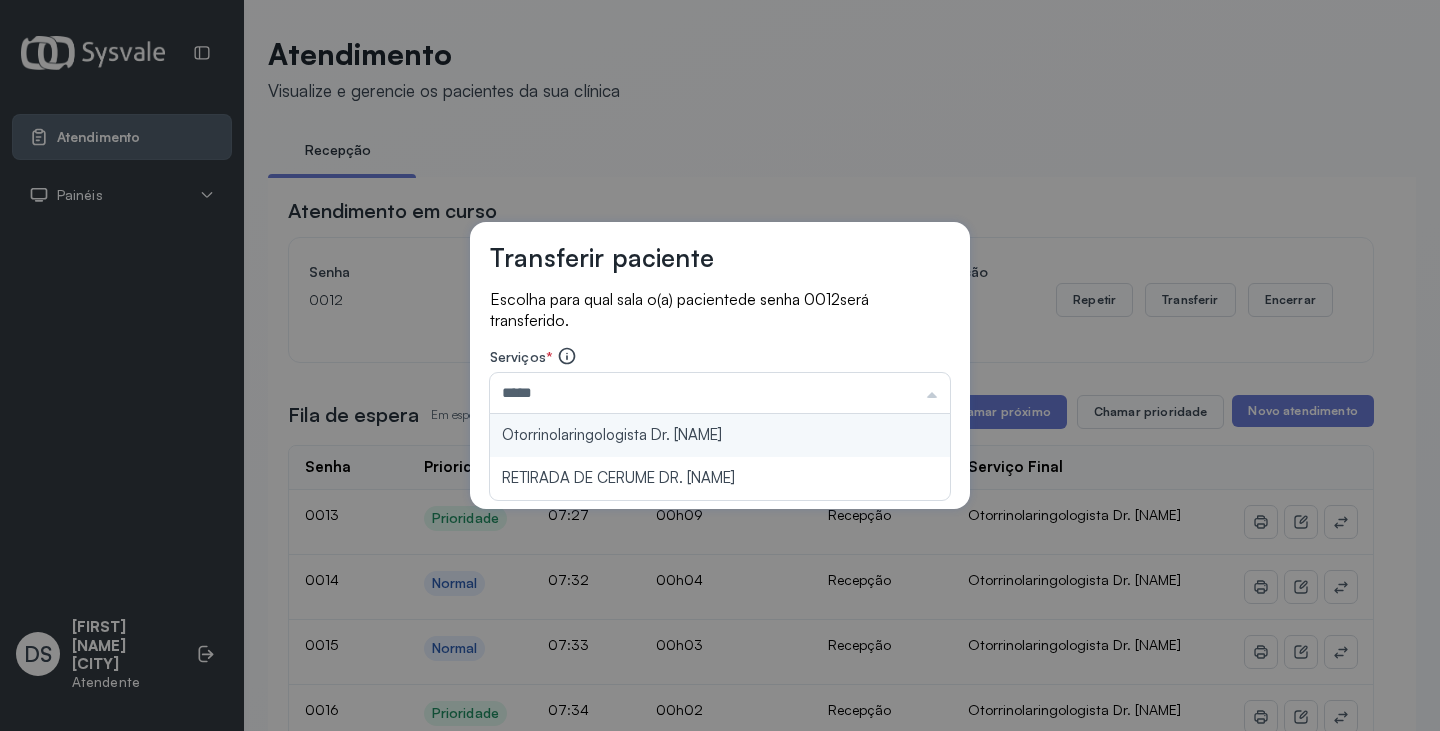 type on "**********" 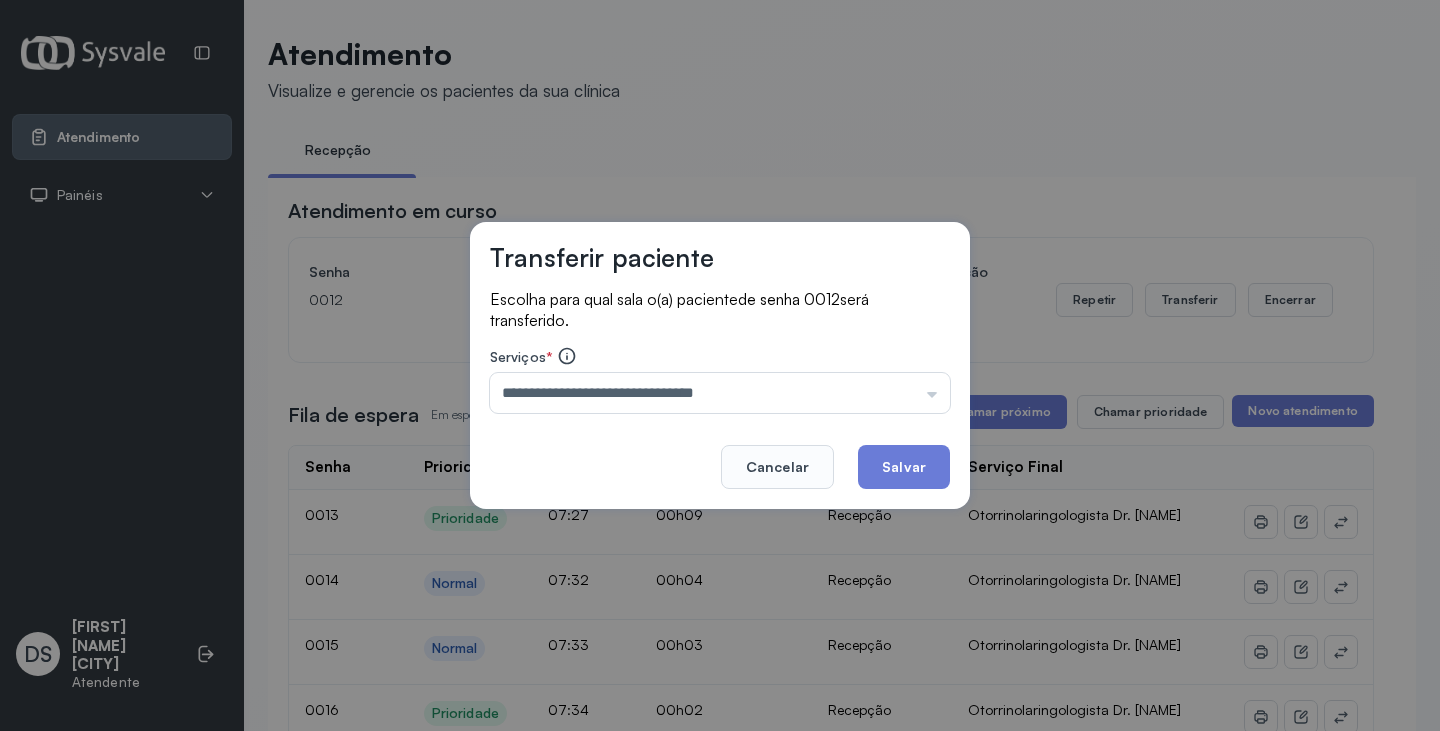 click on "**********" at bounding box center [720, 366] 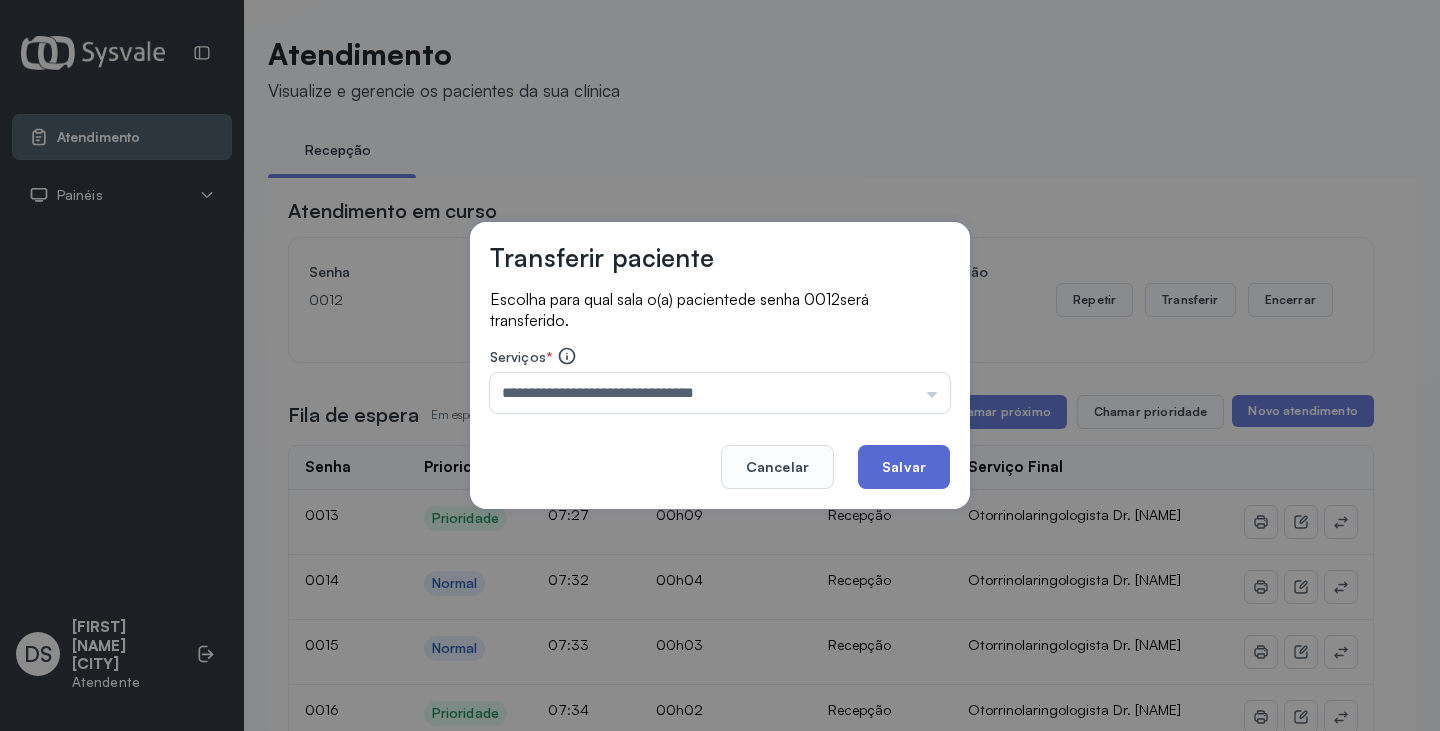 click on "Salvar" 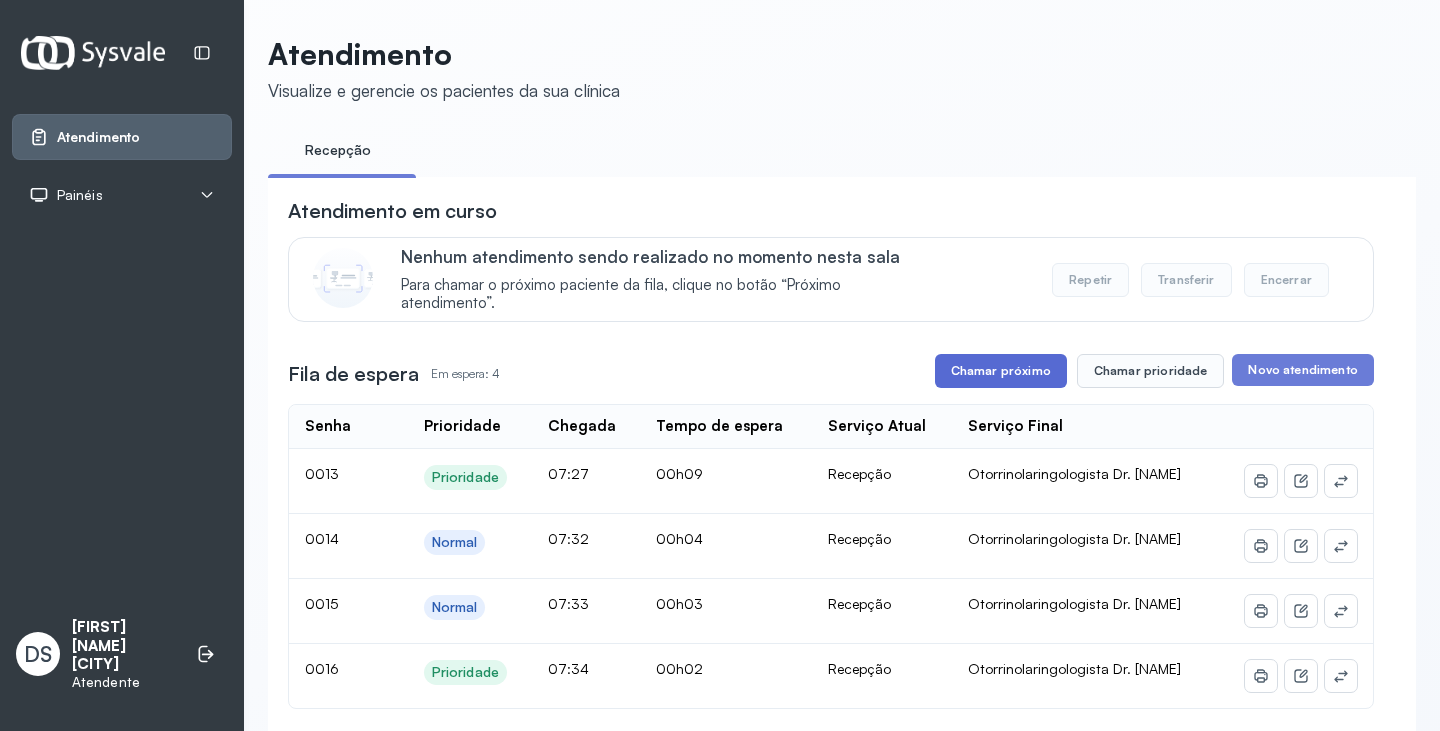click on "Chamar próximo" at bounding box center [1001, 371] 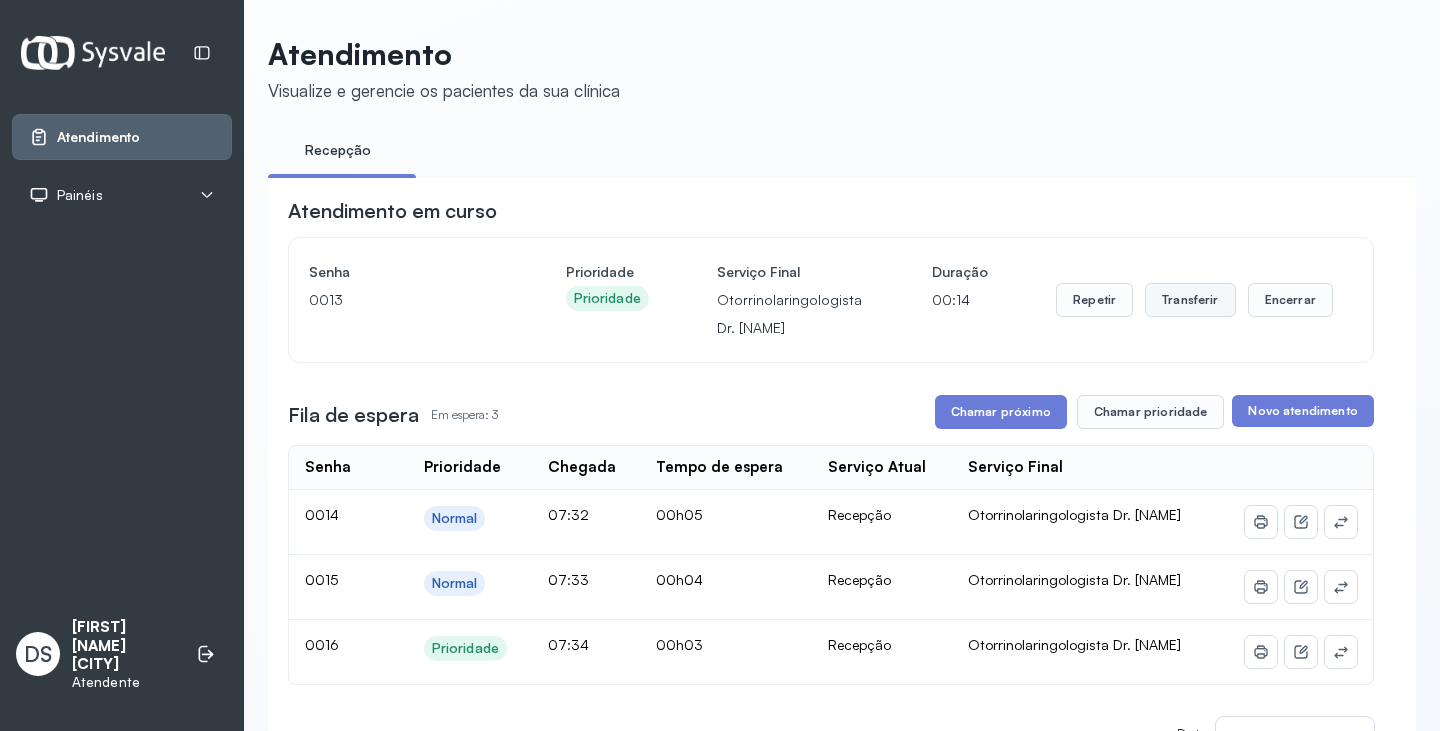 click on "Transferir" at bounding box center [1190, 300] 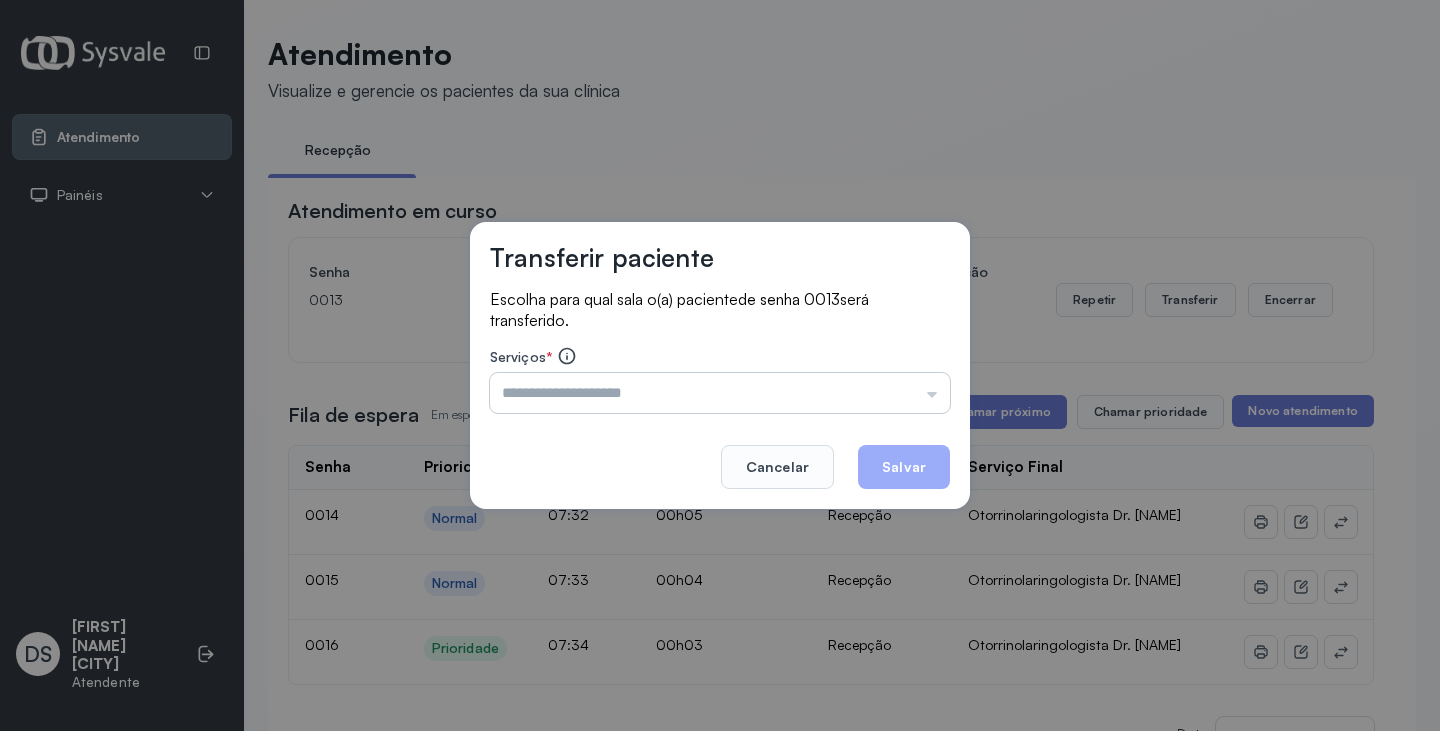 click at bounding box center (720, 393) 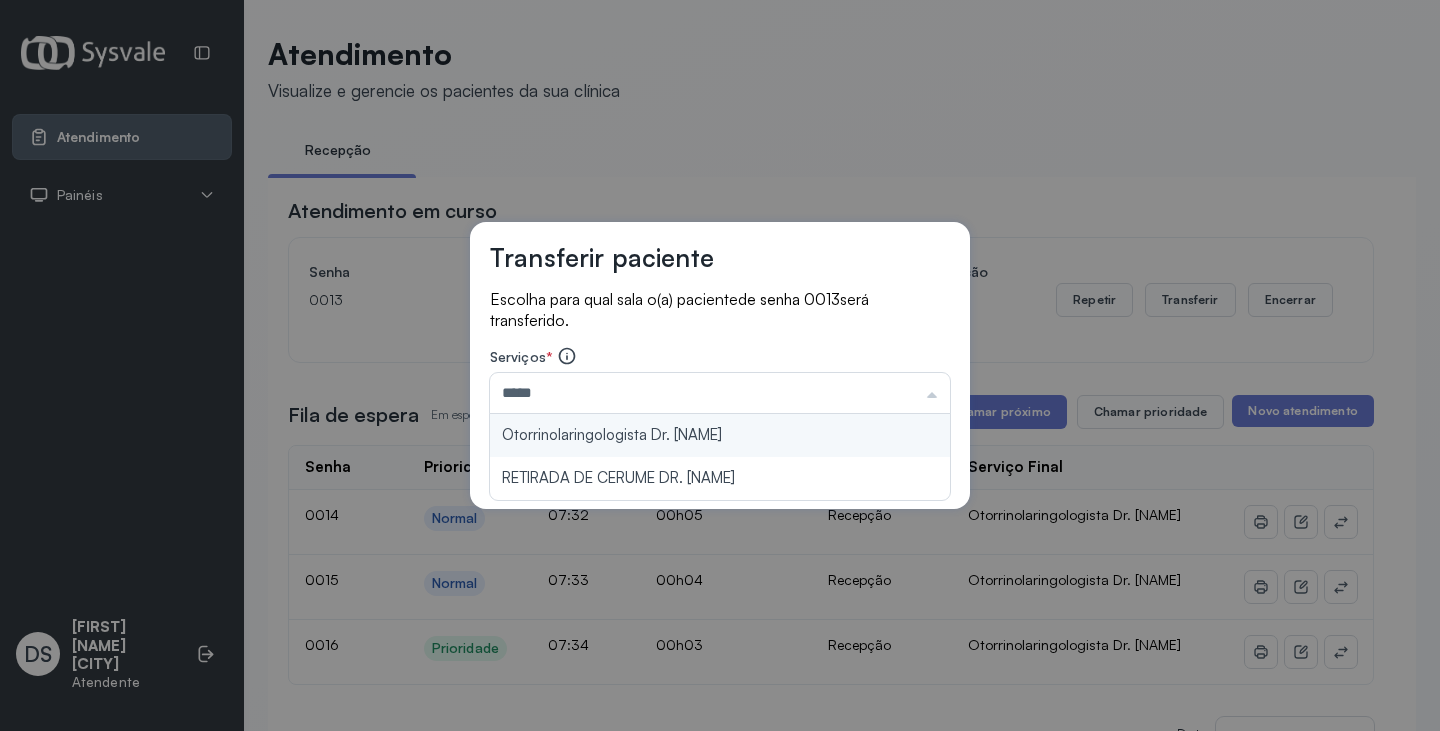 type on "**********" 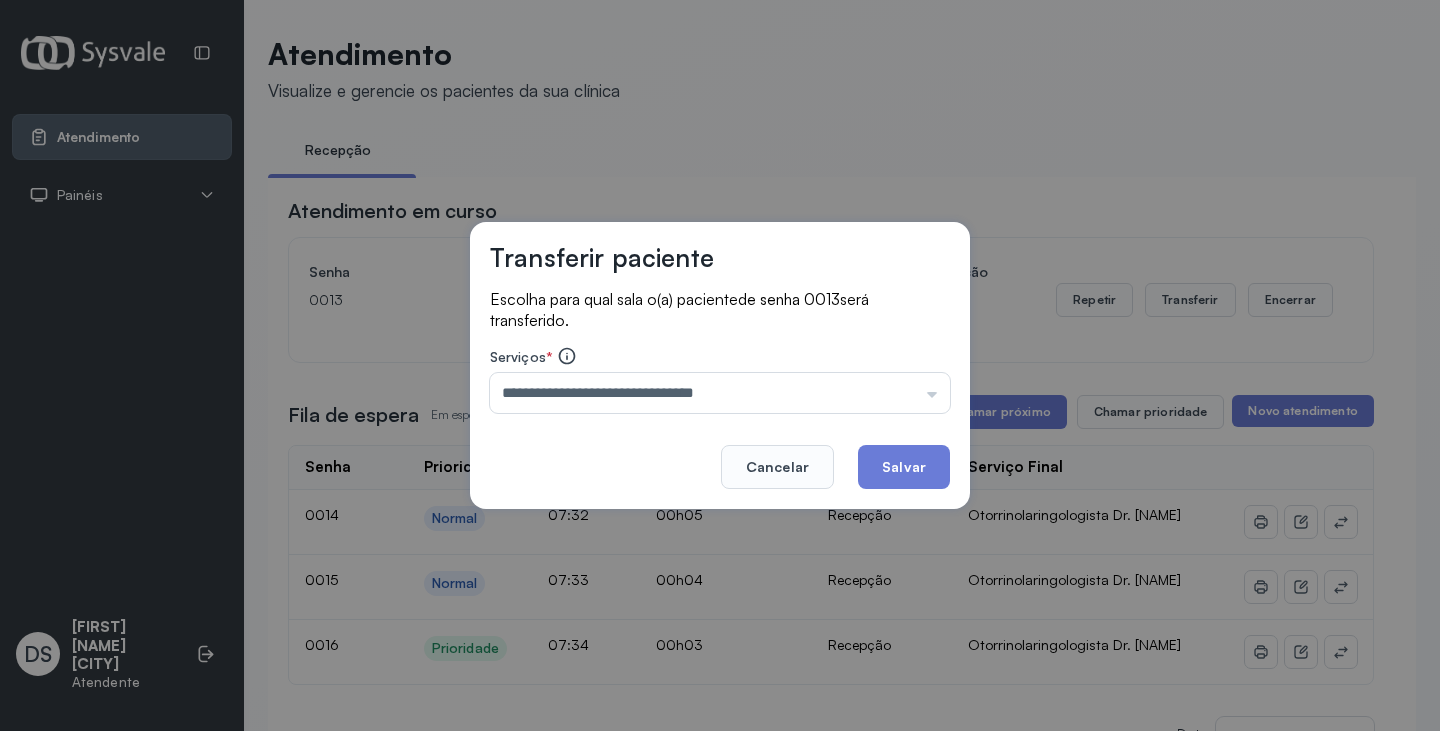 click on "**********" at bounding box center [720, 366] 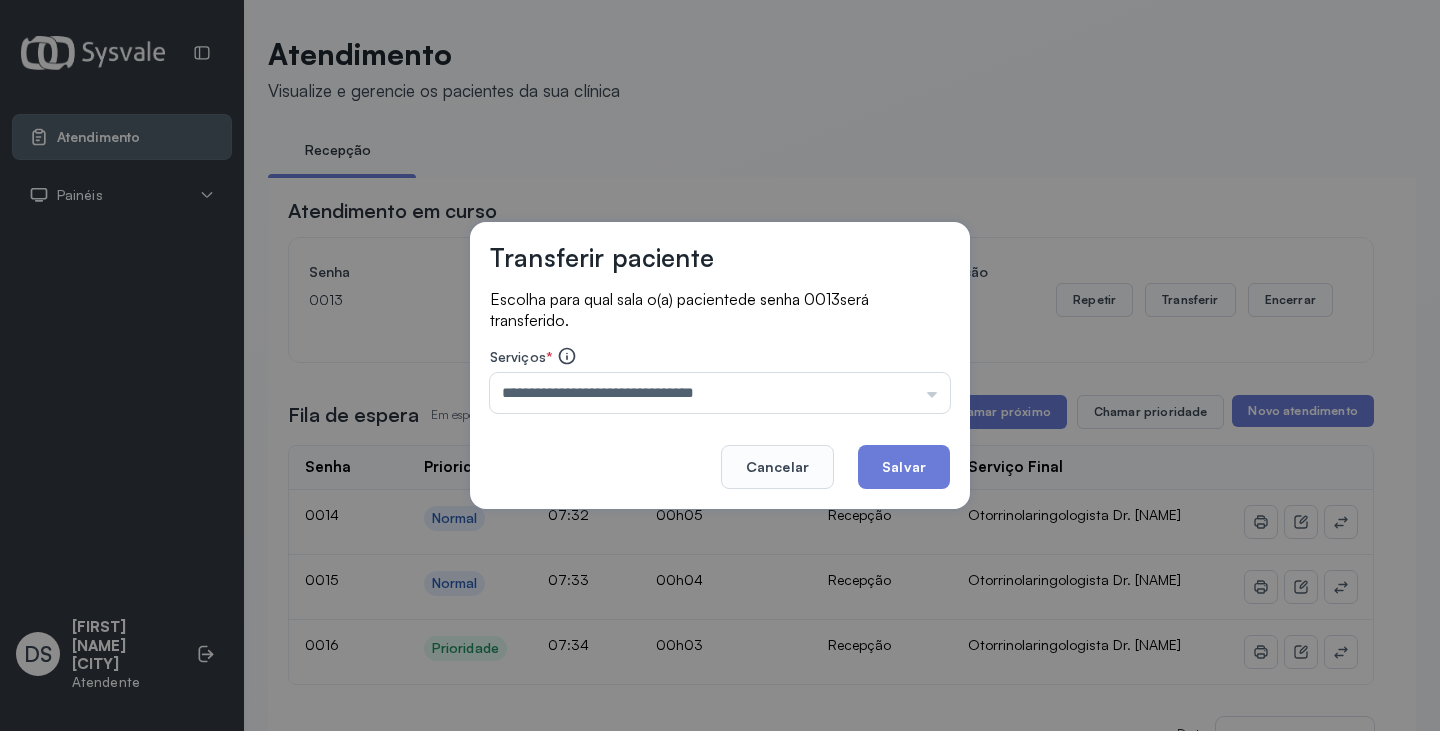 click on "Salvar" 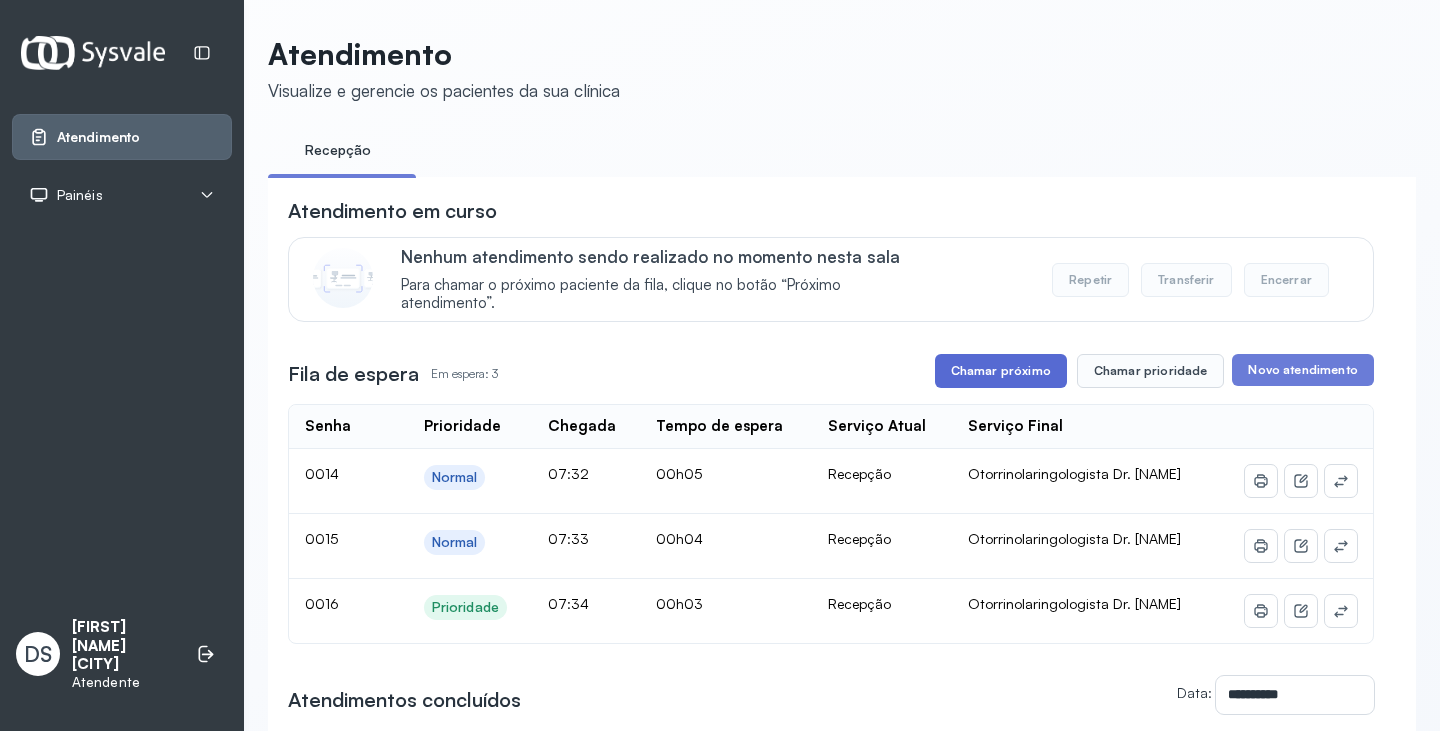 click on "Chamar próximo" at bounding box center [1001, 371] 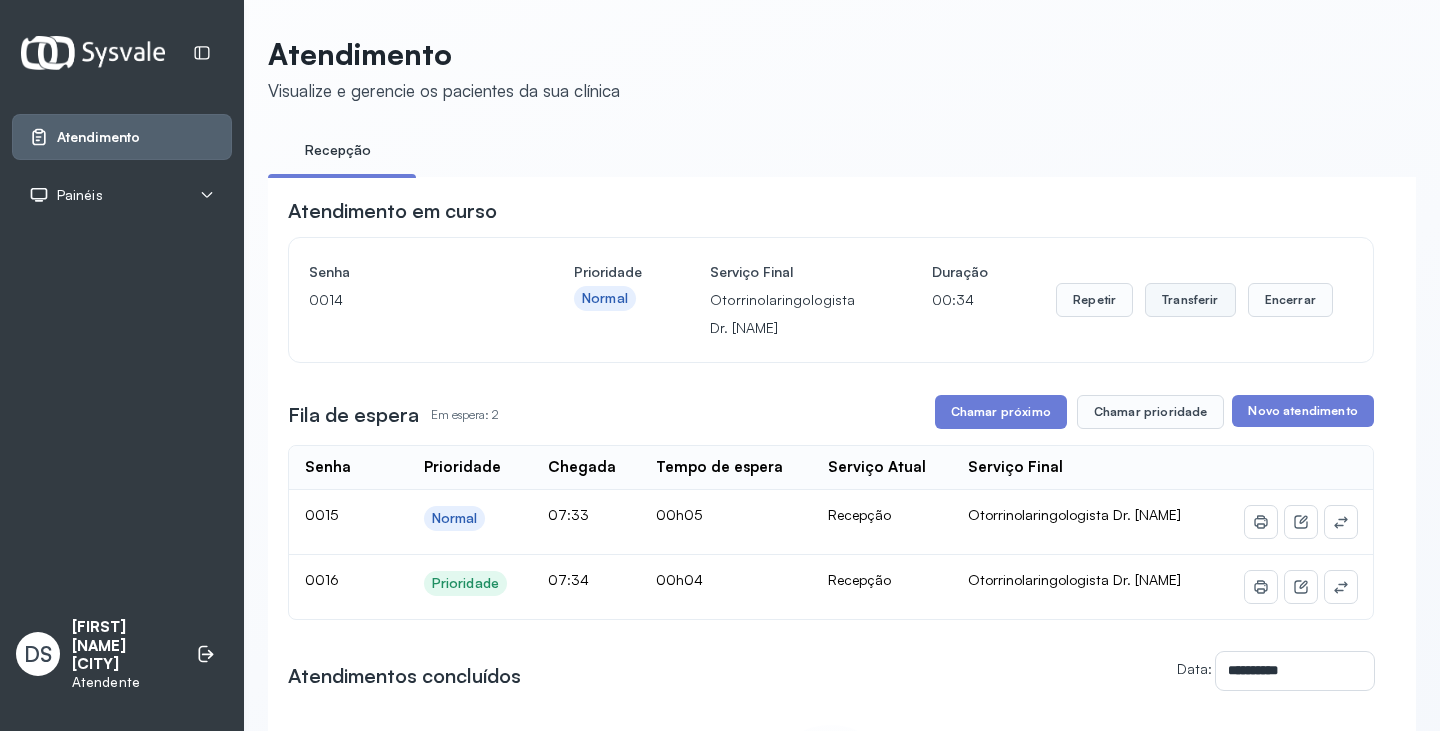 click on "Transferir" at bounding box center (1190, 300) 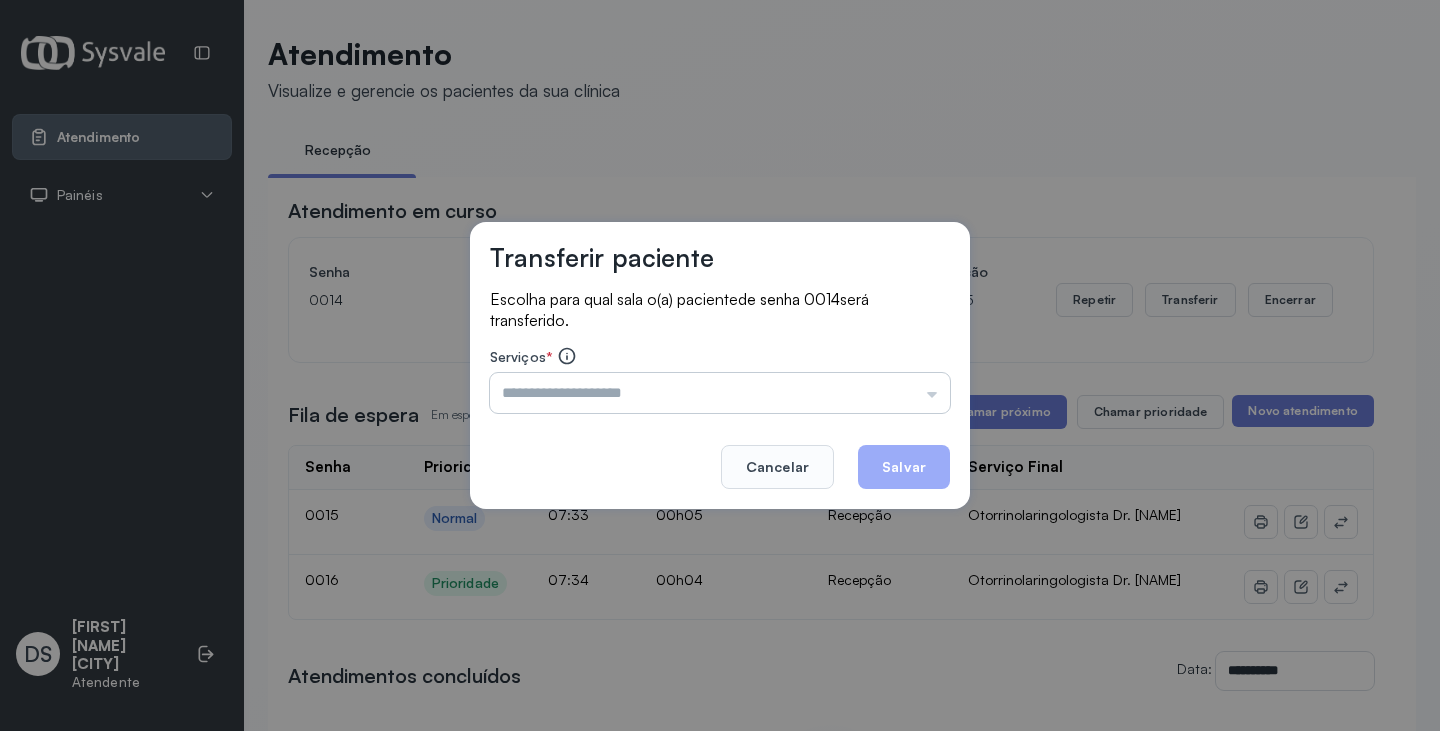 click at bounding box center [720, 393] 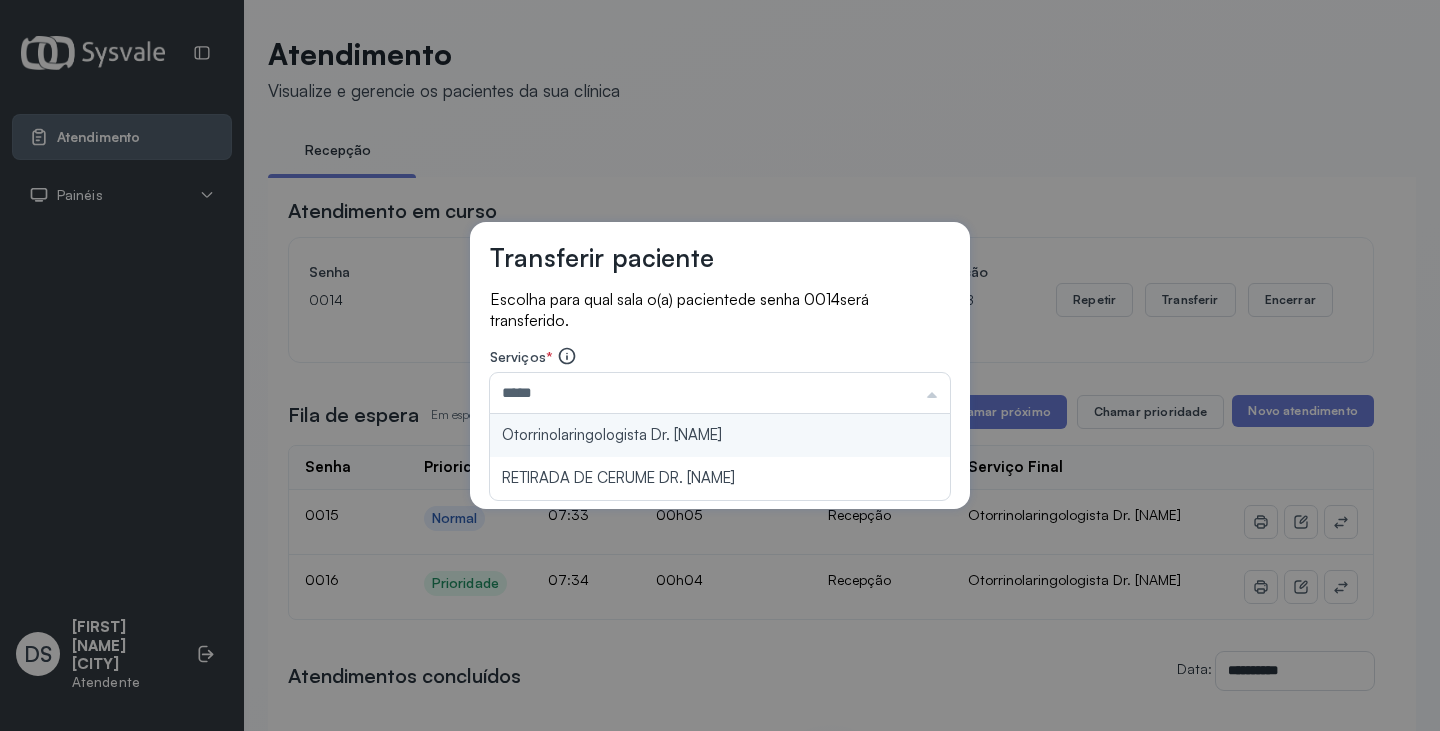 type on "**********" 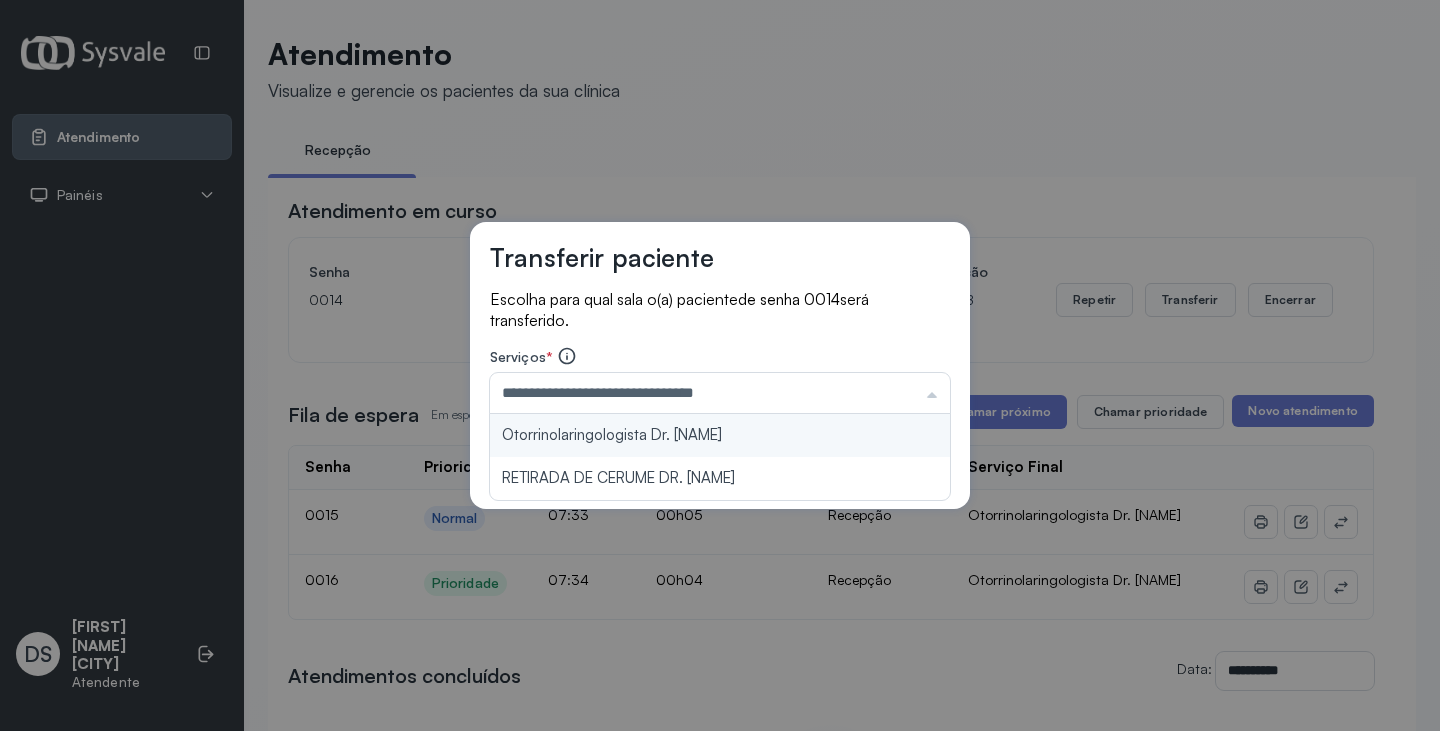 click on "**********" at bounding box center (720, 366) 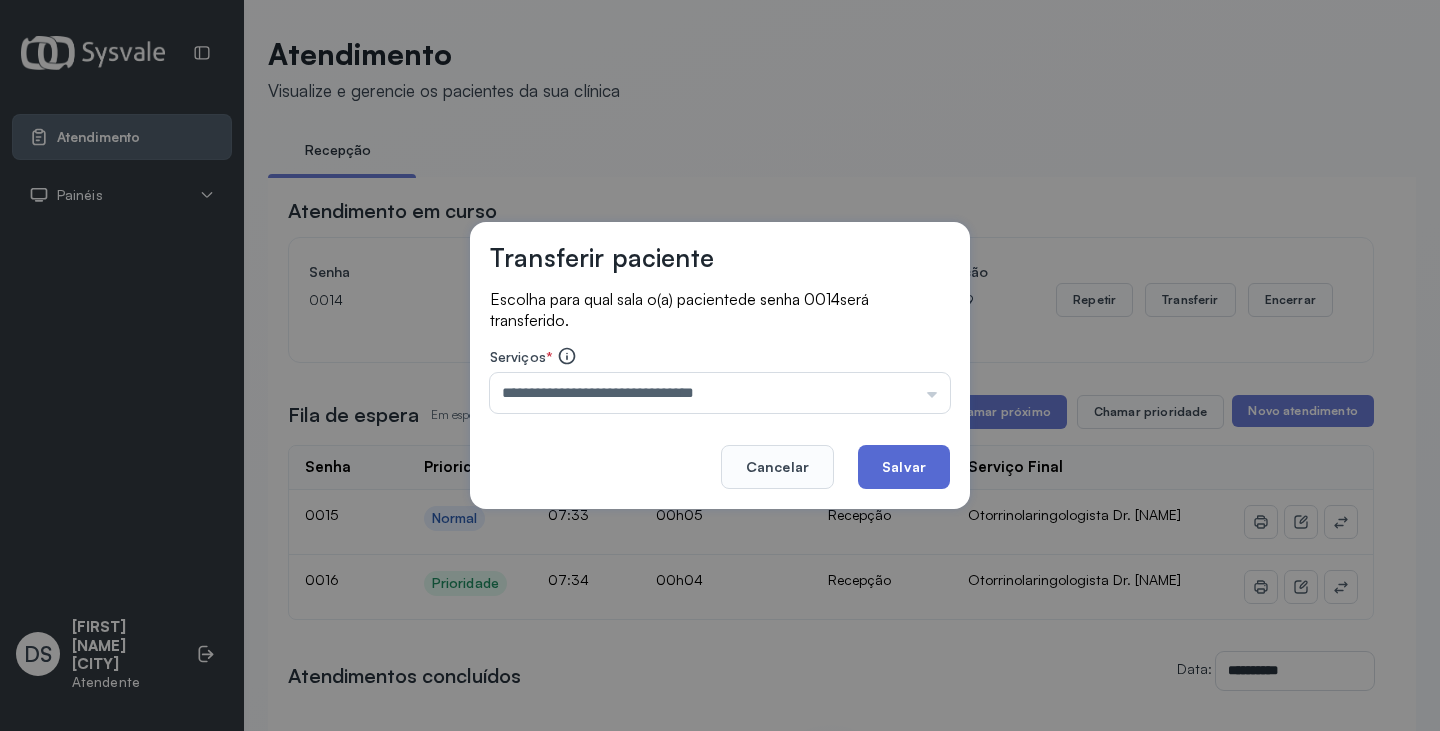 click on "Salvar" 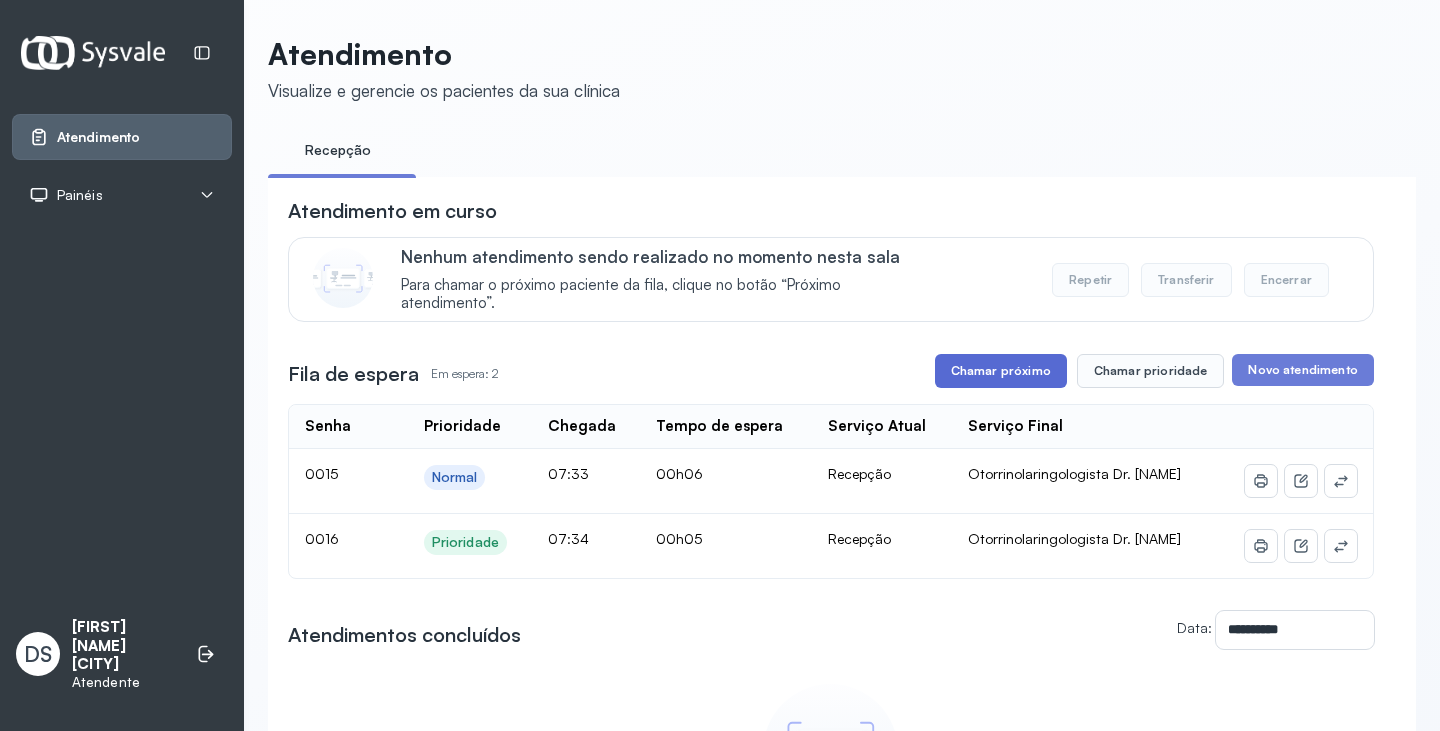 click on "Chamar próximo" at bounding box center [1001, 371] 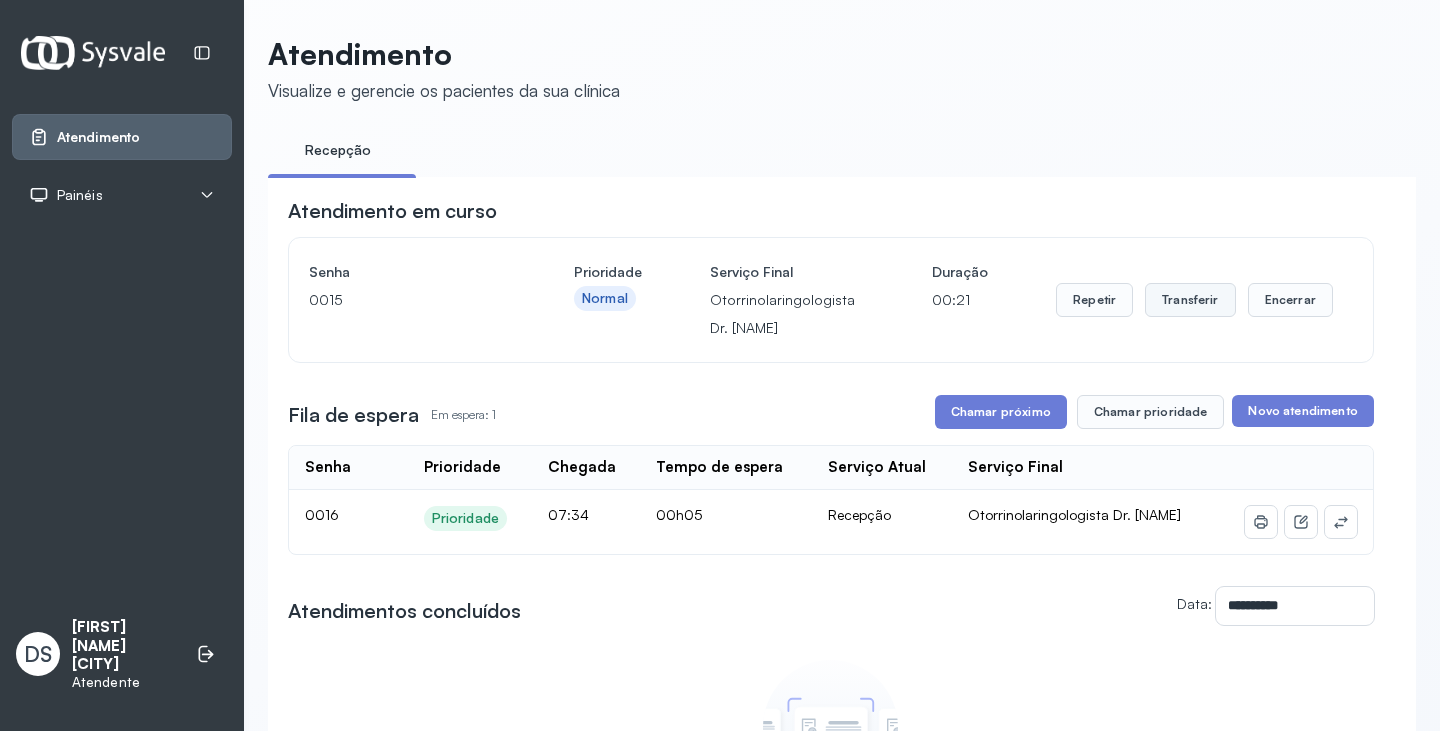 click on "Transferir" at bounding box center [1190, 300] 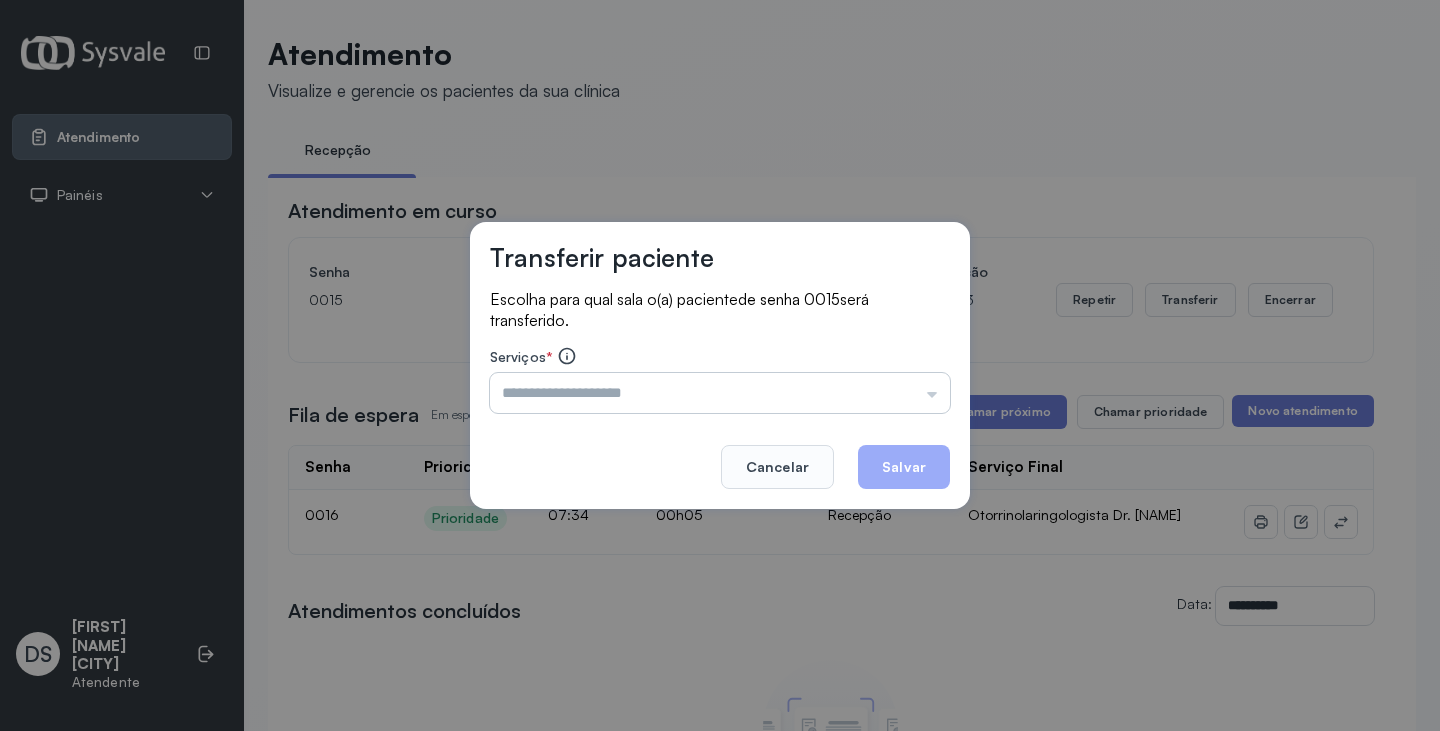 click at bounding box center (720, 393) 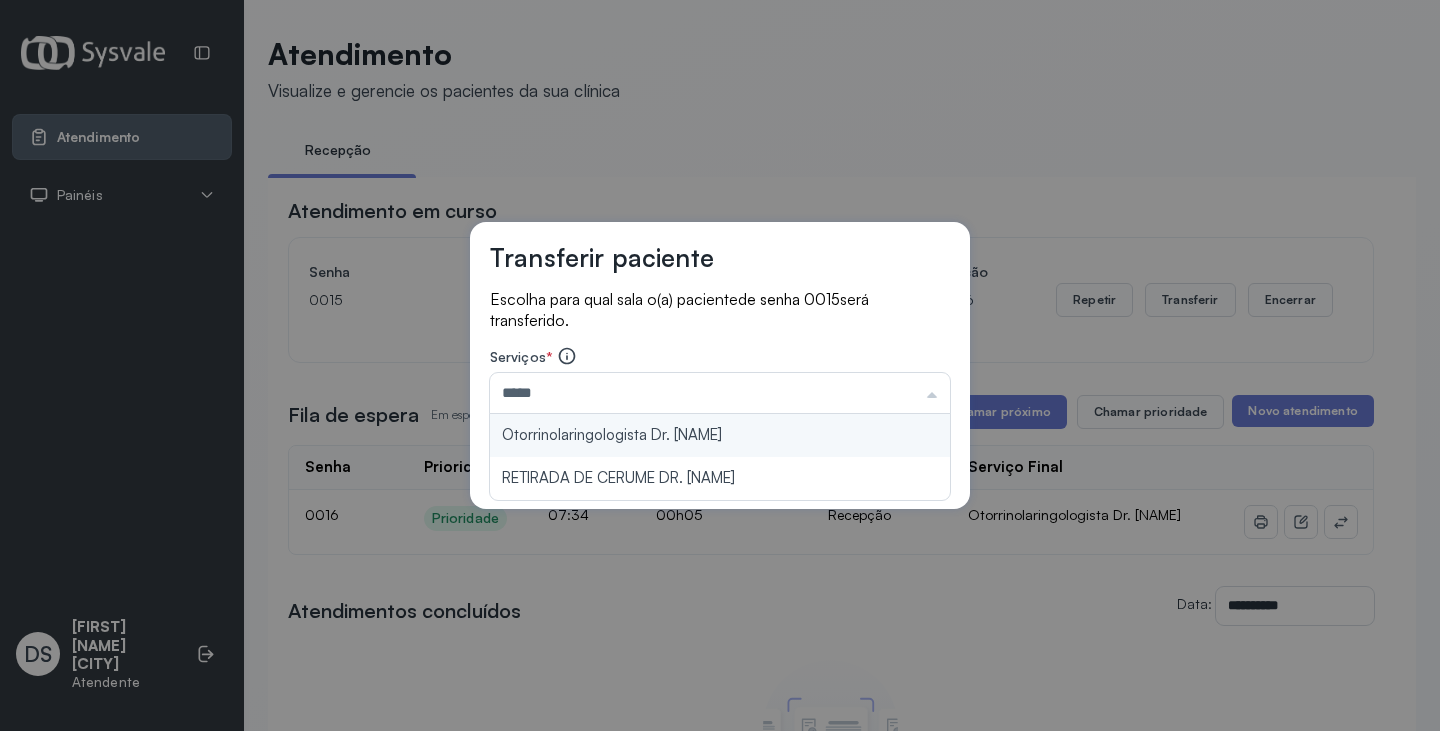 type on "**********" 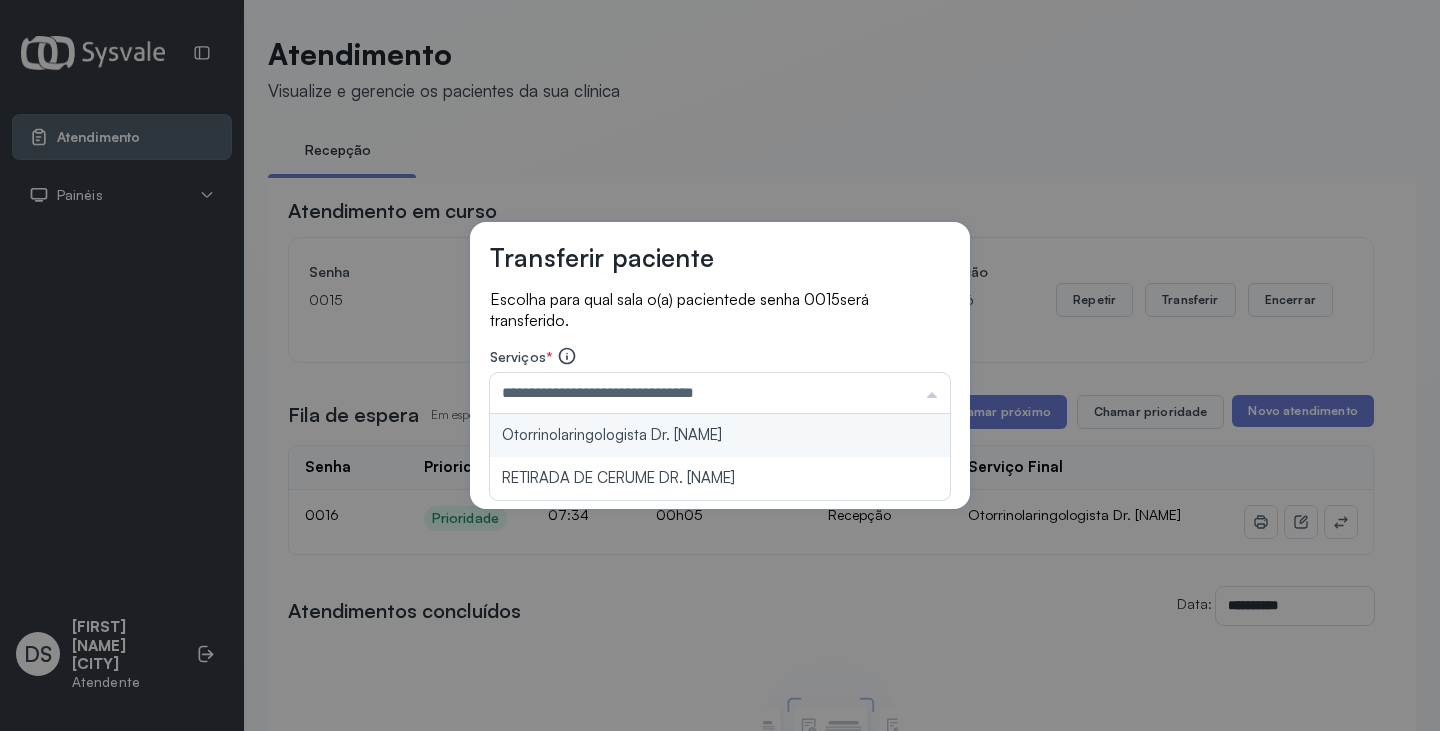 drag, startPoint x: 740, startPoint y: 427, endPoint x: 852, endPoint y: 446, distance: 113.600174 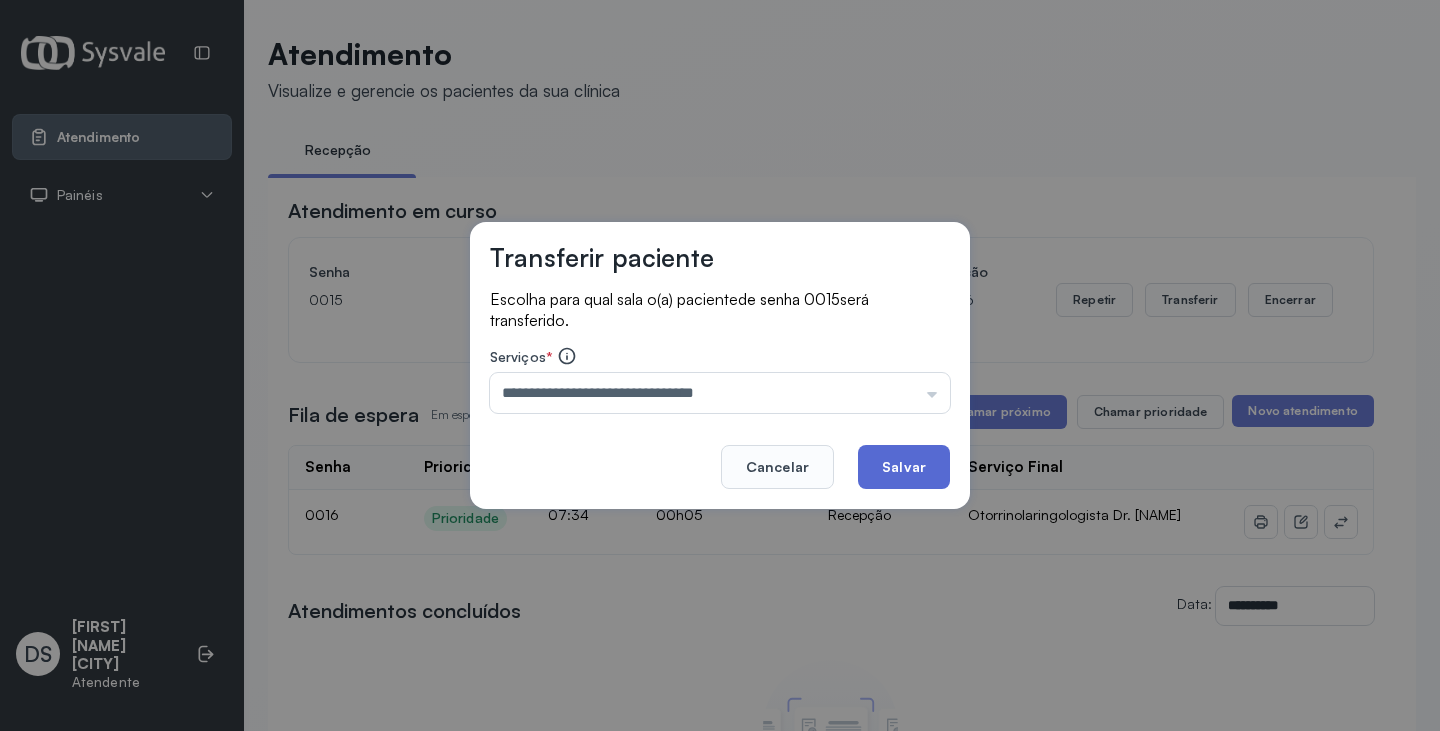 click on "Salvar" 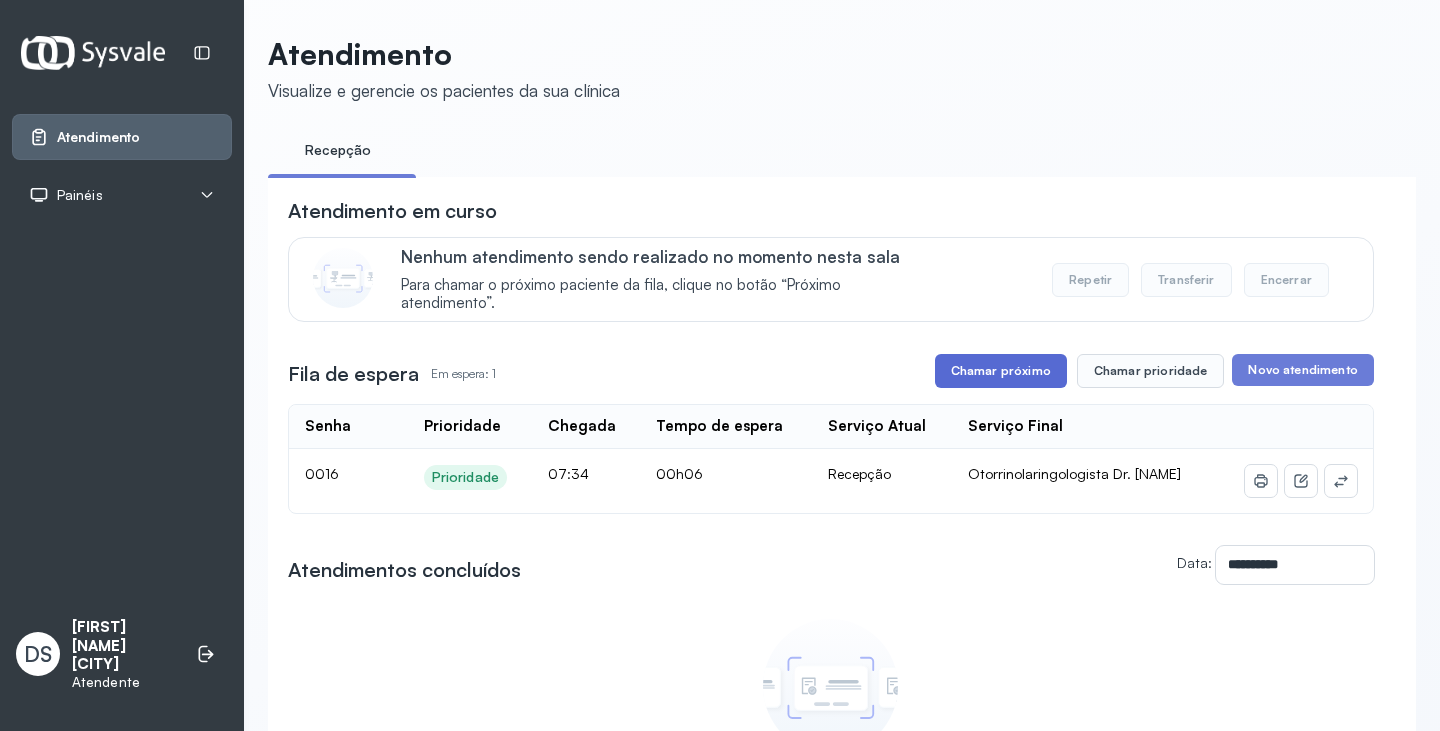 click on "Chamar próximo" at bounding box center (1001, 371) 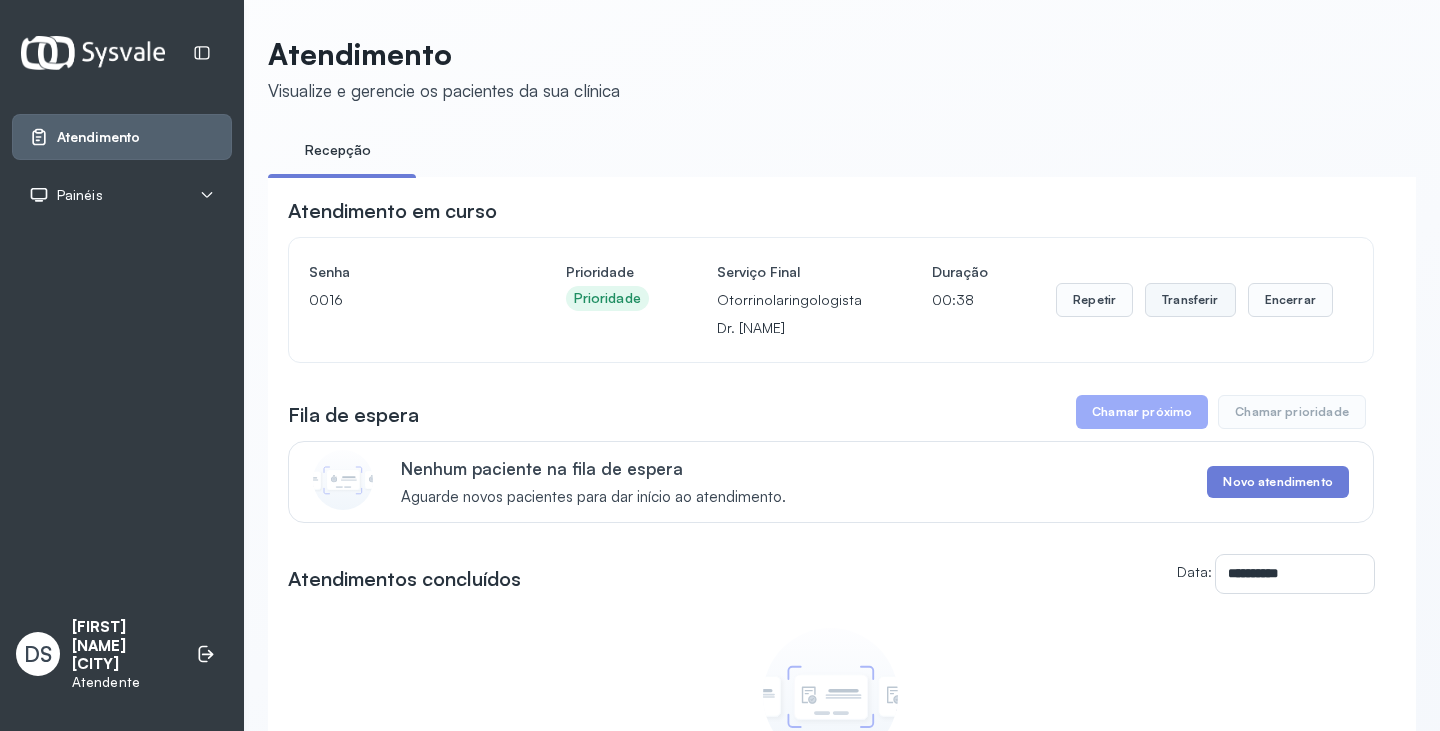 click on "Transferir" at bounding box center [1190, 300] 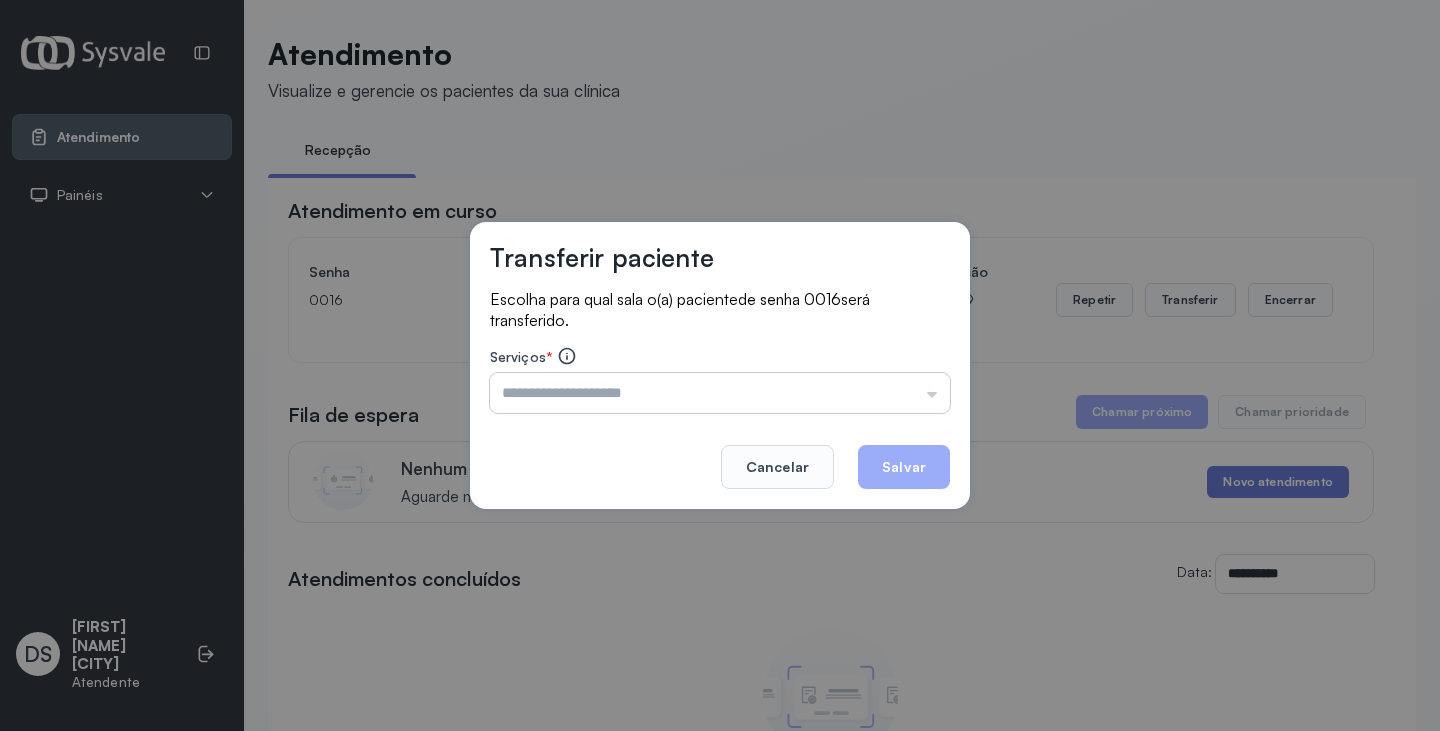 click at bounding box center [720, 393] 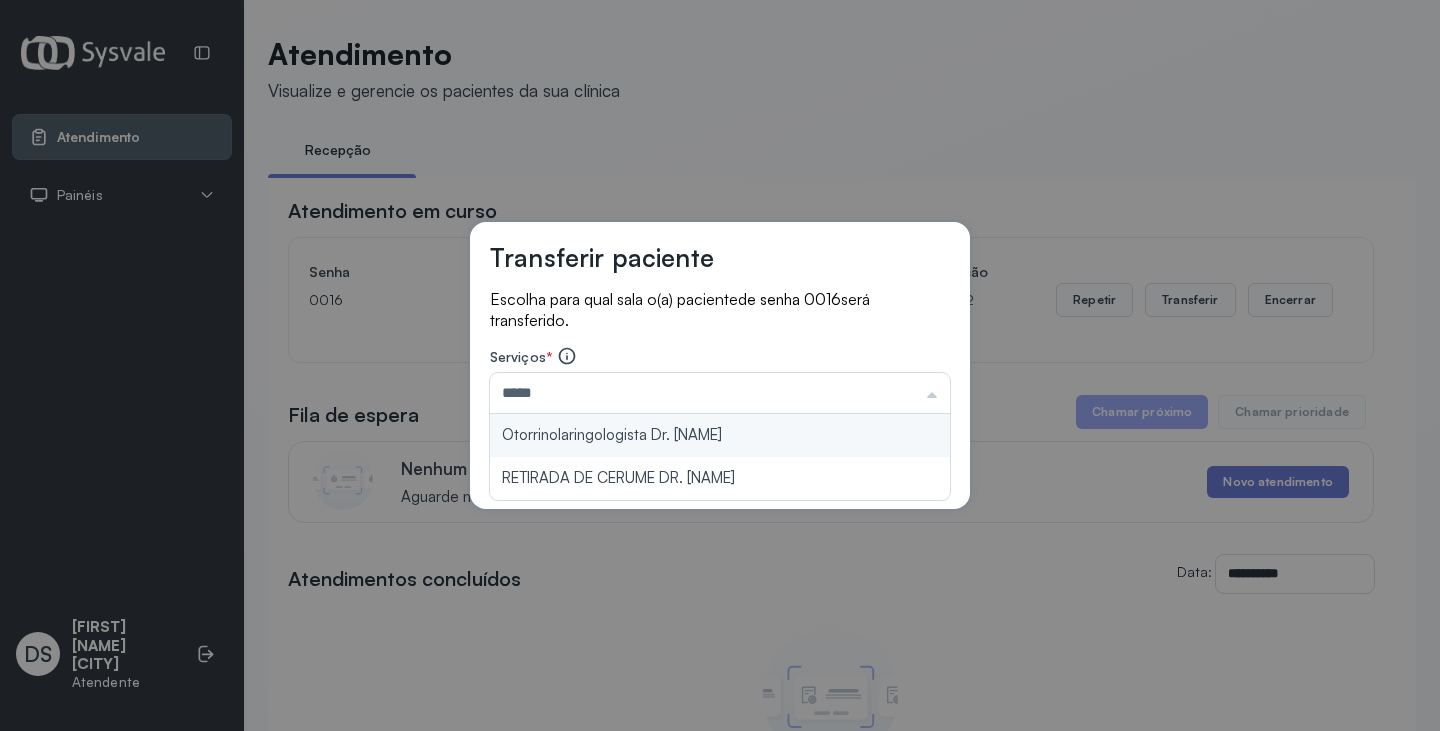 type on "**********" 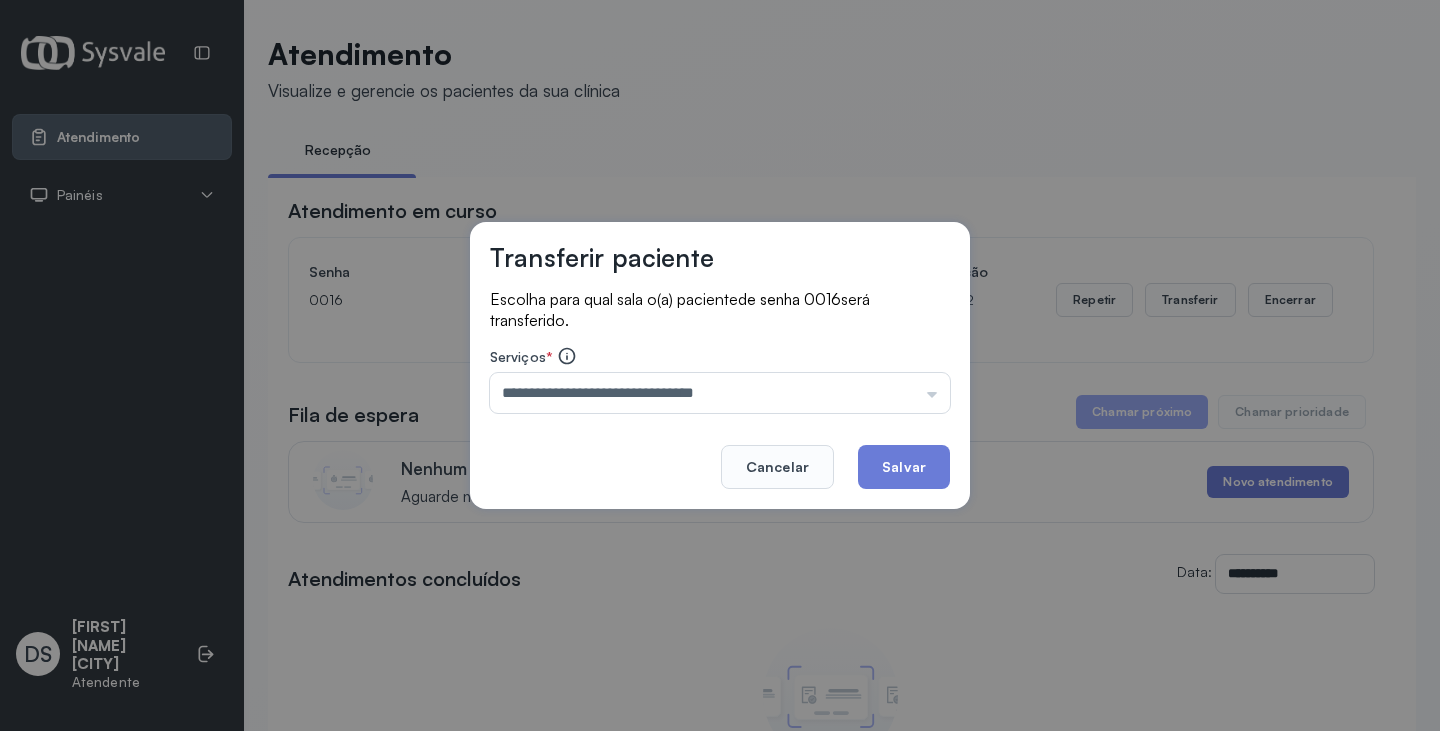 drag, startPoint x: 681, startPoint y: 434, endPoint x: 845, endPoint y: 446, distance: 164.43843 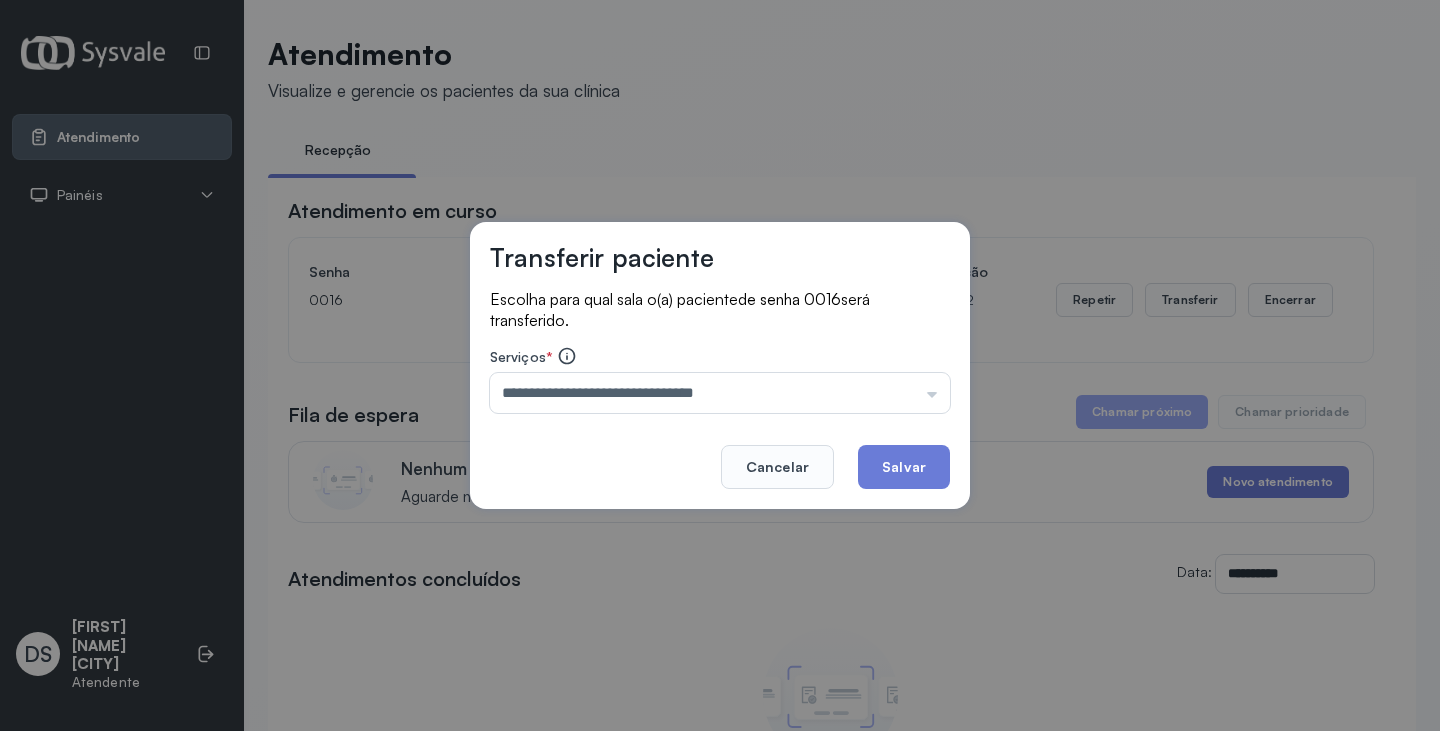 click on "**********" at bounding box center [720, 366] 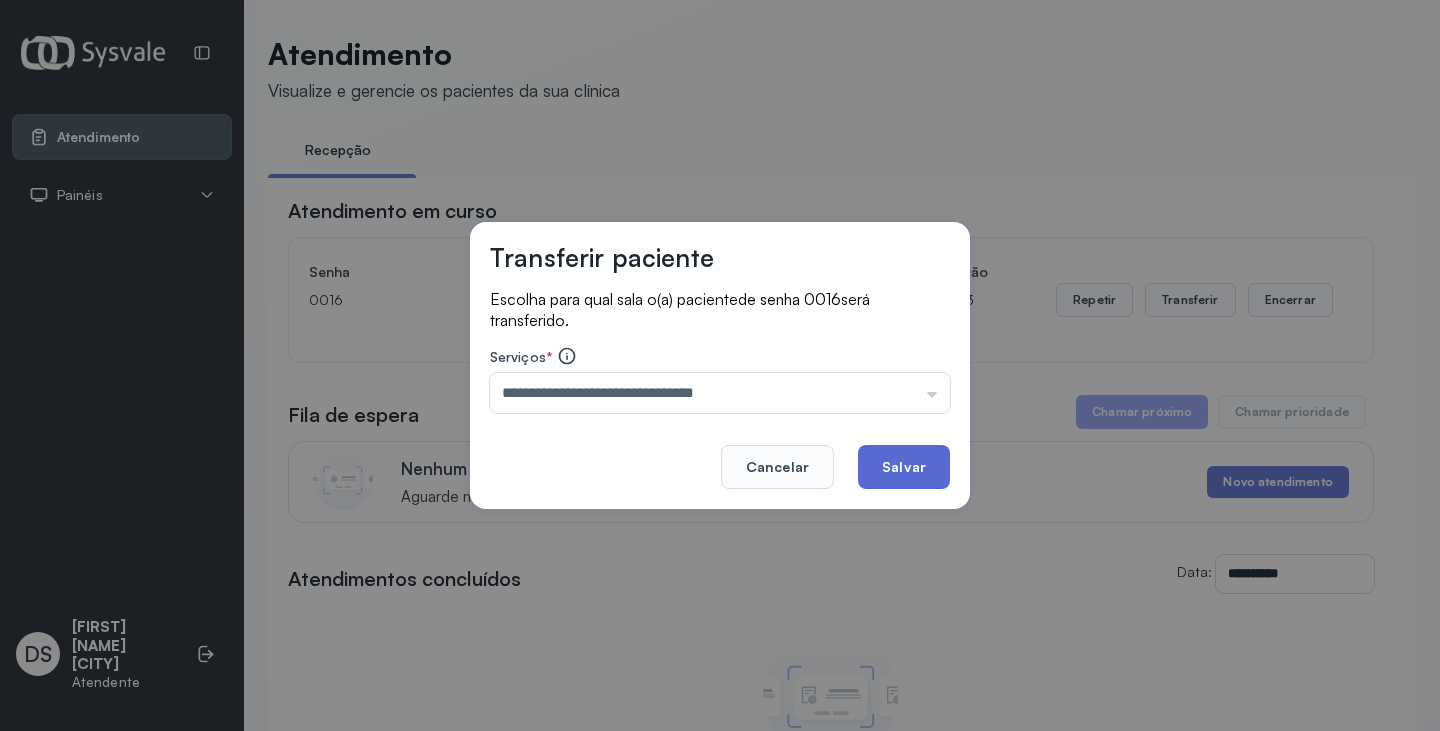 click on "Salvar" 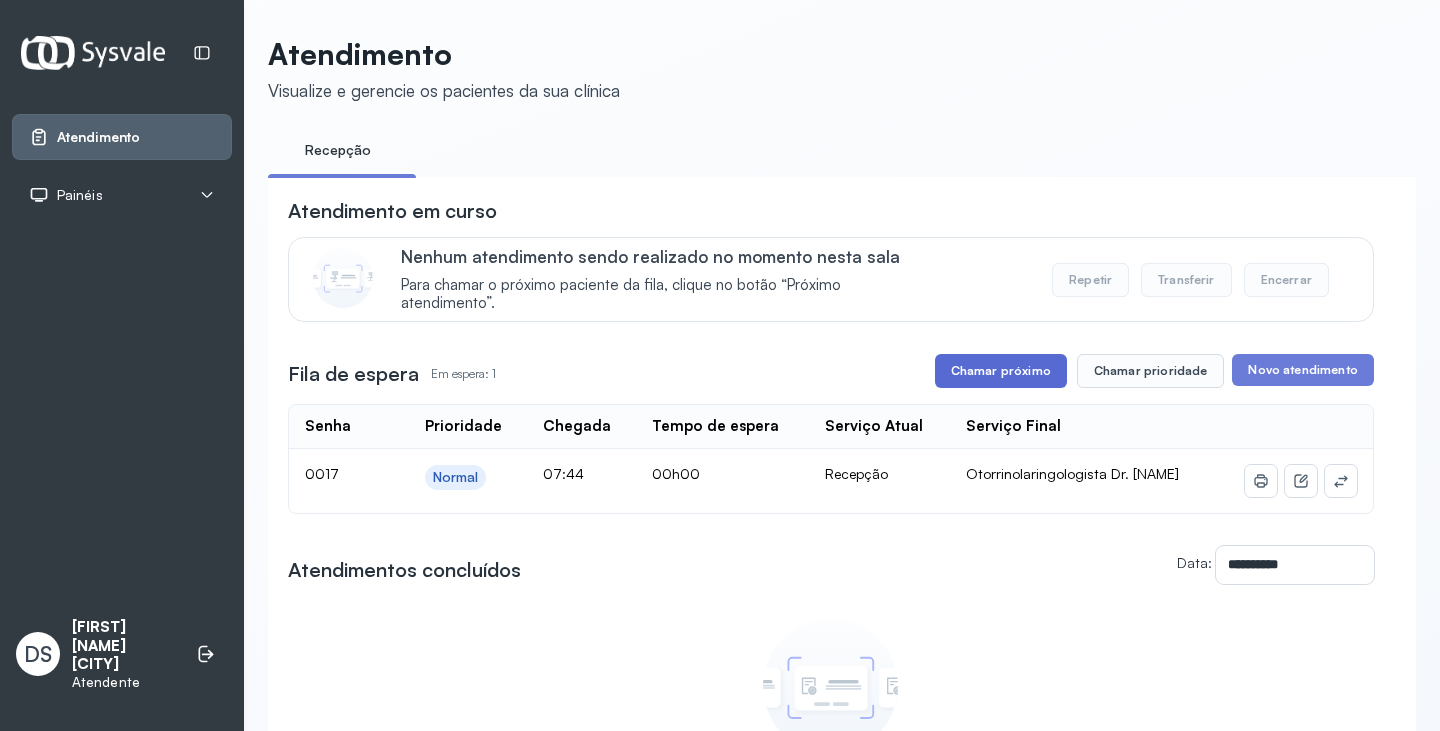 click on "Chamar próximo" at bounding box center [1001, 371] 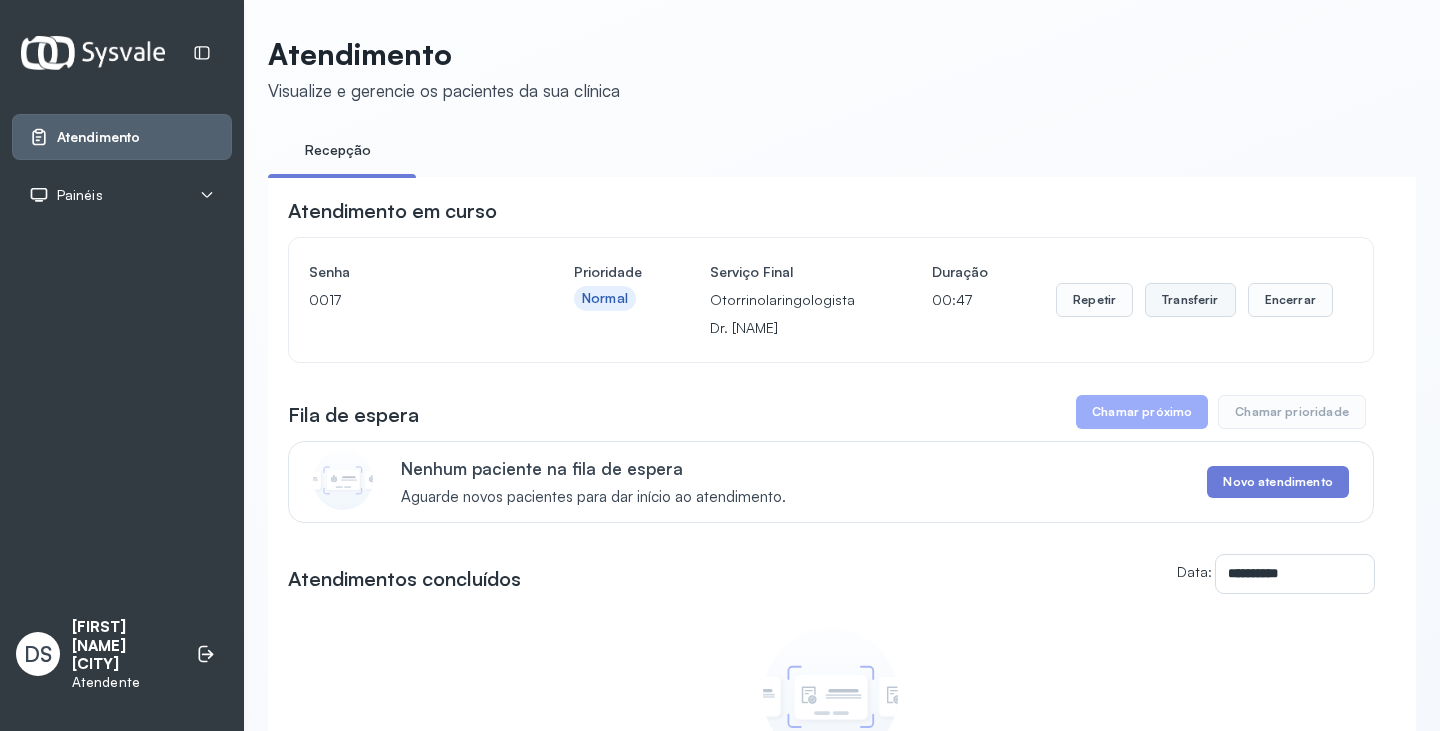 click on "Transferir" at bounding box center (1190, 300) 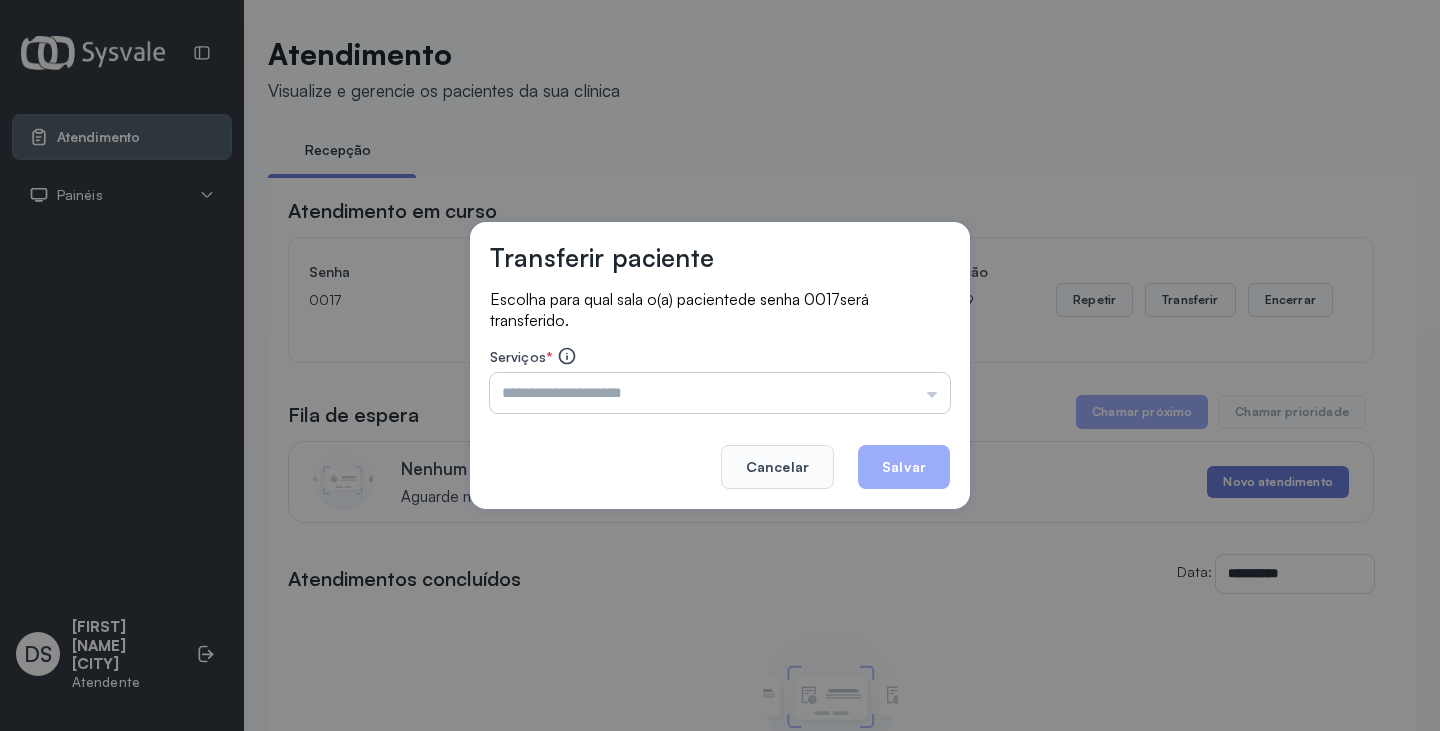 click at bounding box center (720, 393) 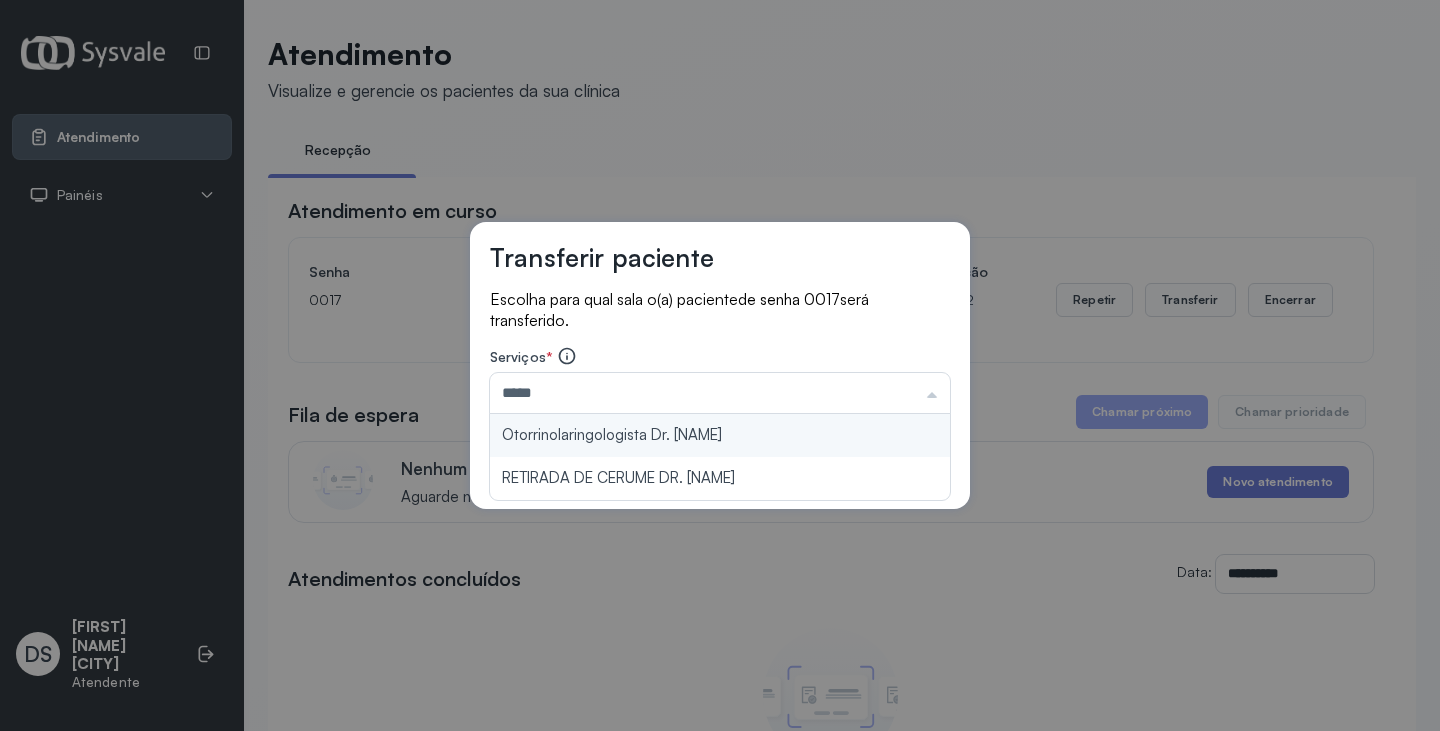 type on "**********" 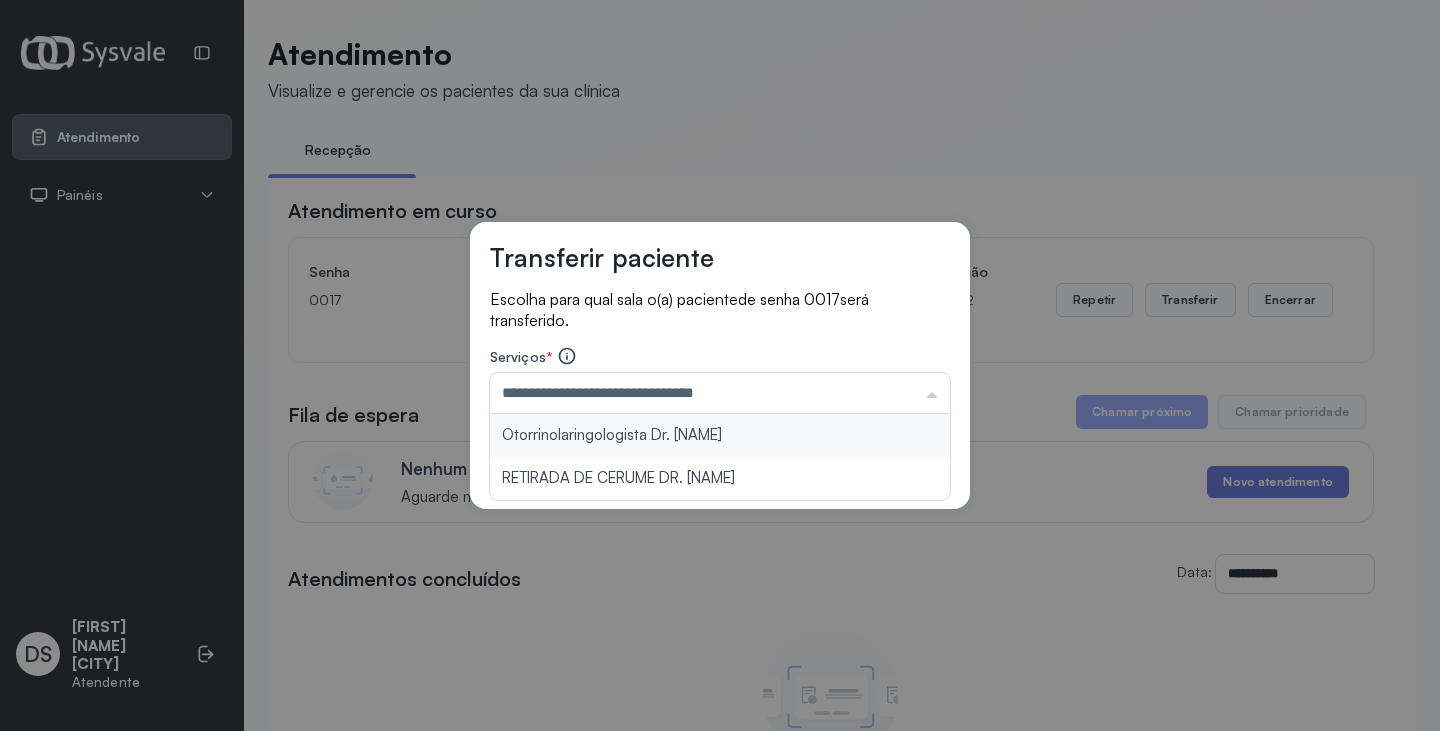 drag, startPoint x: 757, startPoint y: 432, endPoint x: 847, endPoint y: 449, distance: 91.591484 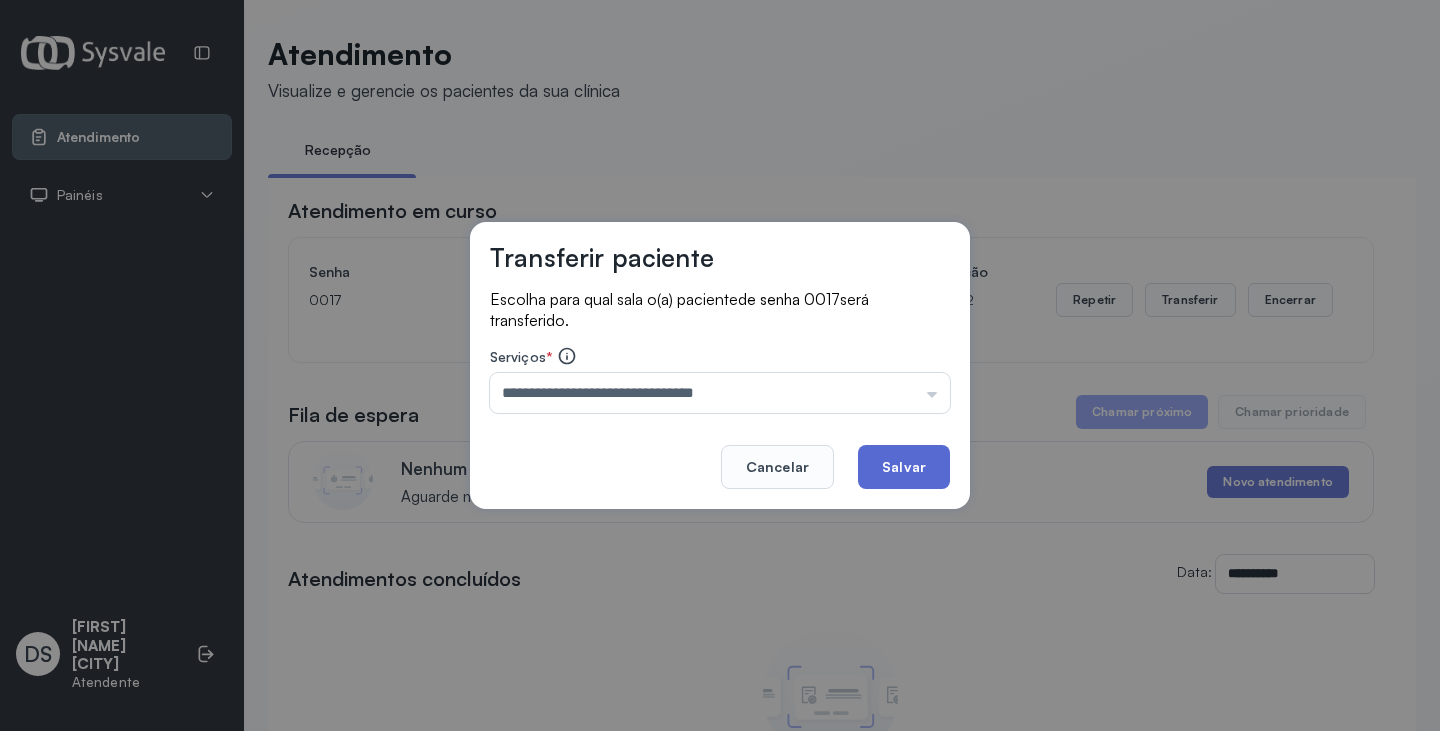 click on "Salvar" 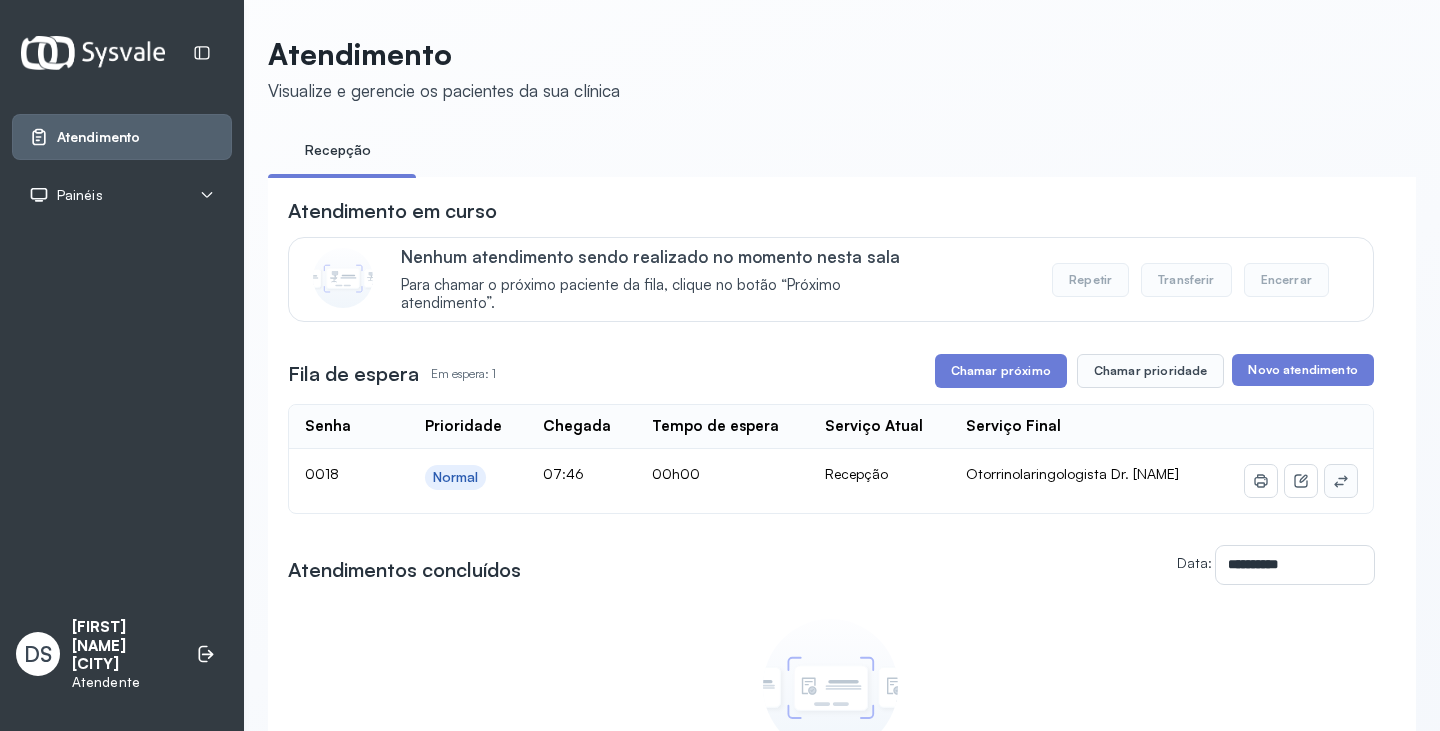 click 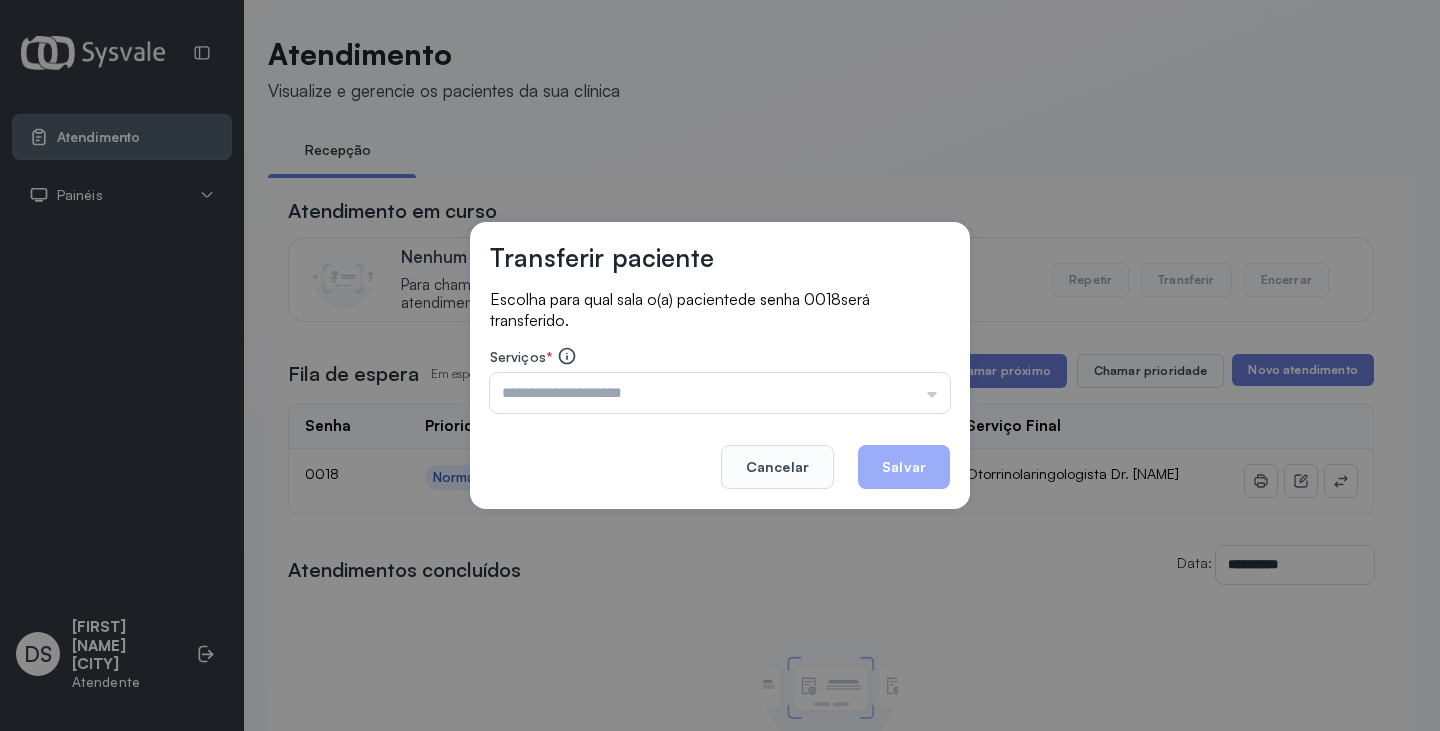click at bounding box center [720, 393] 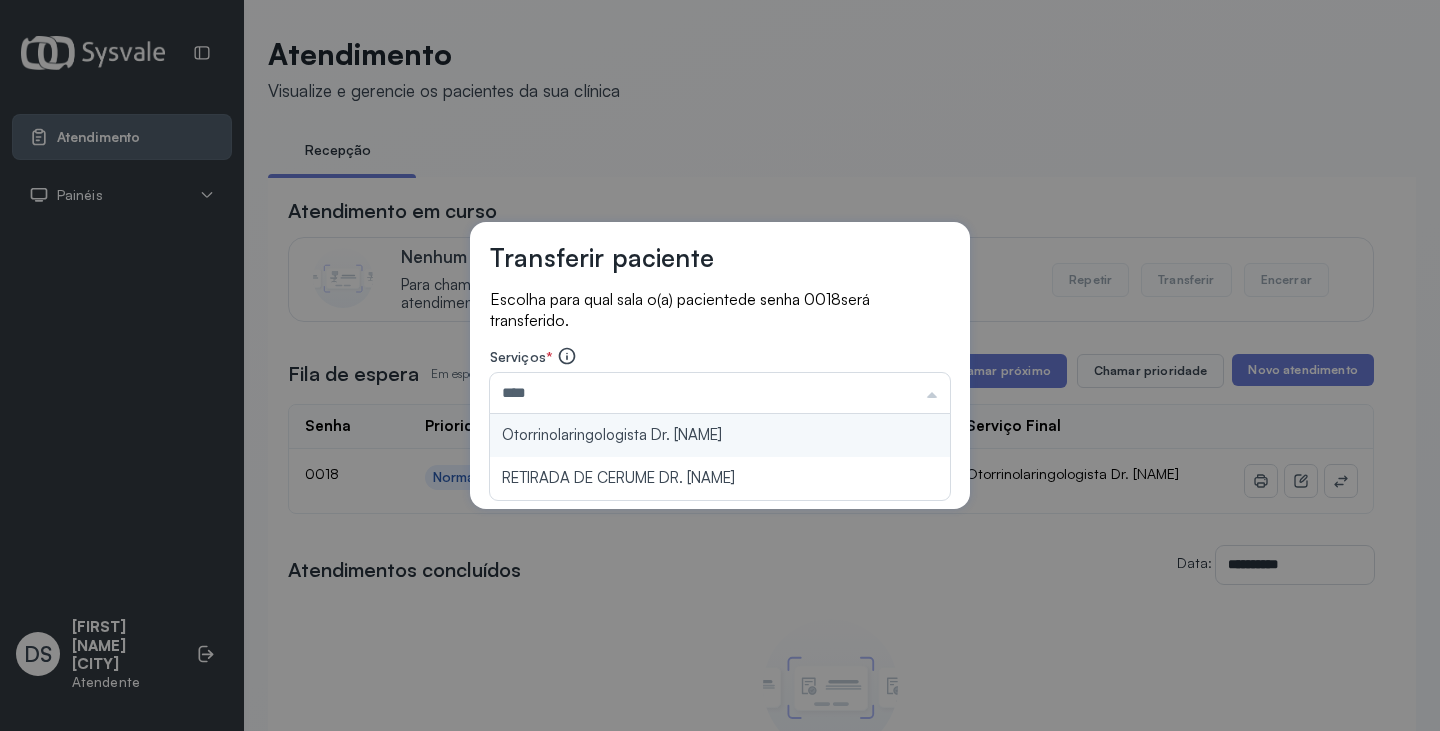 type on "**********" 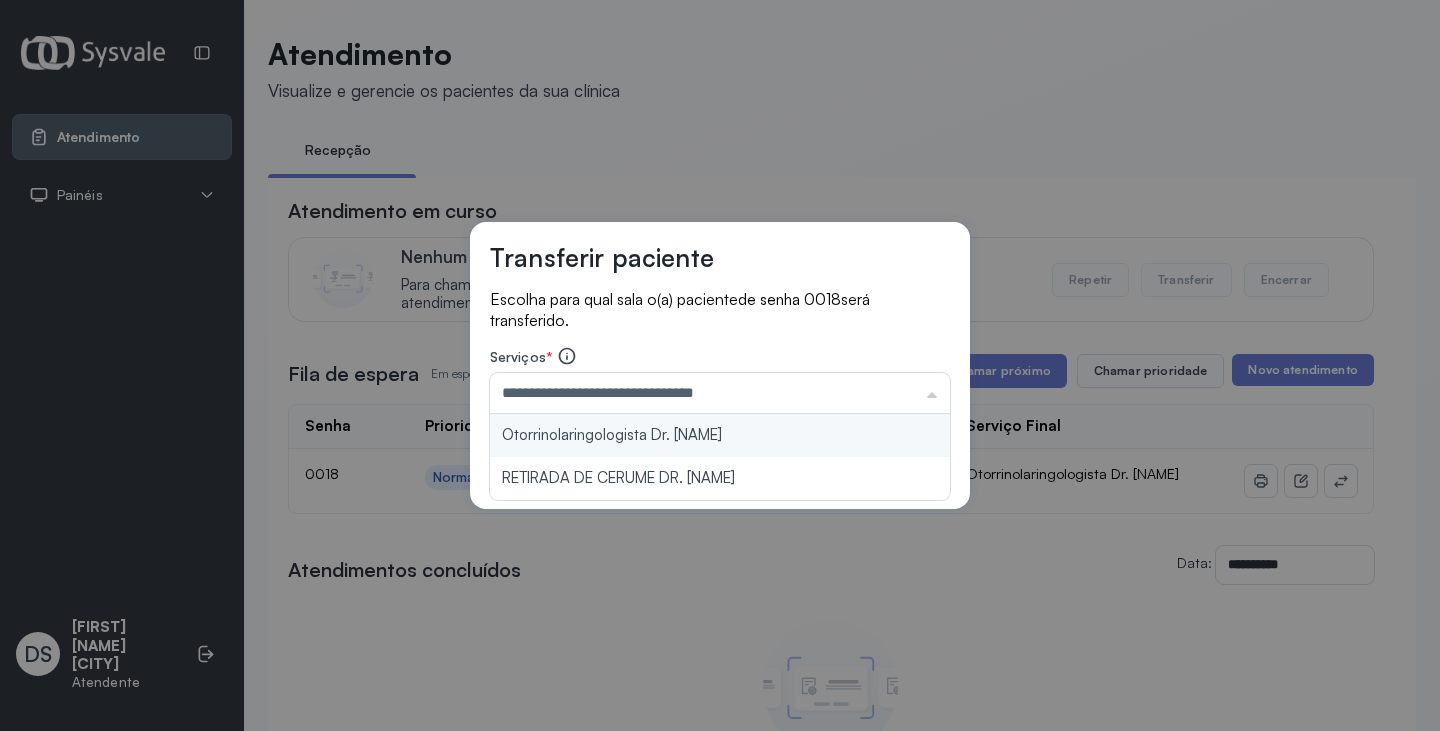 click on "**********" at bounding box center (720, 366) 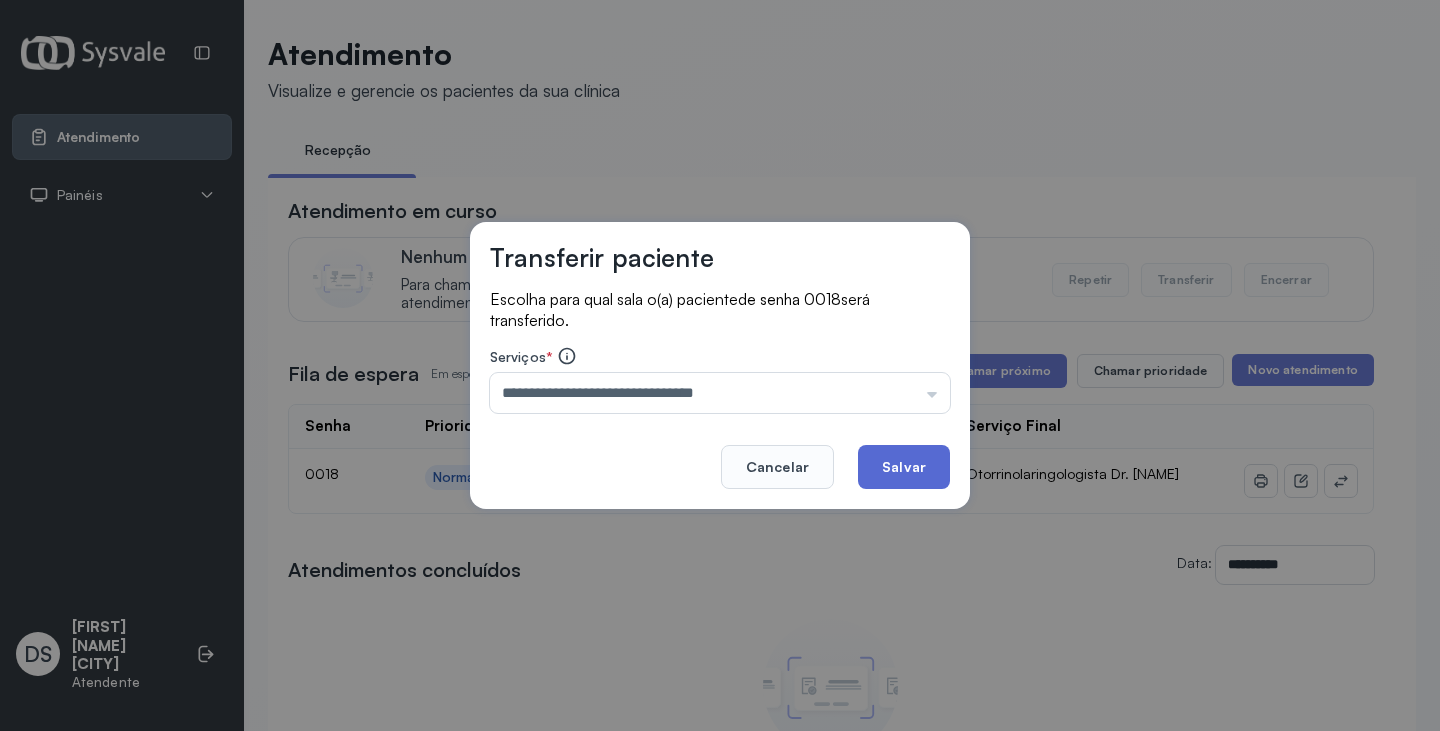 click on "Salvar" 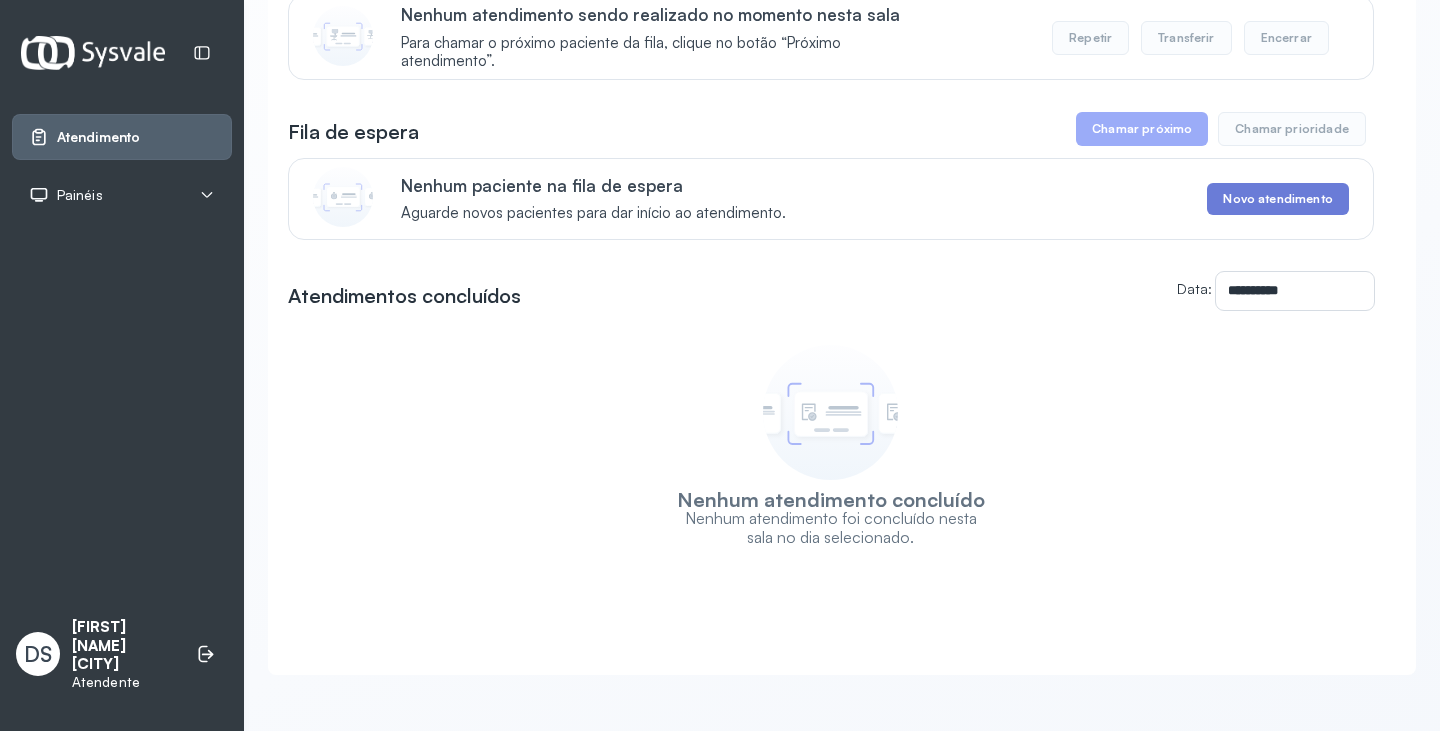 scroll, scrollTop: 0, scrollLeft: 0, axis: both 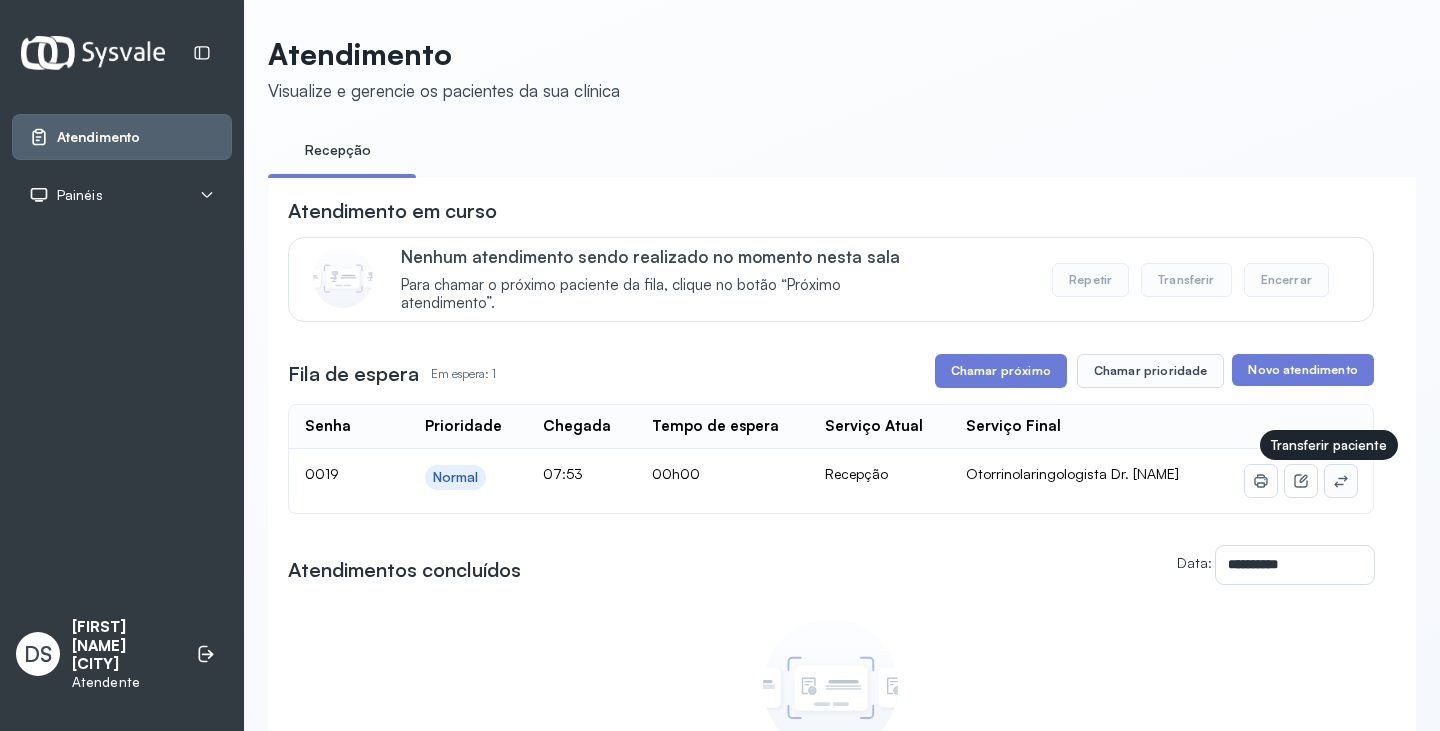 click 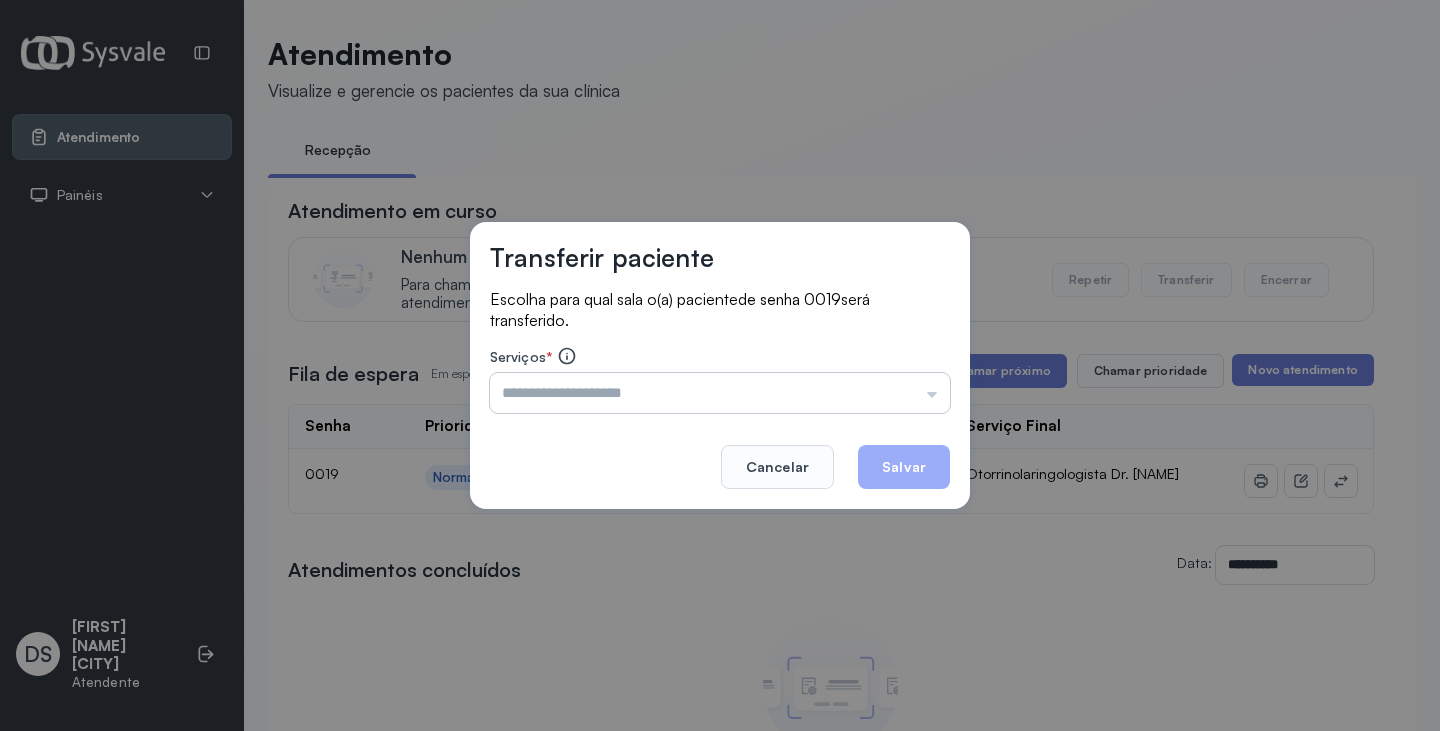 click at bounding box center (720, 393) 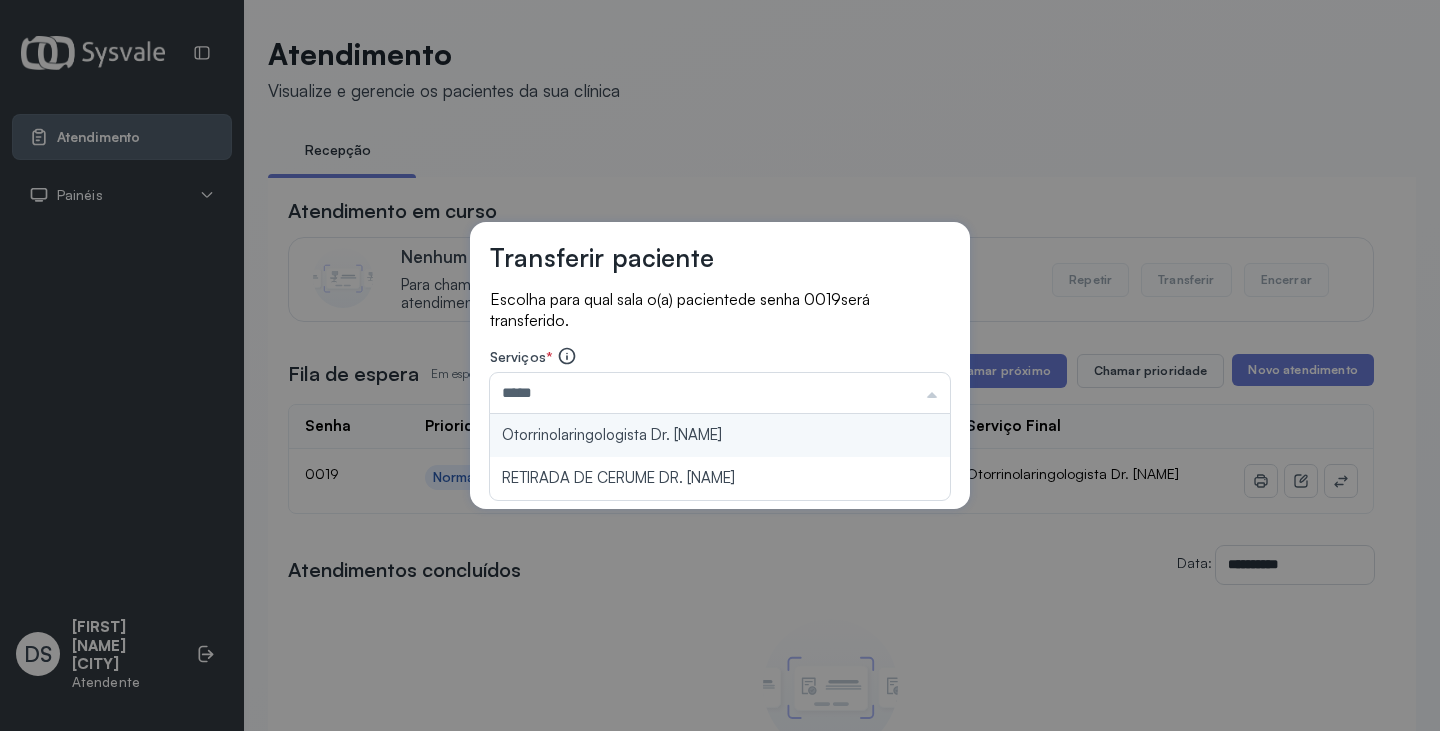 type on "**********" 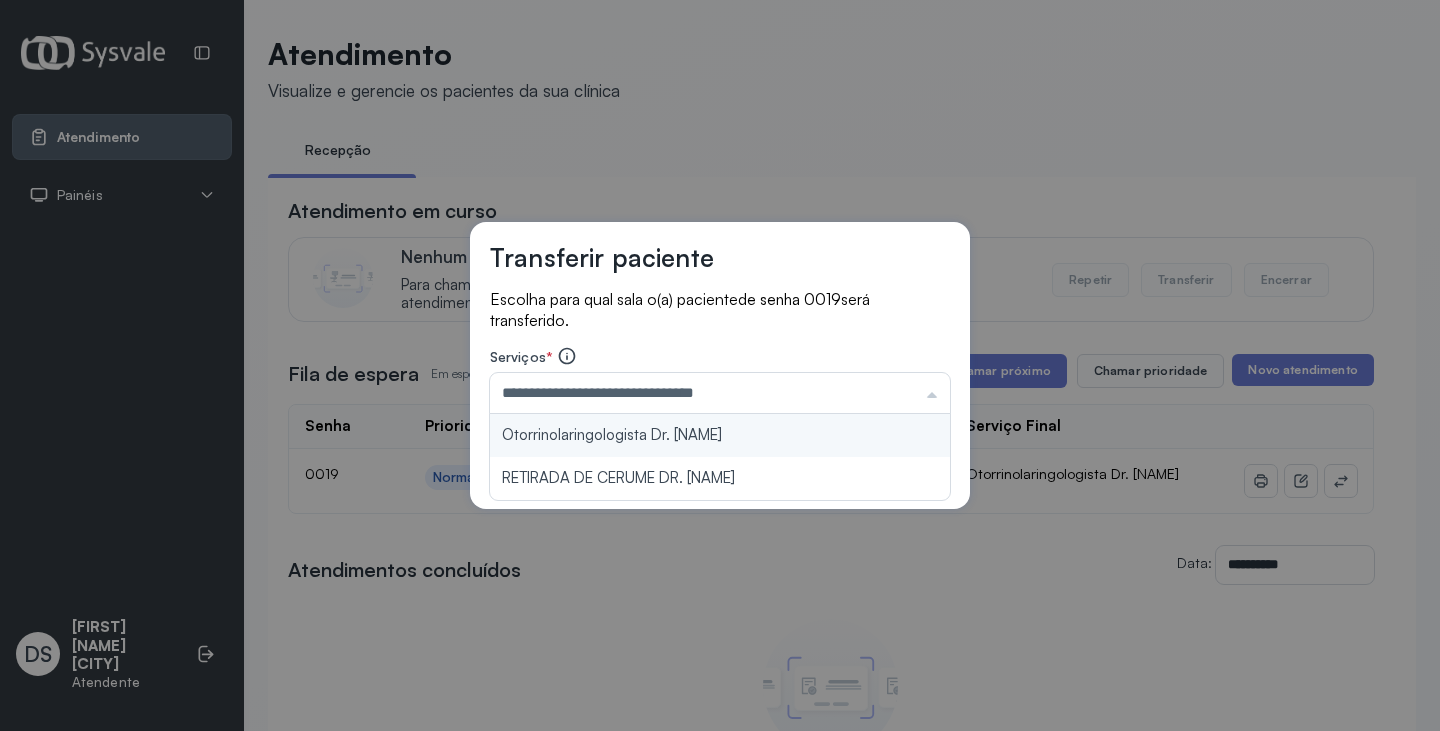 click on "**********" at bounding box center (720, 366) 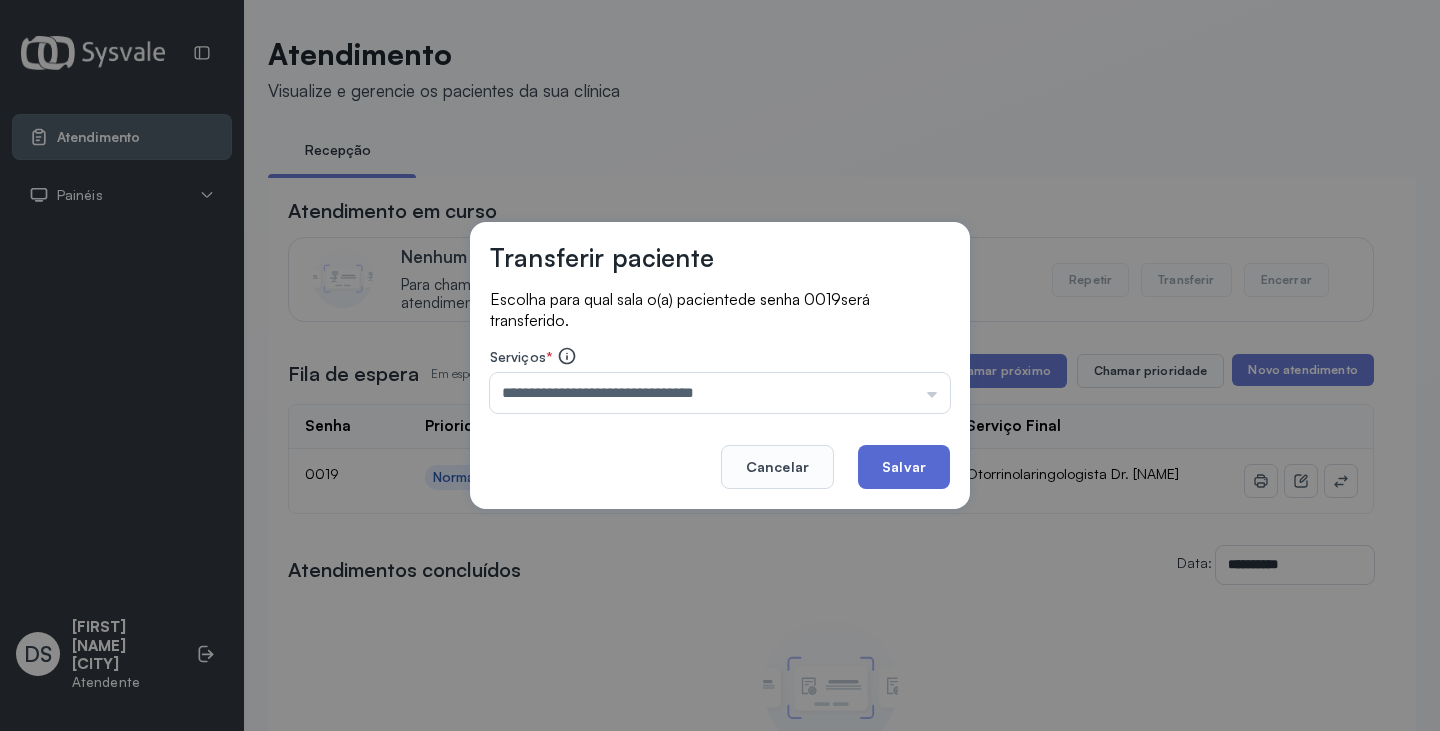 click on "Salvar" 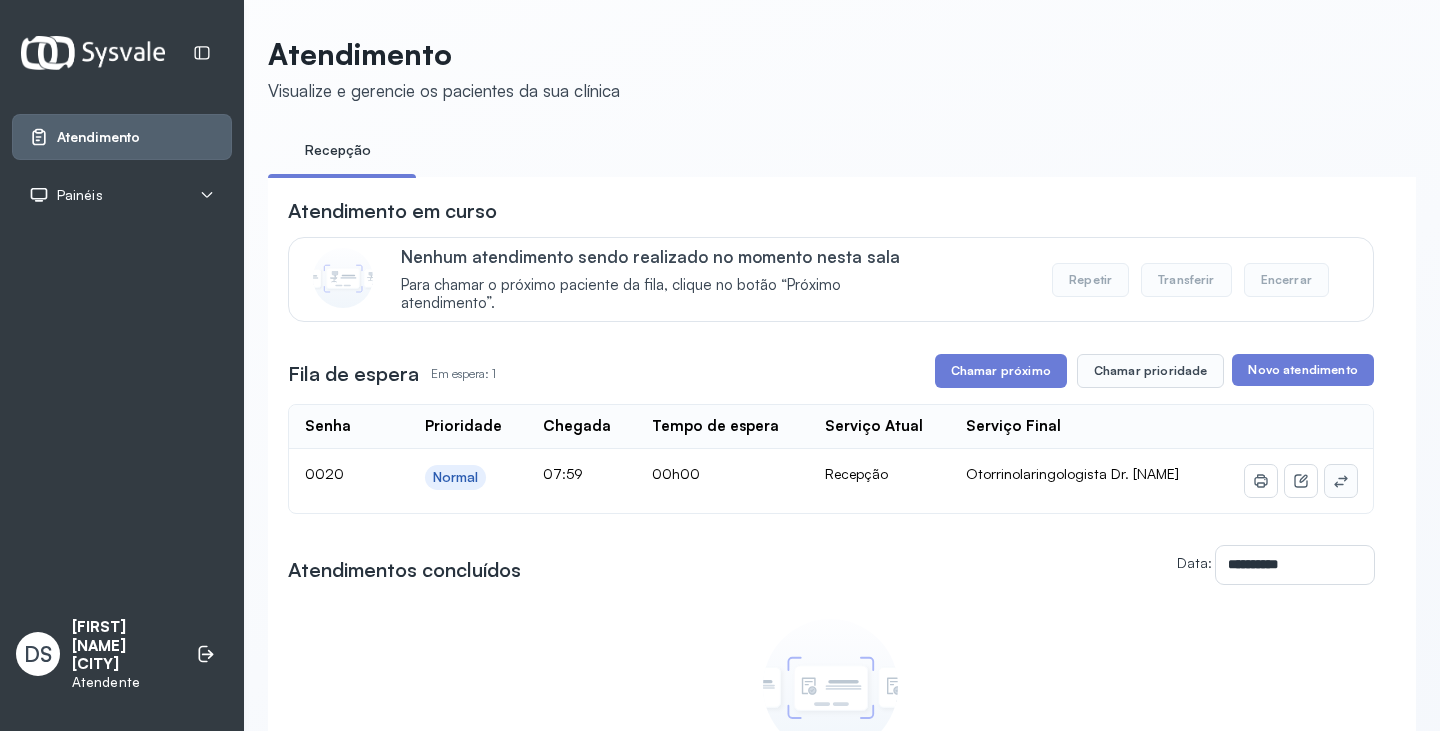 click 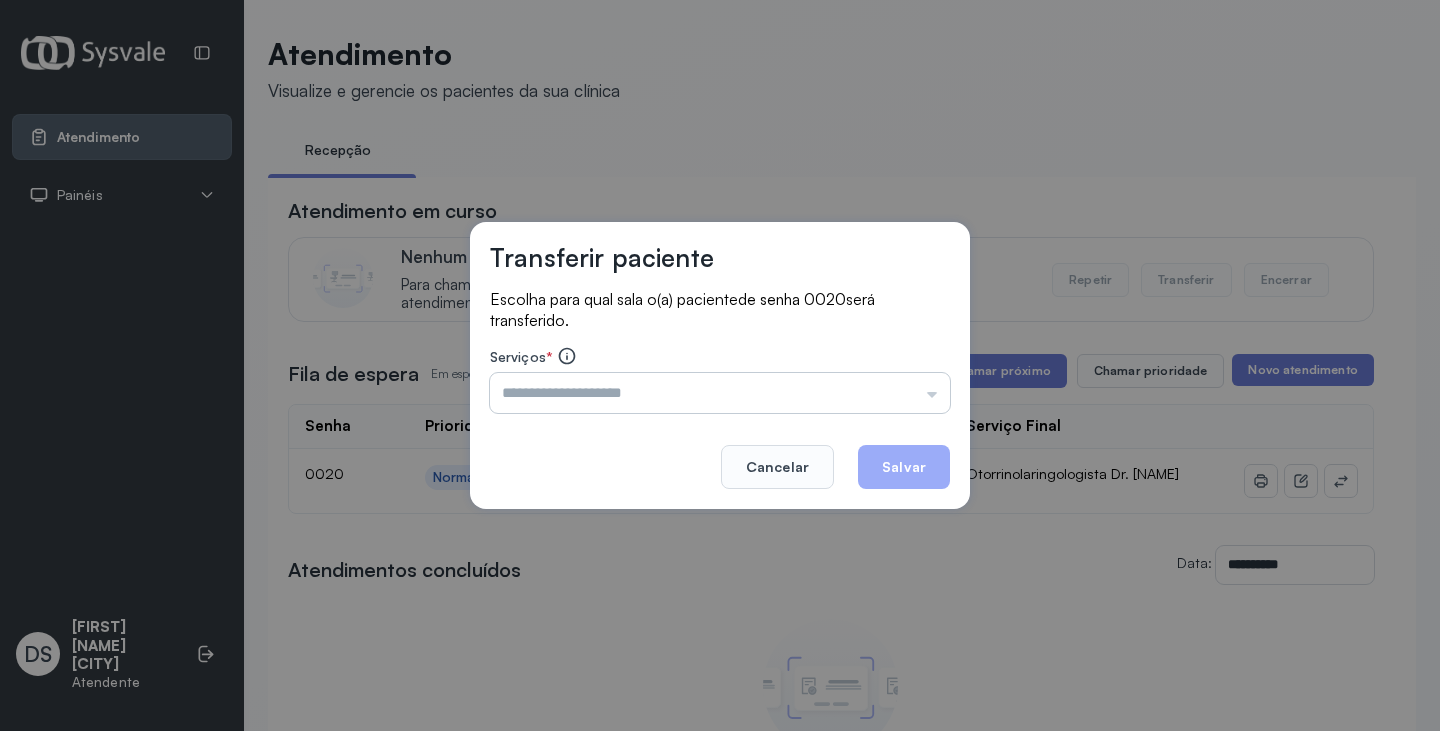 click at bounding box center [720, 393] 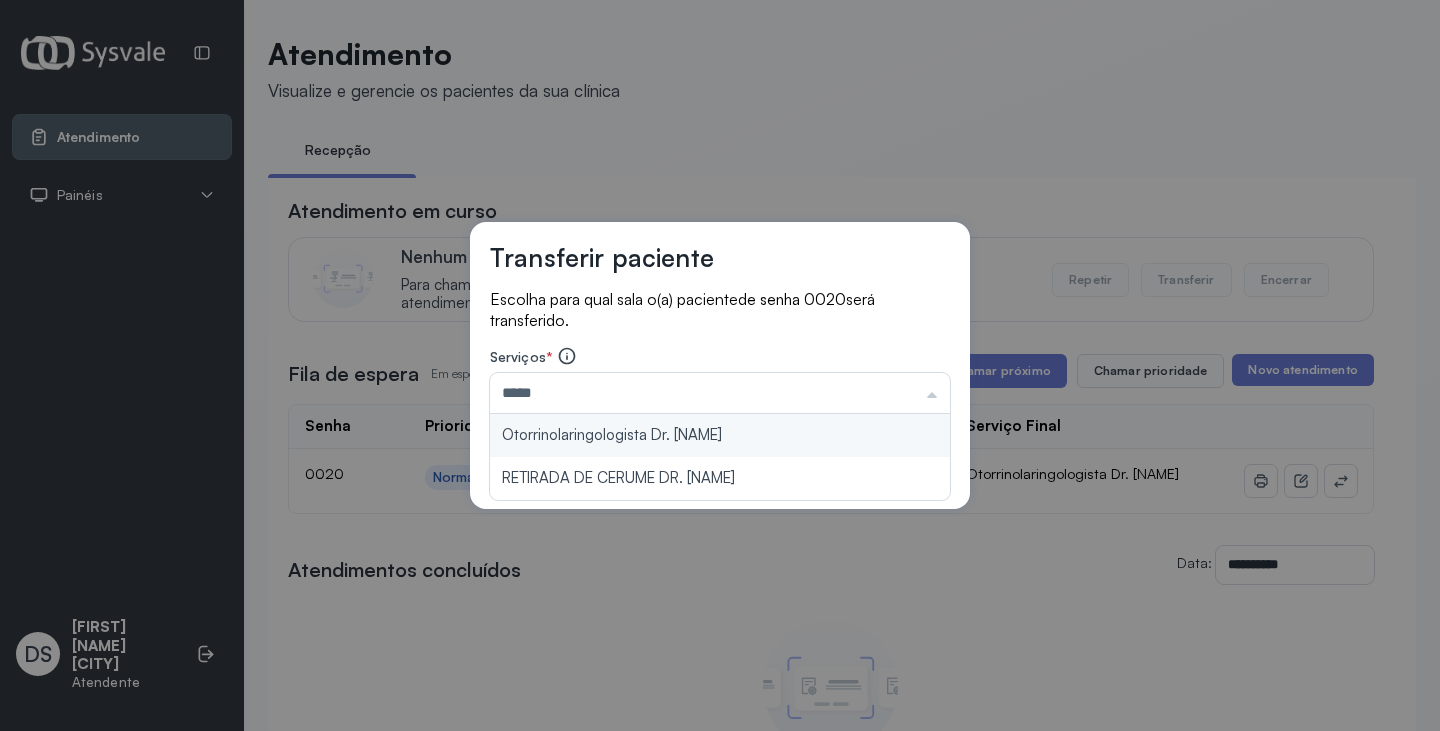 type on "**********" 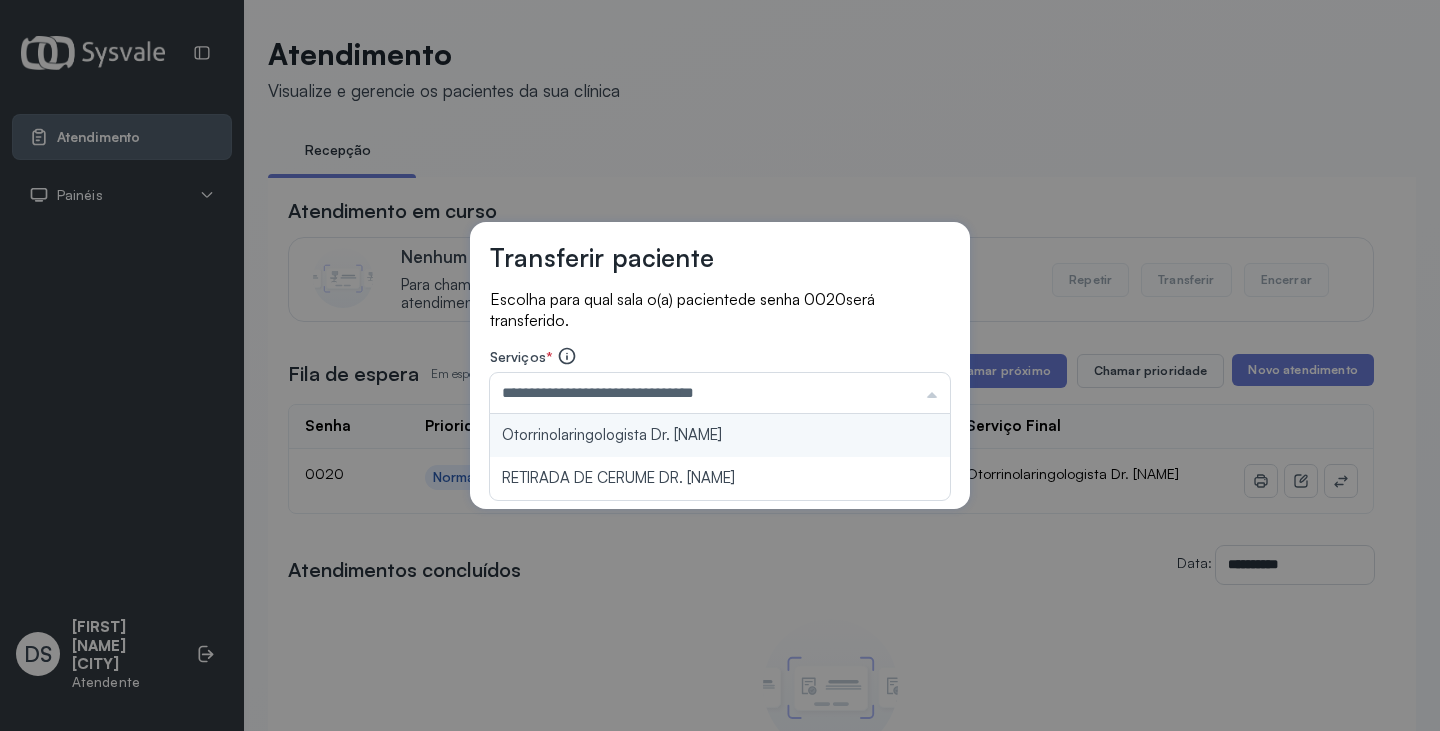 drag, startPoint x: 779, startPoint y: 429, endPoint x: 888, endPoint y: 447, distance: 110.47624 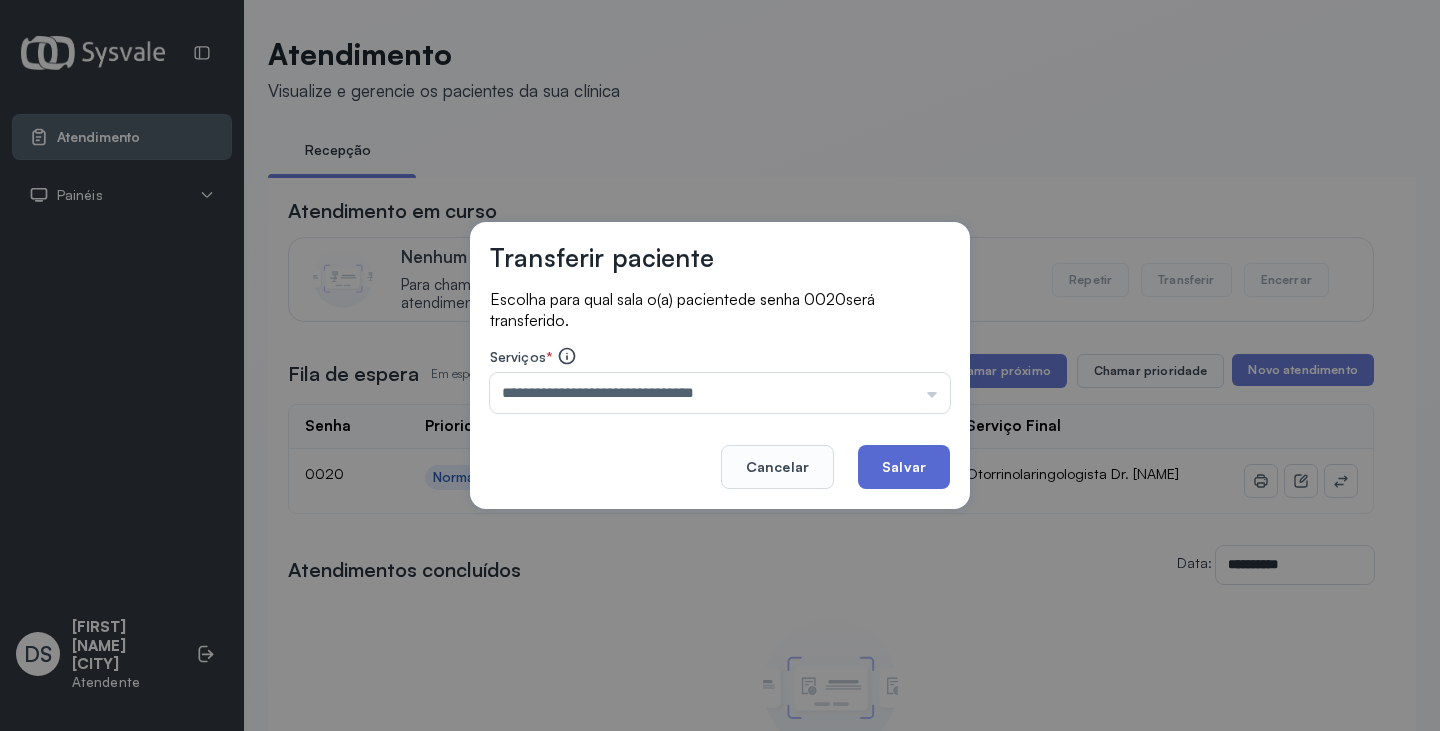 click on "Salvar" 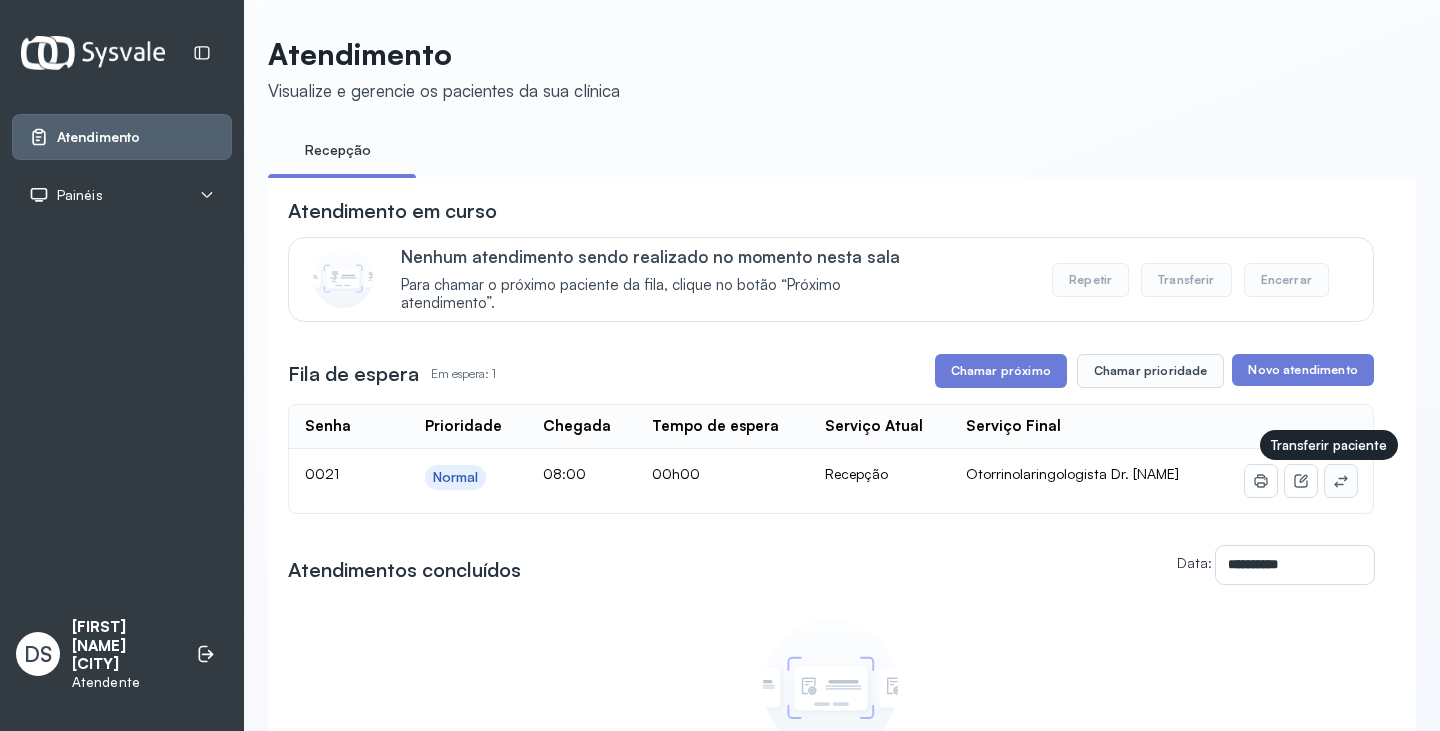 click 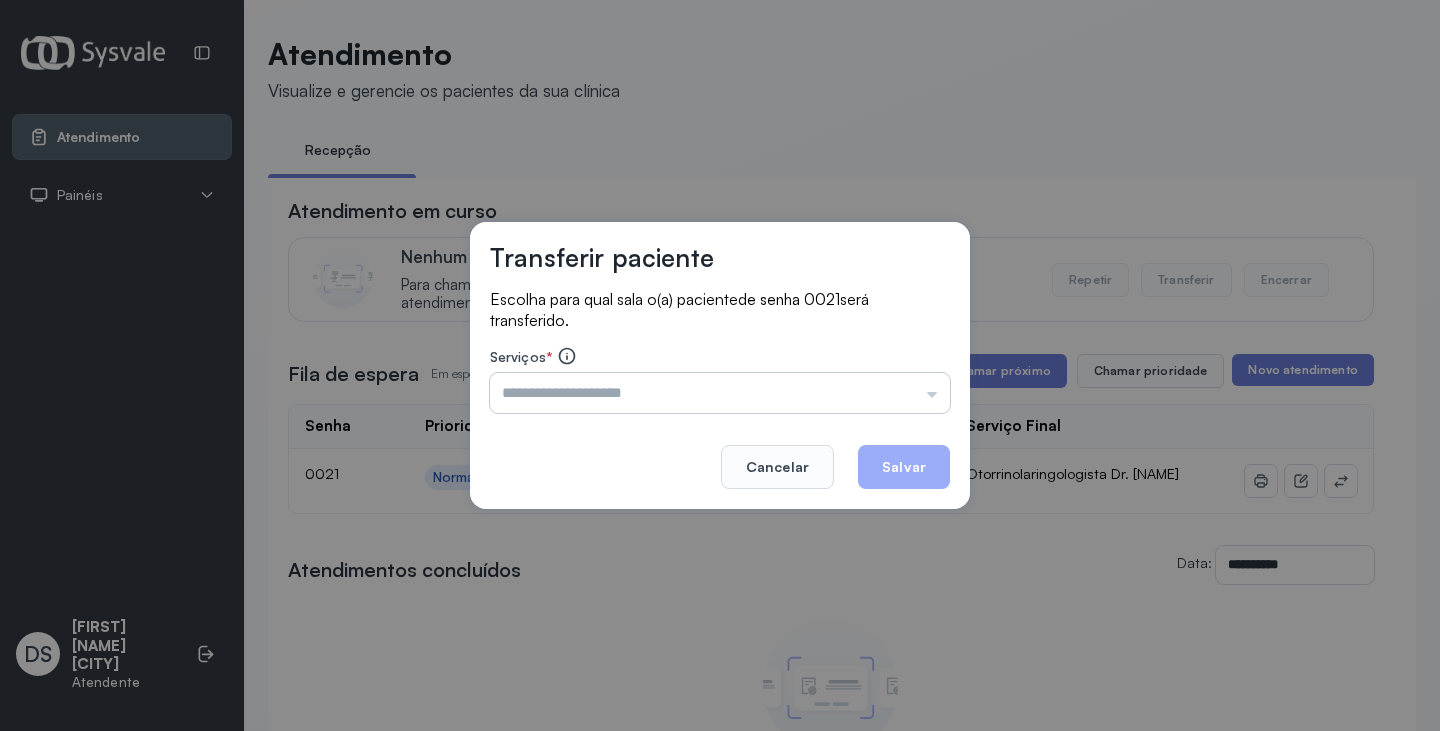 click at bounding box center (720, 393) 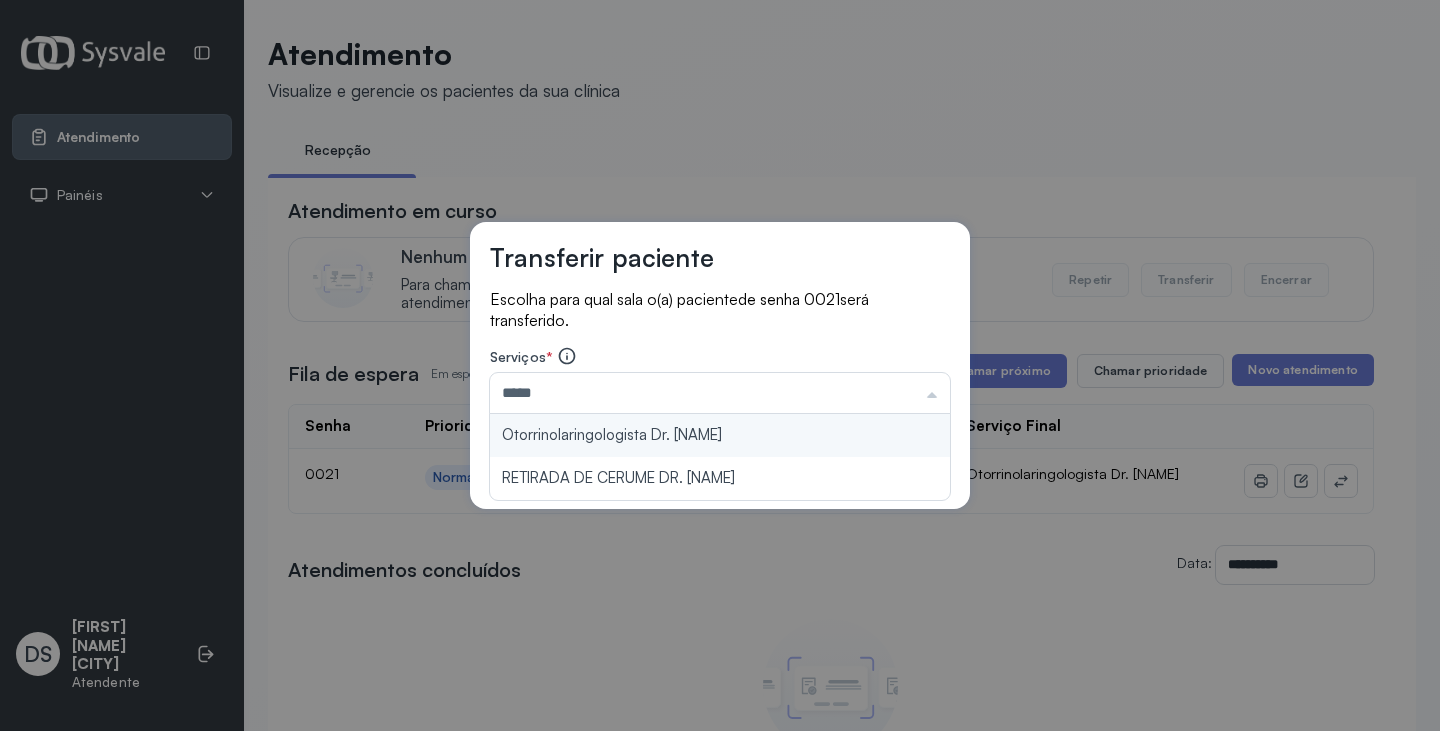 type on "**********" 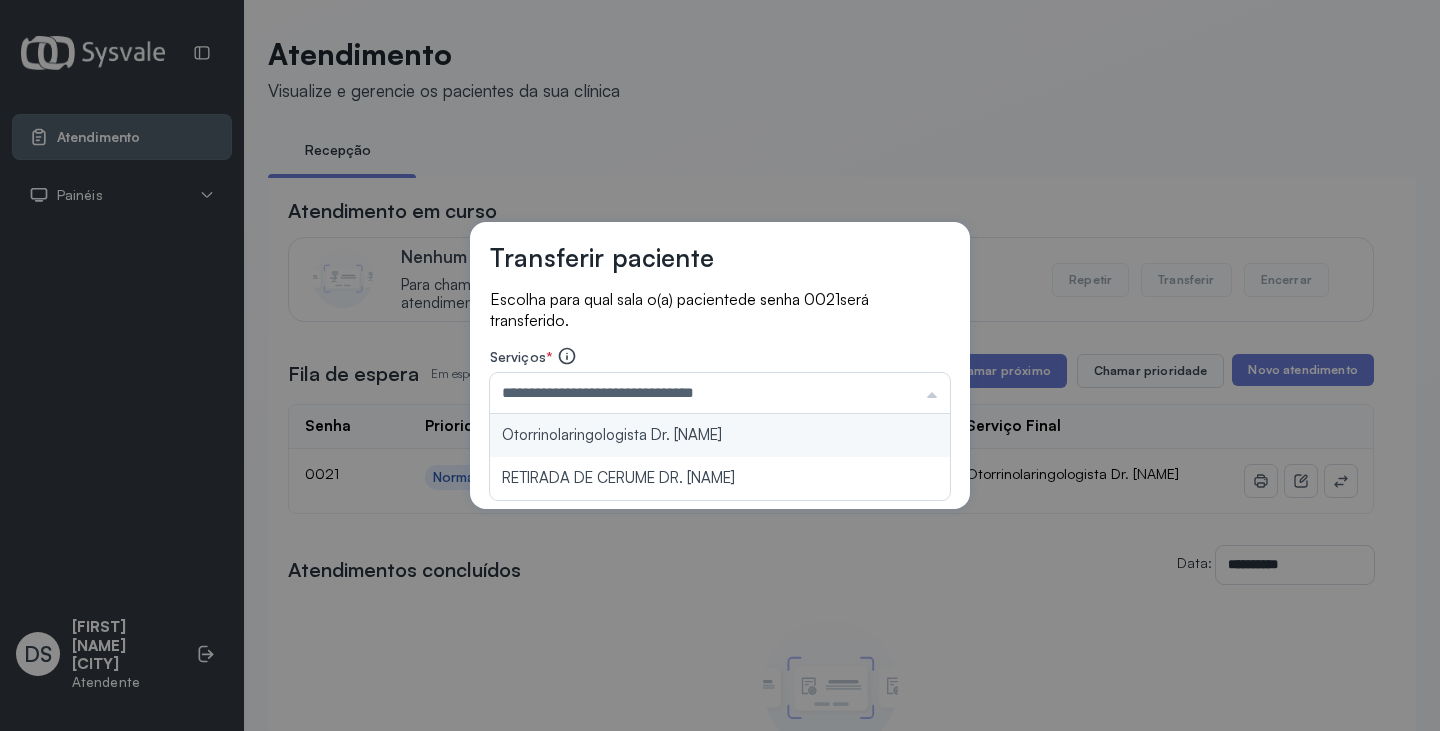 click on "**********" at bounding box center (720, 366) 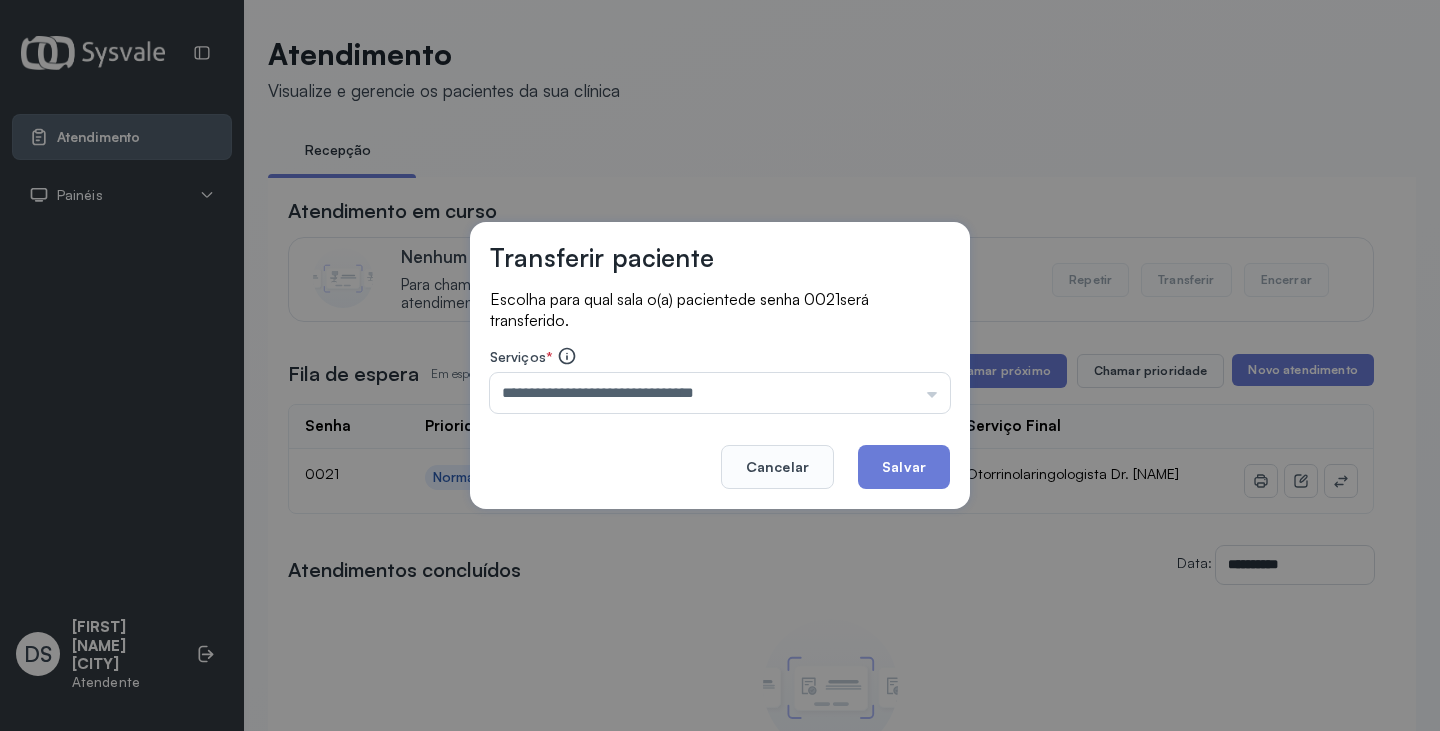 drag, startPoint x: 889, startPoint y: 460, endPoint x: 901, endPoint y: 454, distance: 13.416408 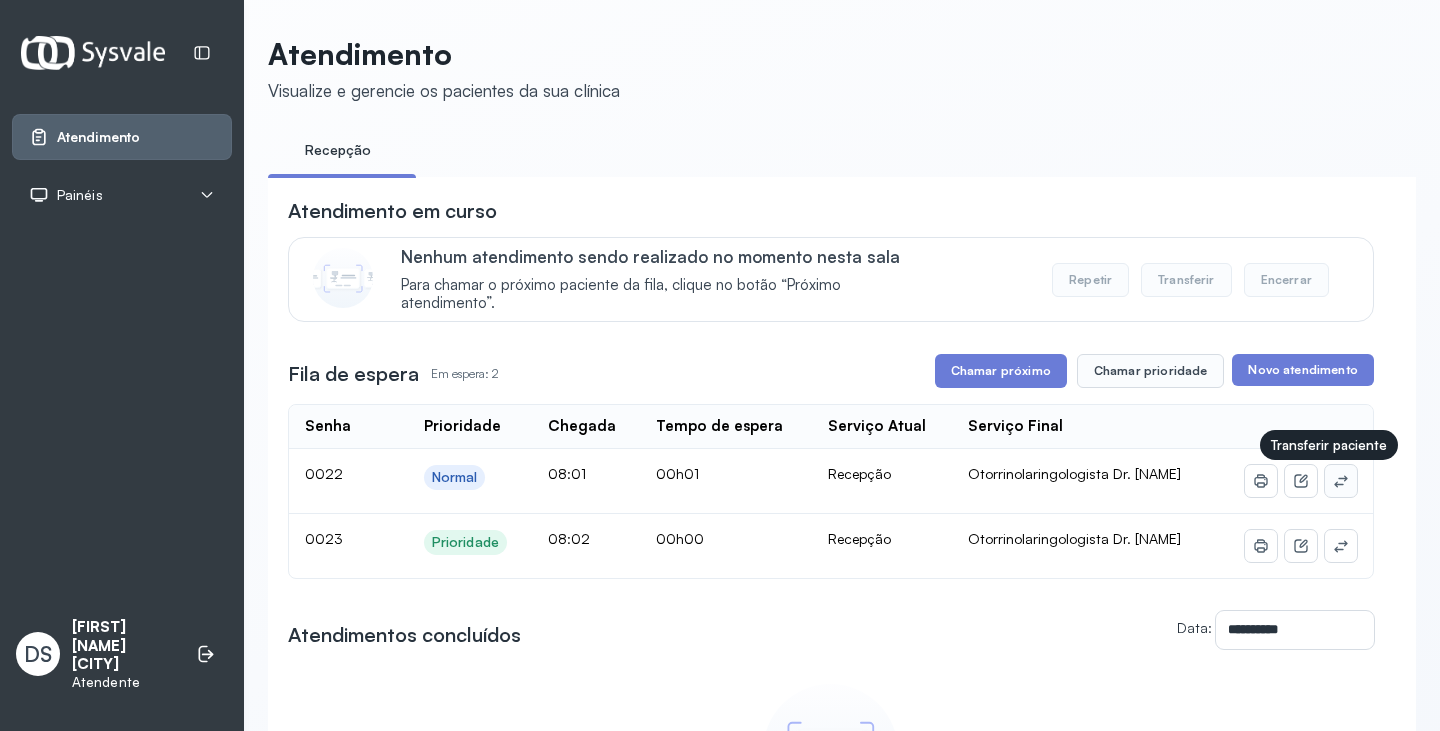 click 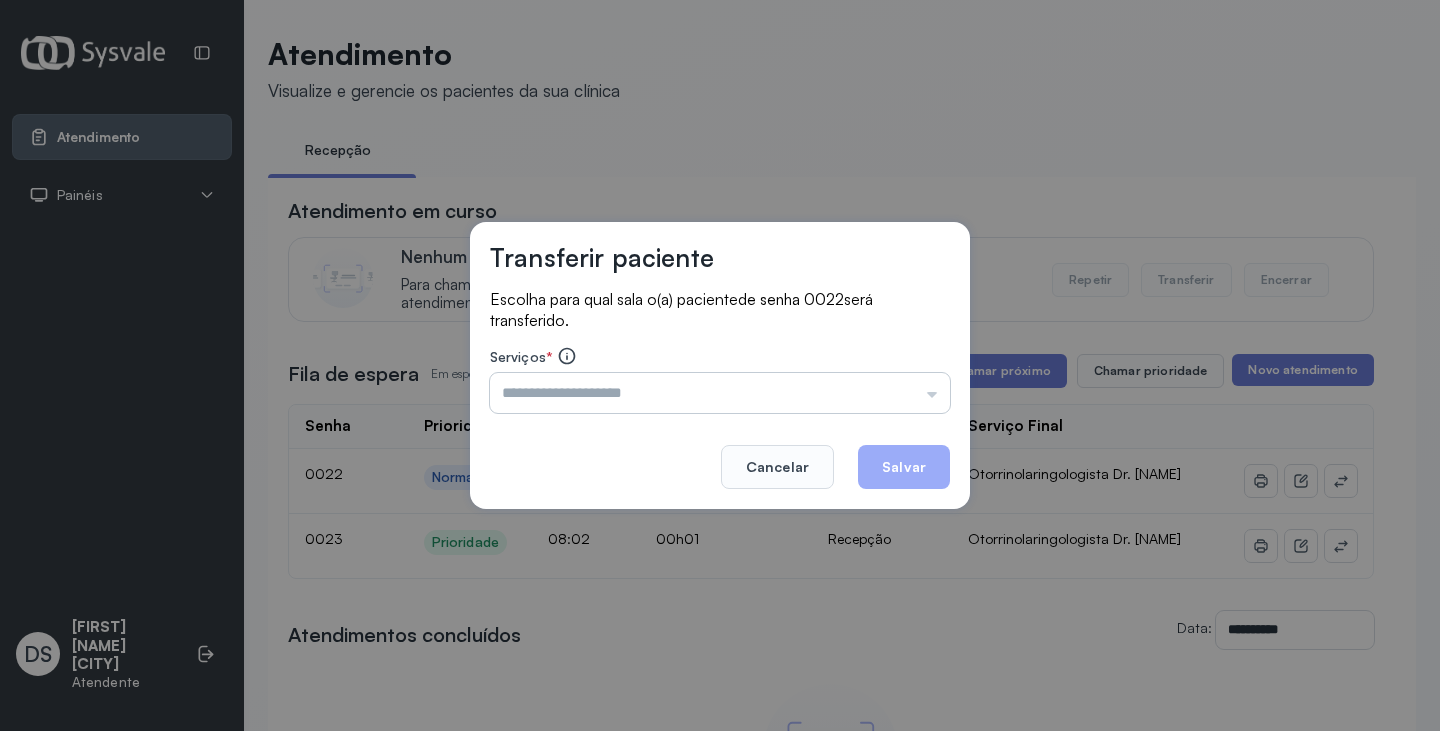 click at bounding box center [720, 393] 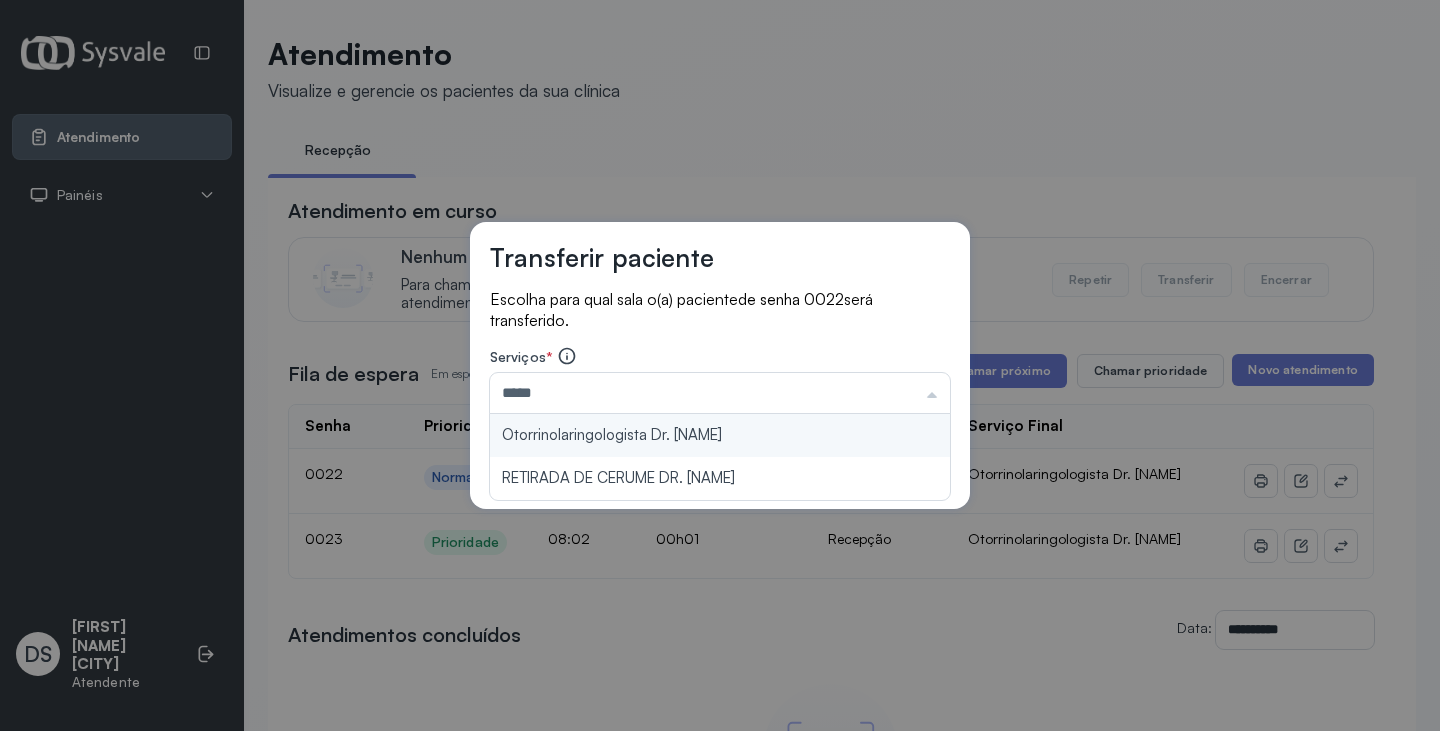 type on "**********" 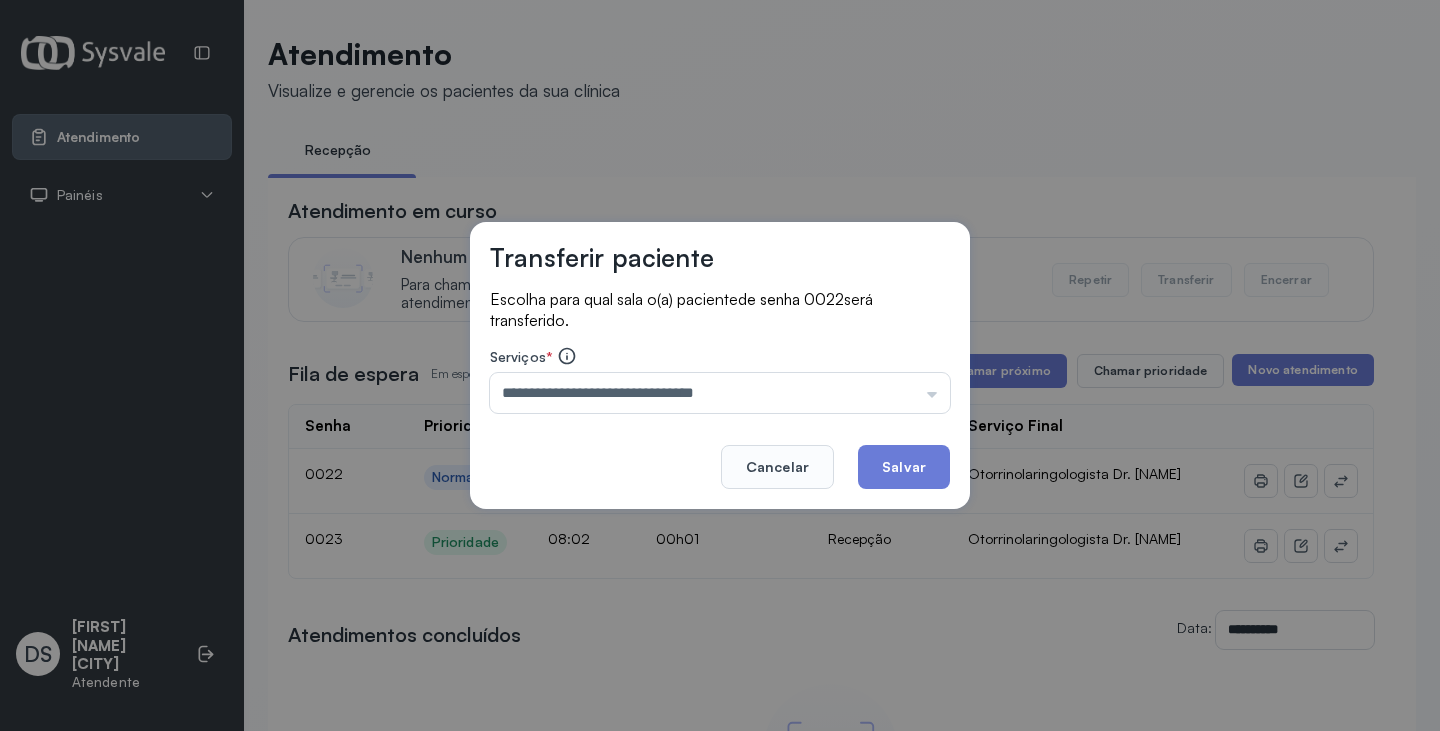 click on "**********" at bounding box center [720, 366] 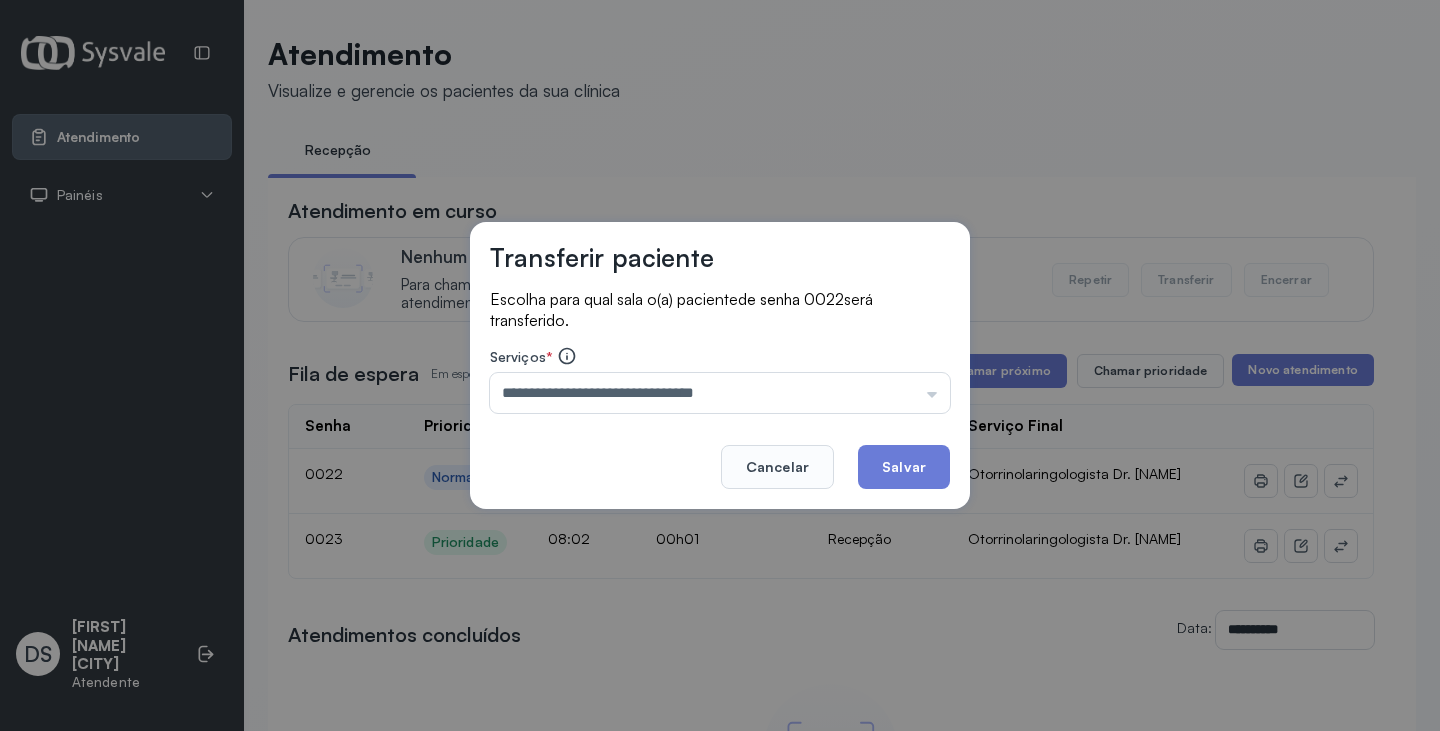 click on "Salvar" 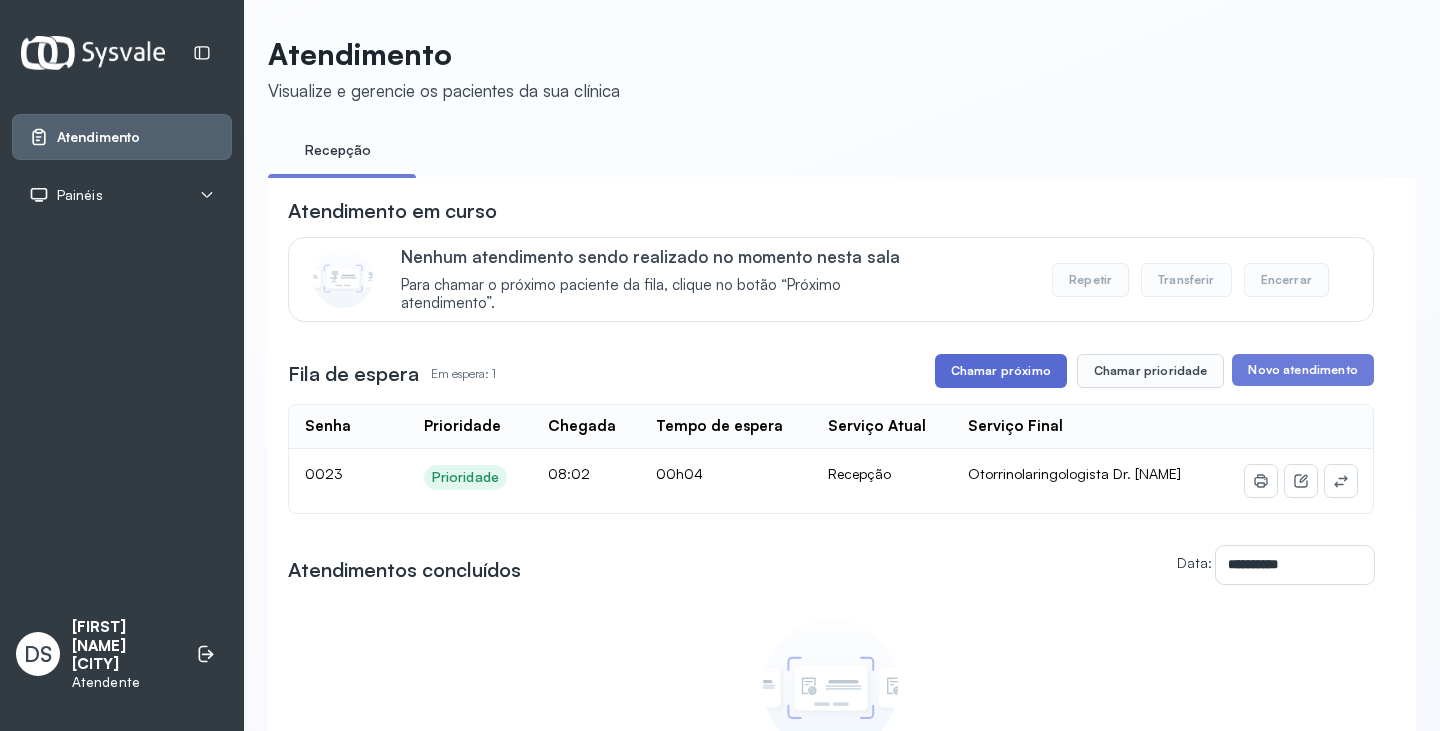 click on "Chamar próximo" at bounding box center (1001, 371) 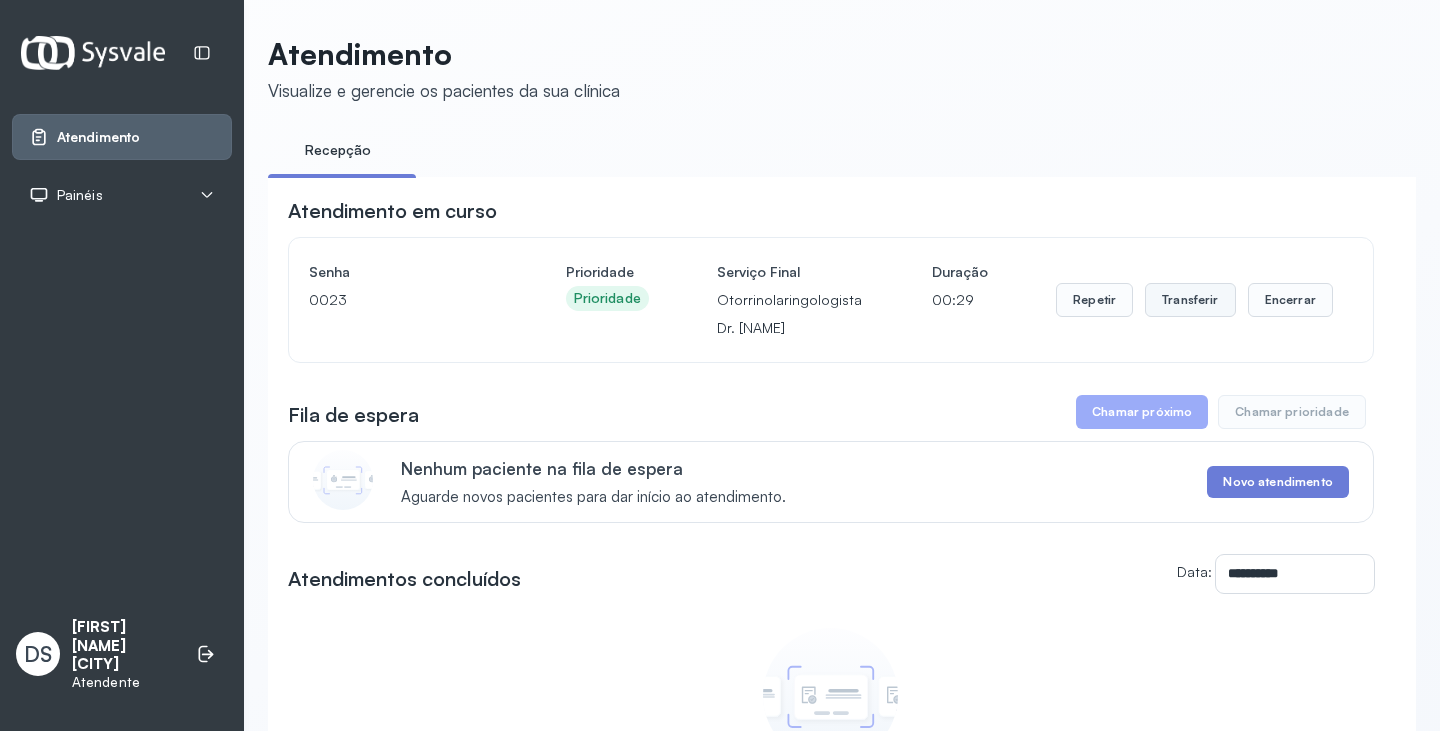 click on "Transferir" at bounding box center (1190, 300) 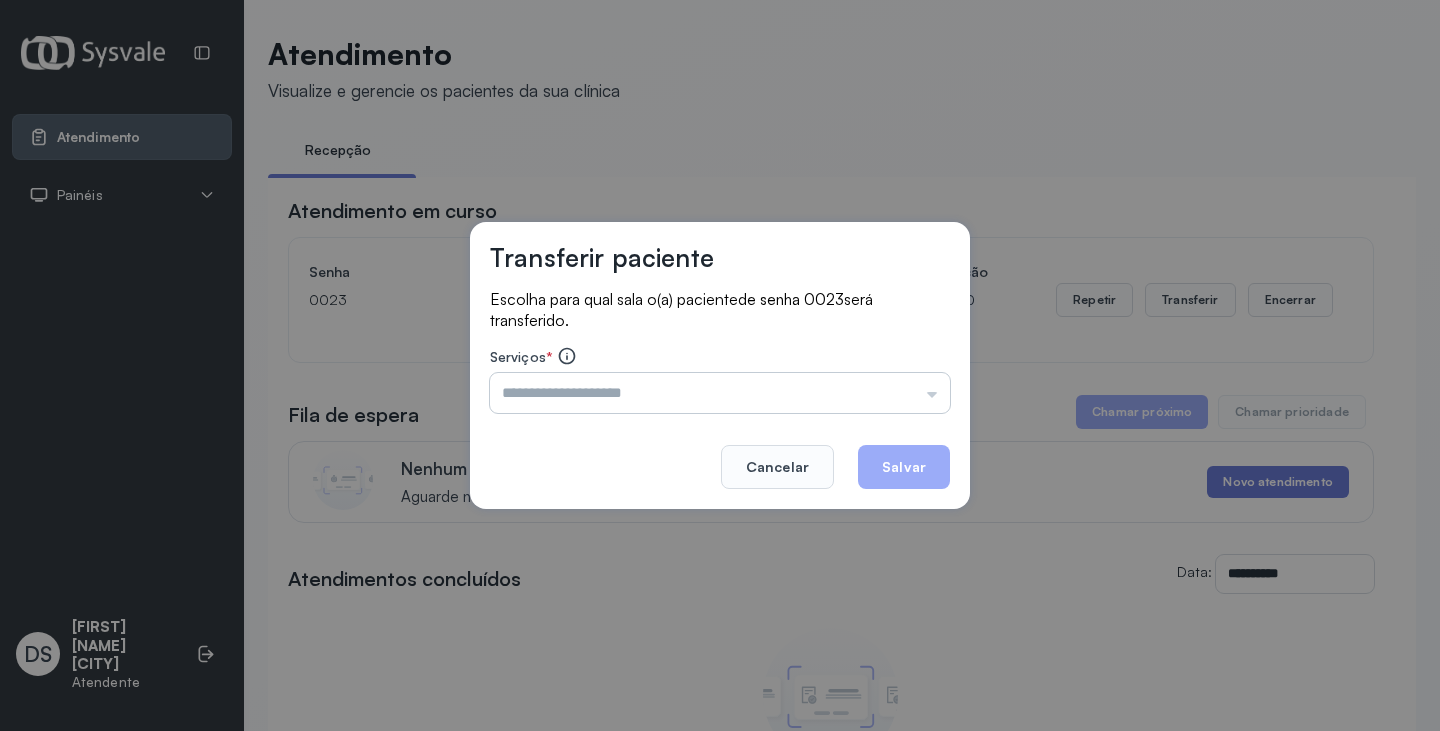 click at bounding box center [720, 393] 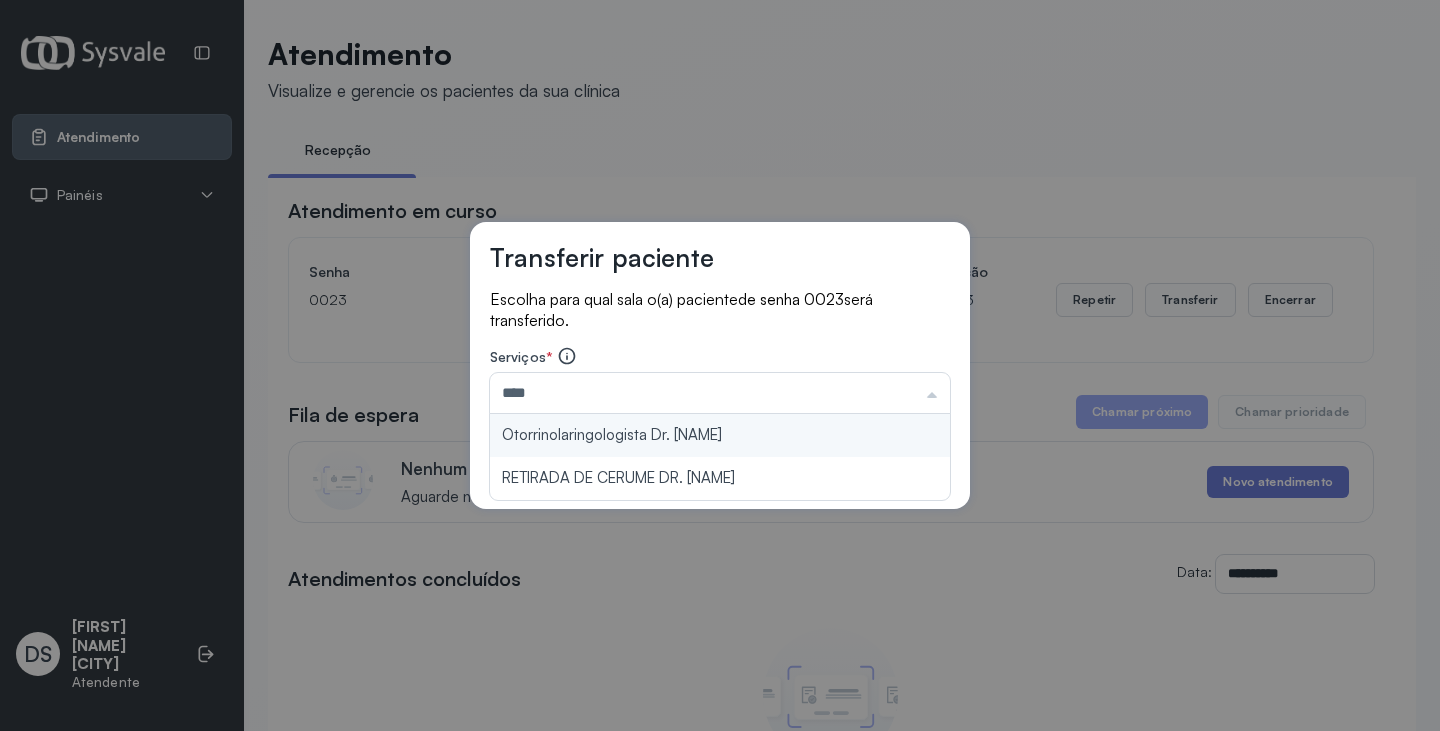 type on "**********" 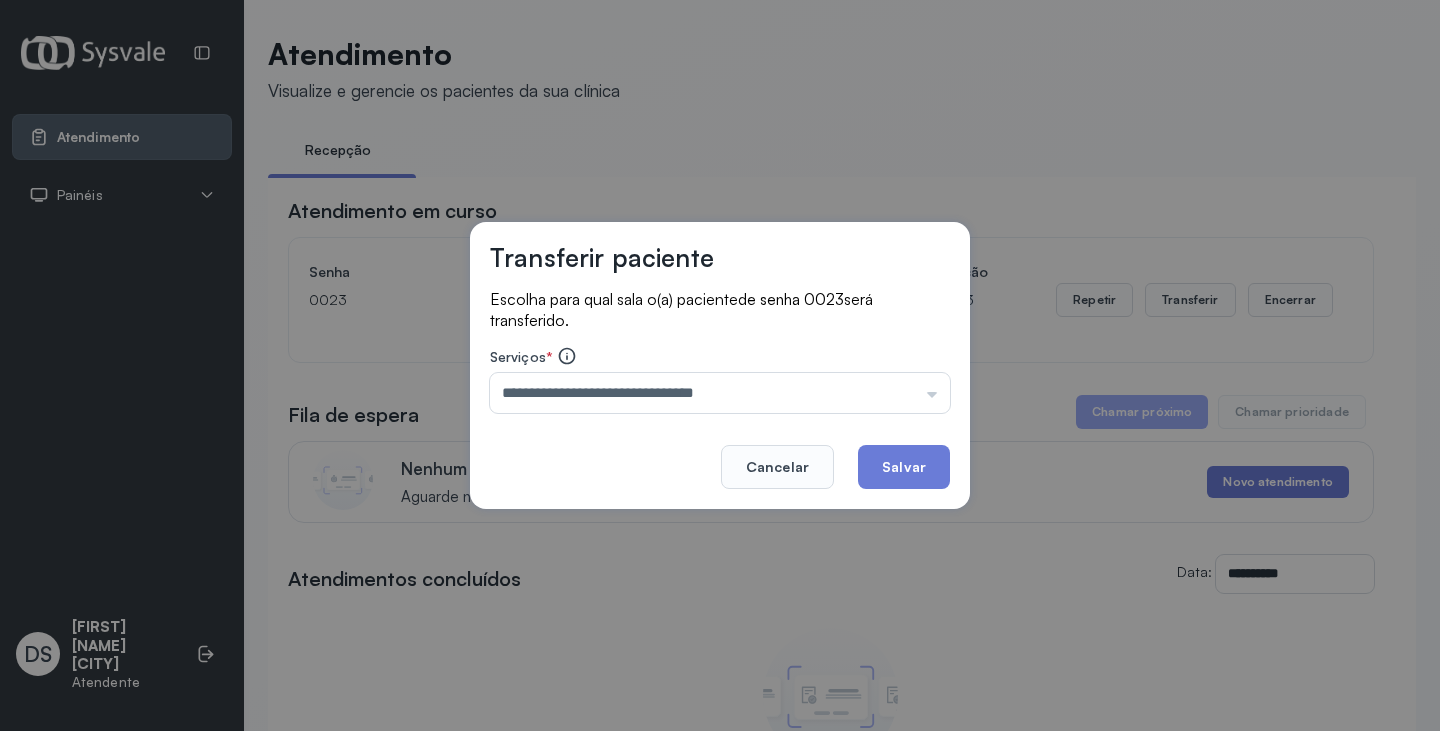 click on "**********" at bounding box center [720, 366] 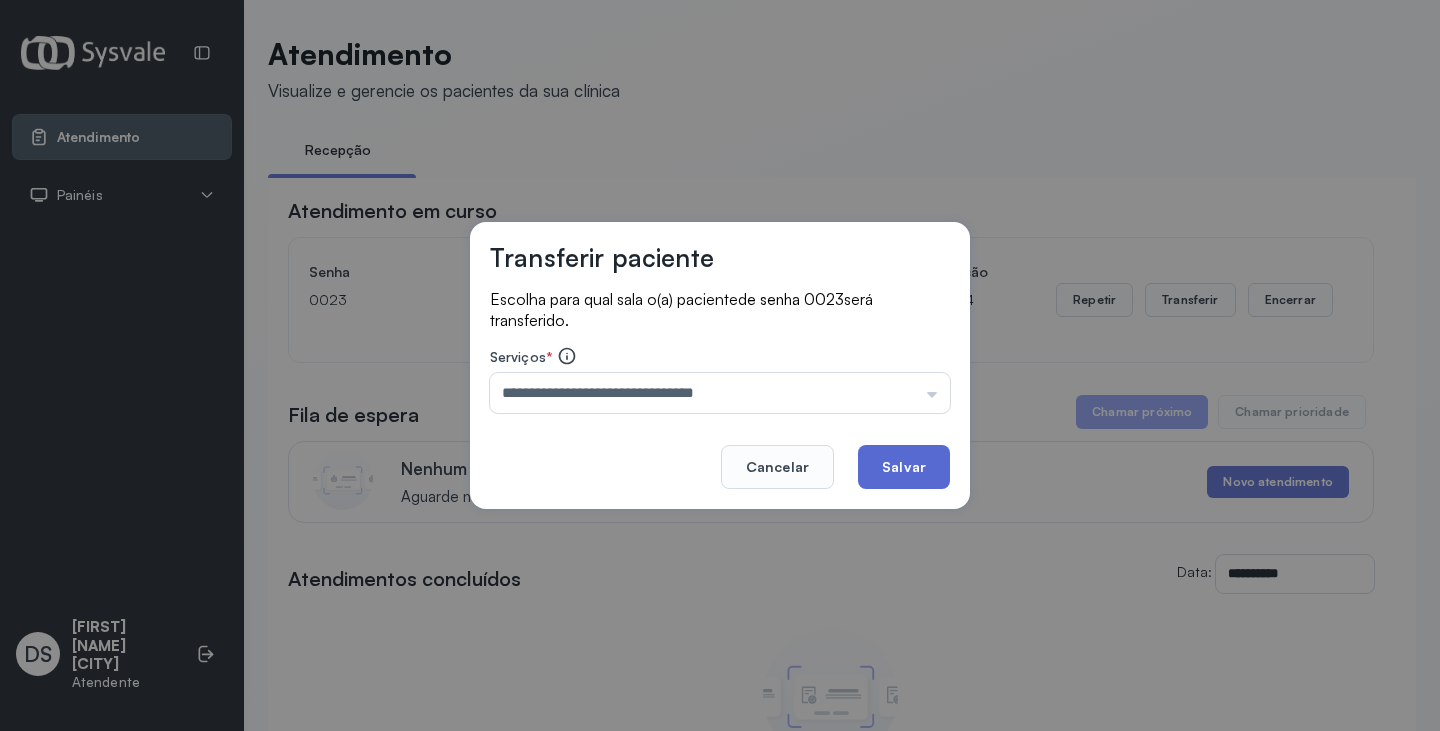 click on "Salvar" 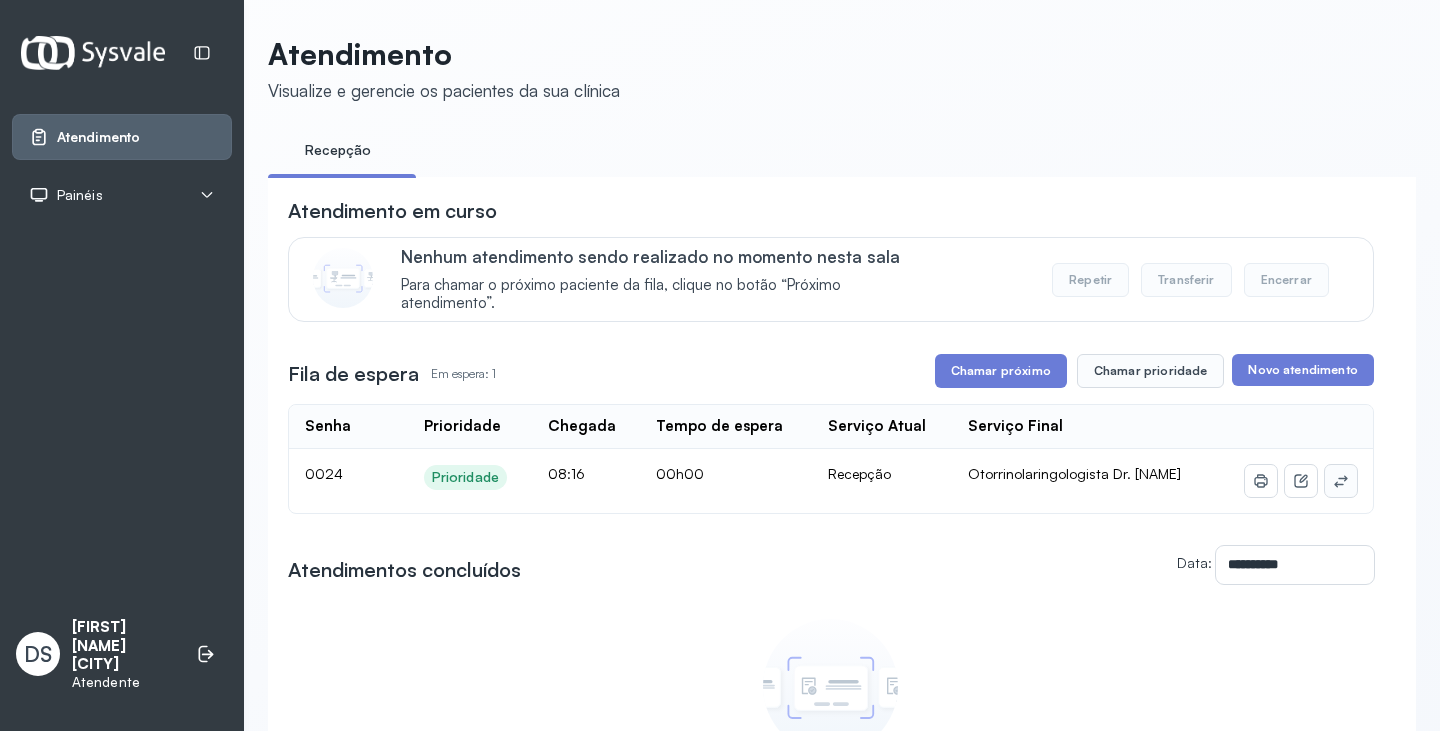 click 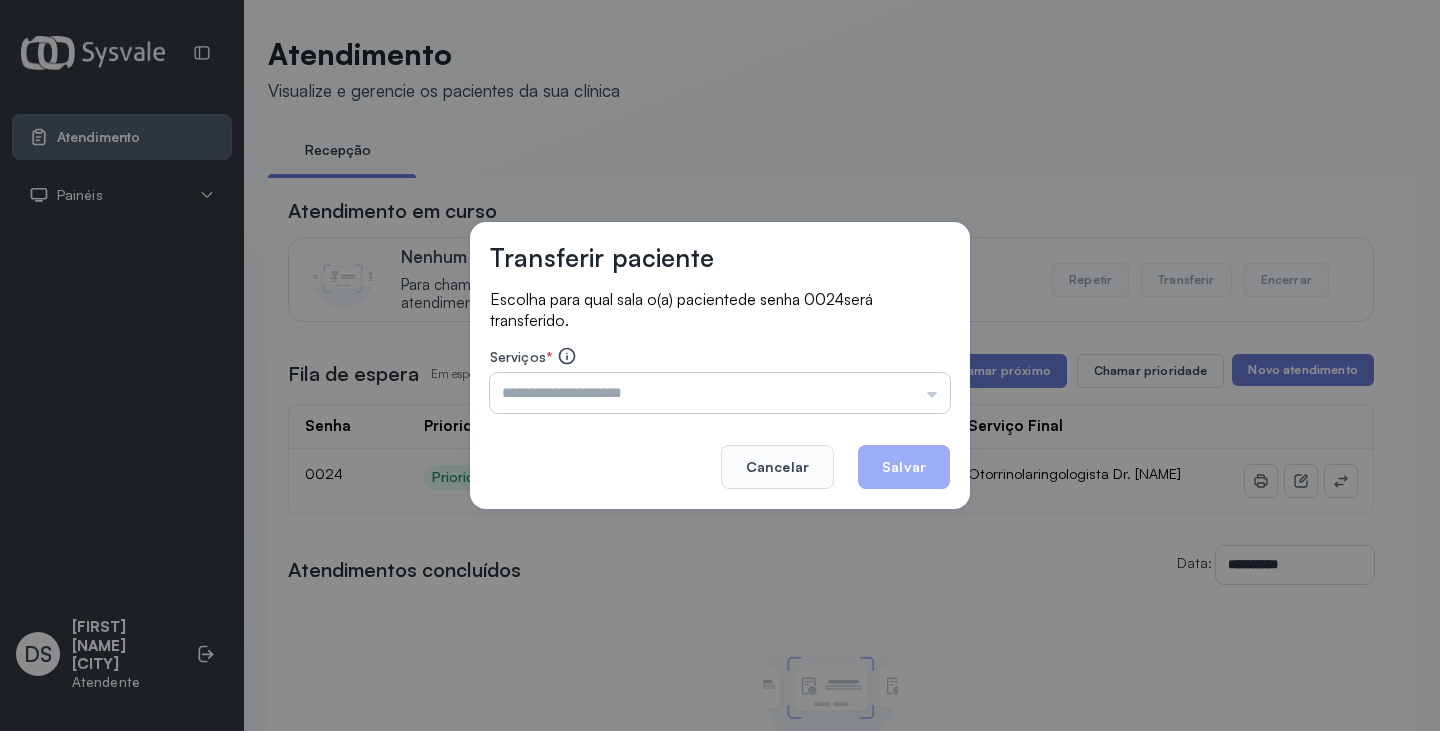 drag, startPoint x: 765, startPoint y: 400, endPoint x: 786, endPoint y: 390, distance: 23.259407 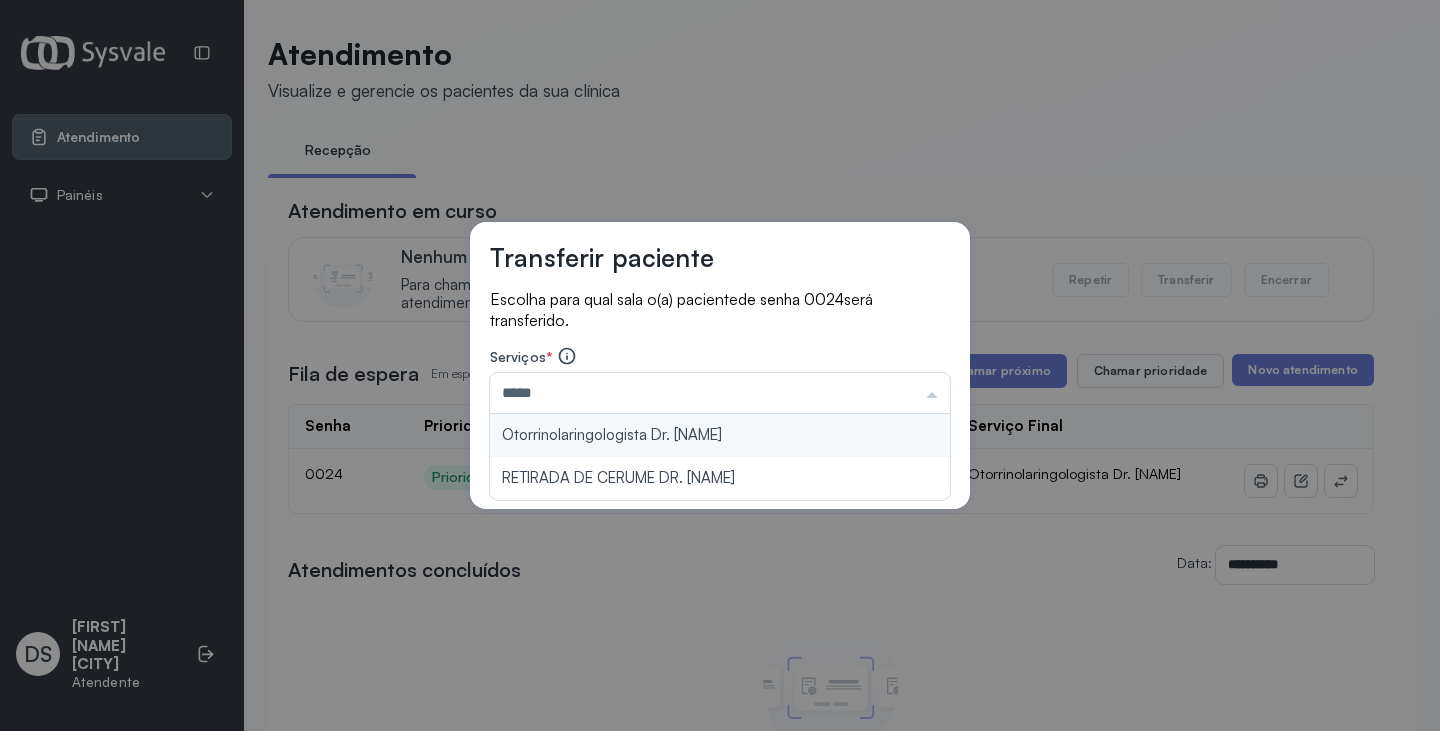 type on "**********" 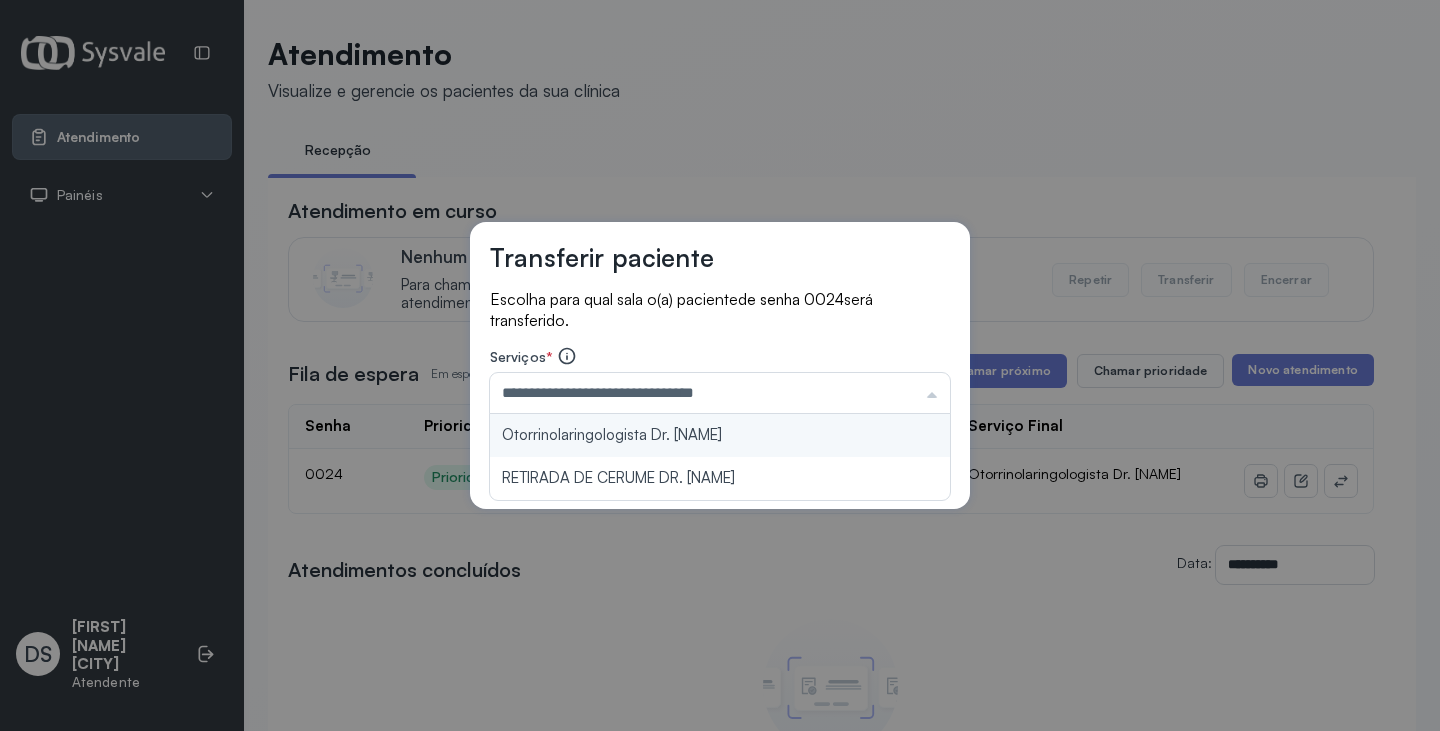 click on "**********" at bounding box center (720, 366) 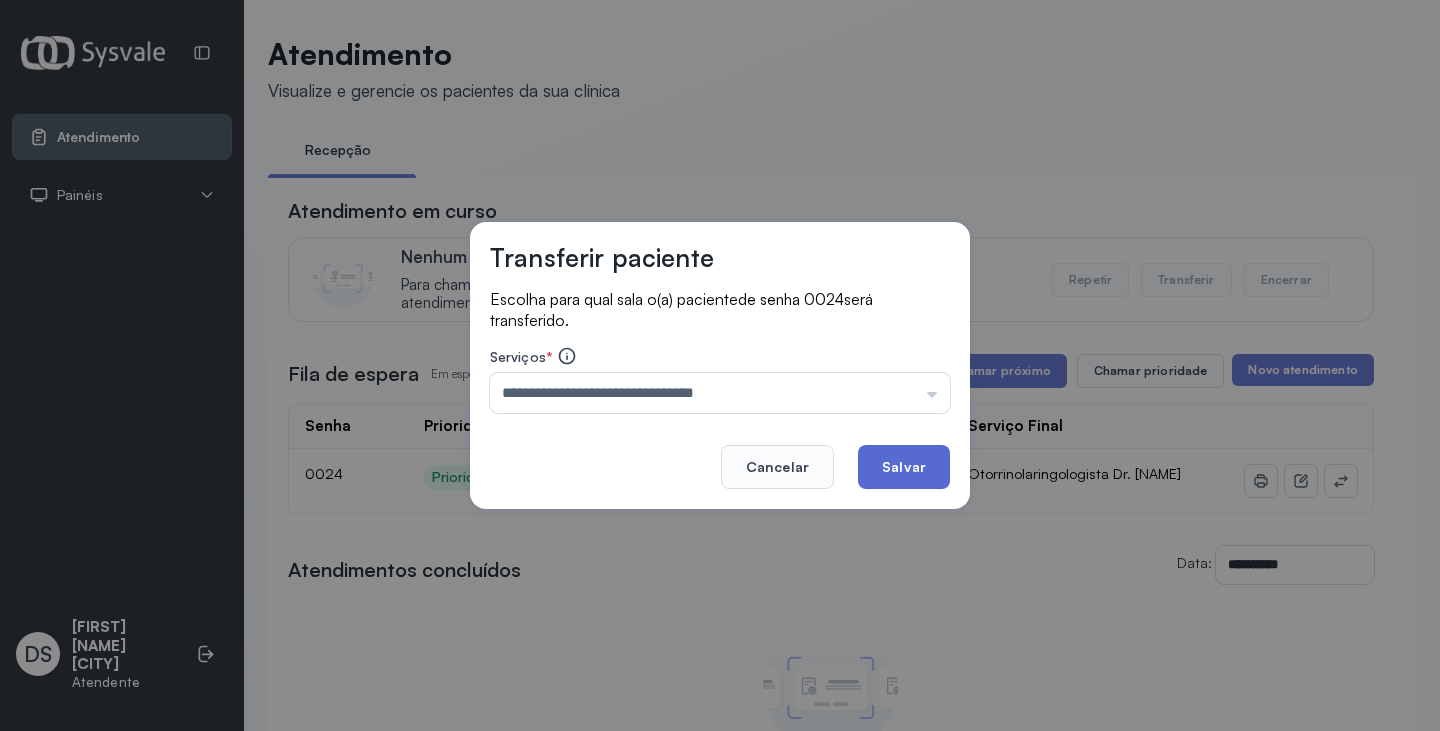 click on "Salvar" 